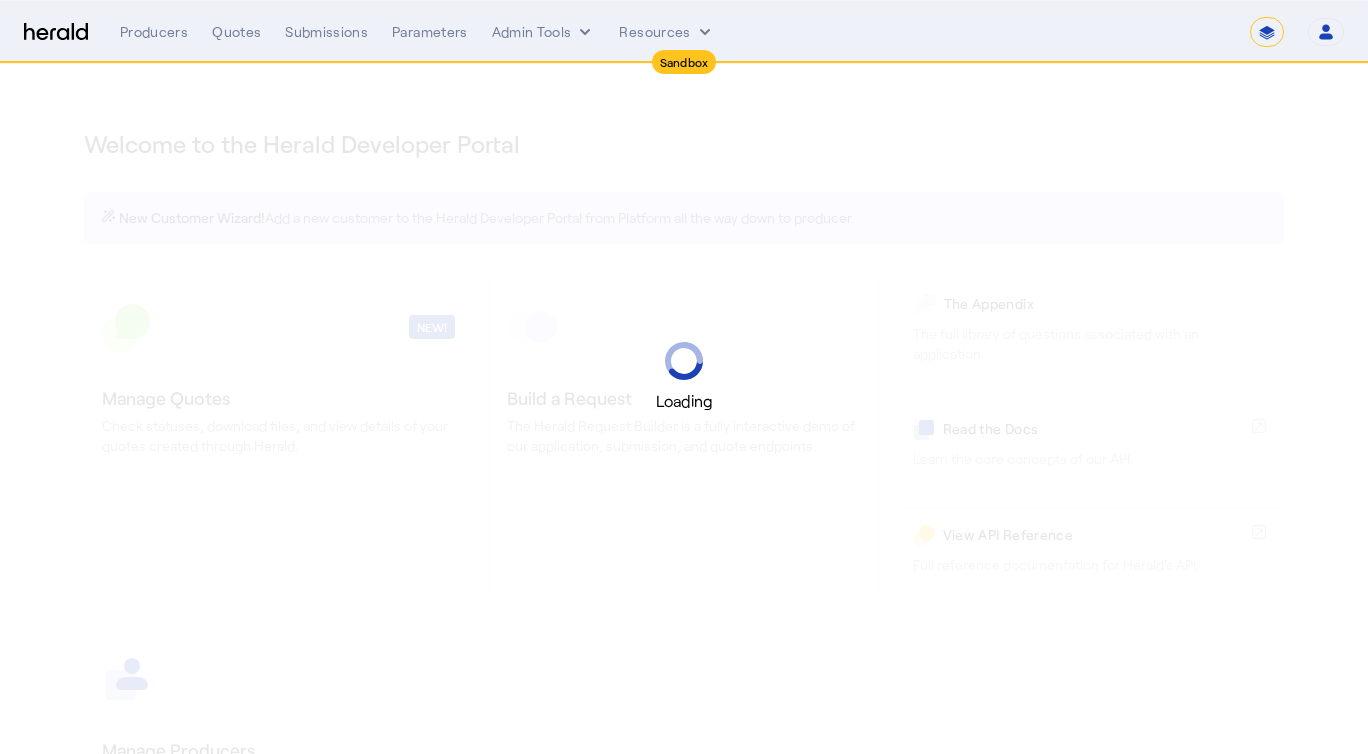 select on "*******" 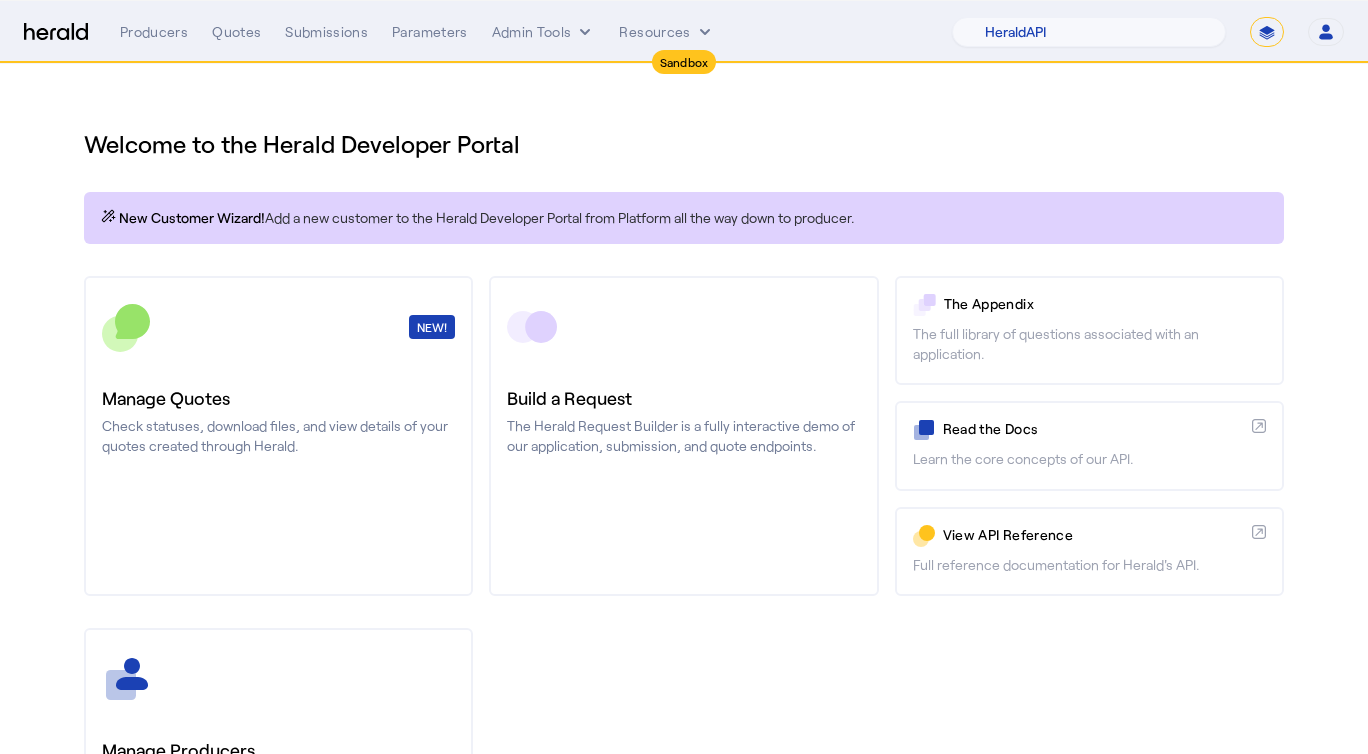 click on "**********" at bounding box center (1267, 32) 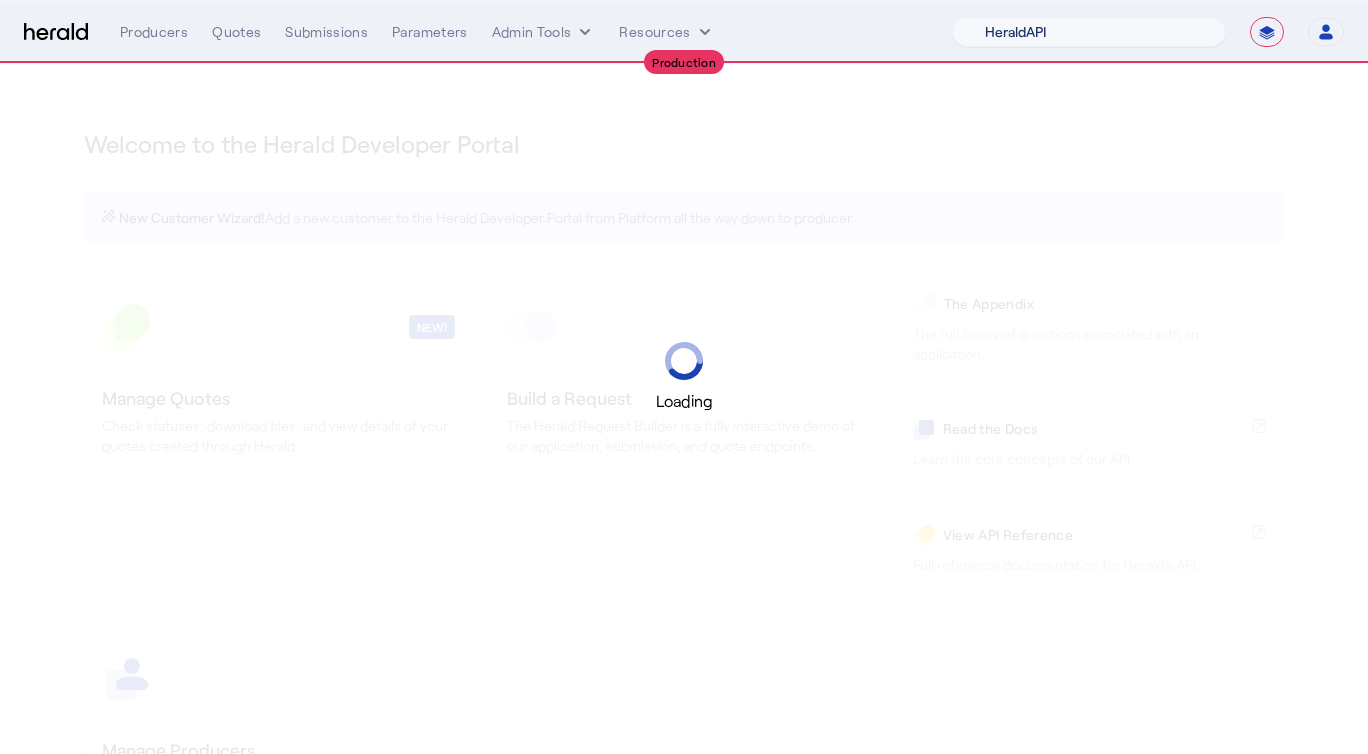 click on "1Fort   Acrisure   Acturis   Affinity Advisors   Affinity Risk   Agentero   AmWins   Anzen   Aon   Appulate   Arch   Assurely   BTIS   Babbix   Berxi   [PERSON_NAME]   BindHQ   Bold Penguin    Bolt   Bond   Boxx   Brightway   Brit Demo Sandbox   Broker Buddha   [PERSON_NAME]   Burns [PERSON_NAME]   CNA Test   CRC   CS onboarding test account   Chubb Test   Citadel   Coalition   Coast   Coterie Test   Counterpart    CoverForce   CoverWallet   Coverdash   Coverhound   Cowbell   Cyber Example Platform   CyberPassport   Defy Insurance   Draftrs   ESpecialty   Embroker   Equal Parts   Exavalu   Ezyagent   Federacy Platform   FifthWall   Flow Speciality (Capitola)   Foundation   Founder Shield   Gaya   Gerent   GloveBox   Glow   Growthmill   [PERSON_NAME]   Hartford Steam Boiler   Hawksoft   [PERSON_NAME] Insurance Brokers   Herald Envoy Testing   HeraldAPI   Hypergato   Inchanted   [URL]   Infinity   [DOMAIN_NAME]   Insuremo   Insuritas   Irys   Jencap   [PERSON_NAME]   LTI Mindtree   Layr   Limit   [PERSON_NAME] Test   [PERSON_NAME]   Novidea" at bounding box center [1089, 32] 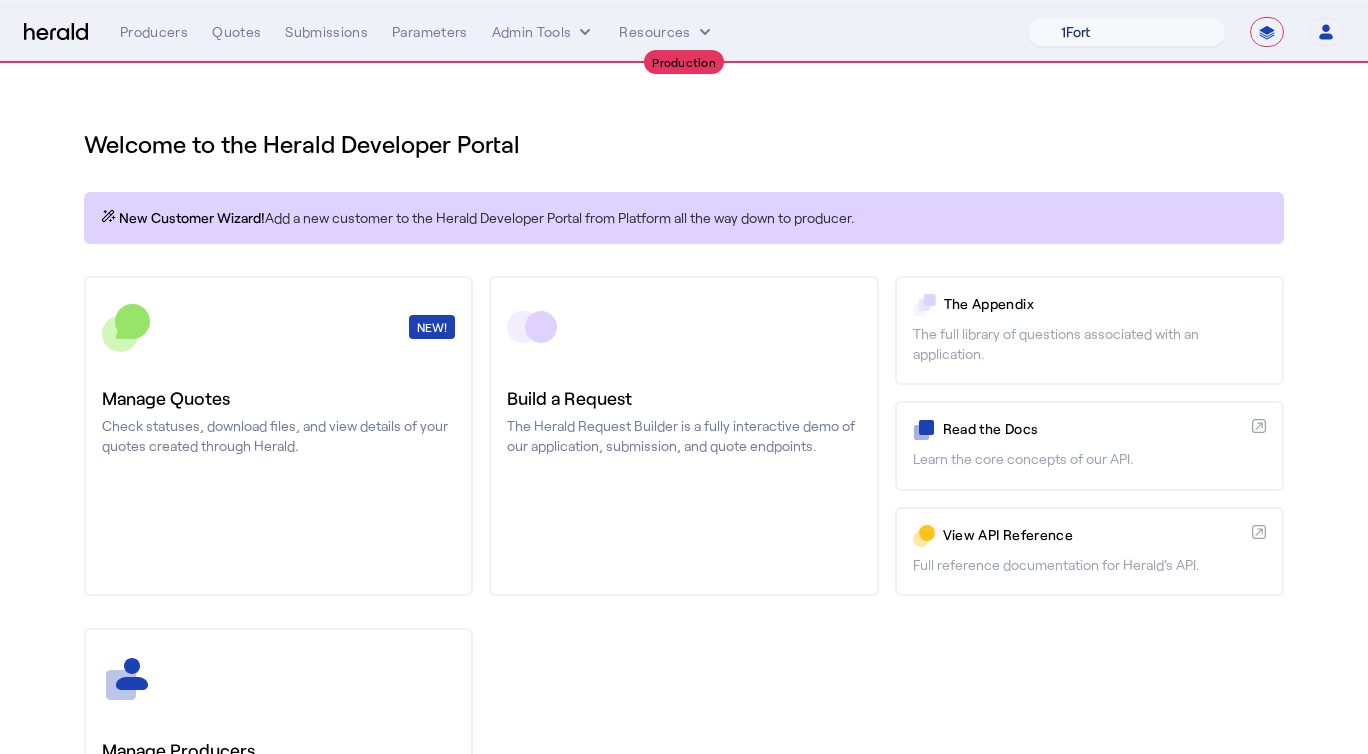 select on "pfm_h3db_crc" 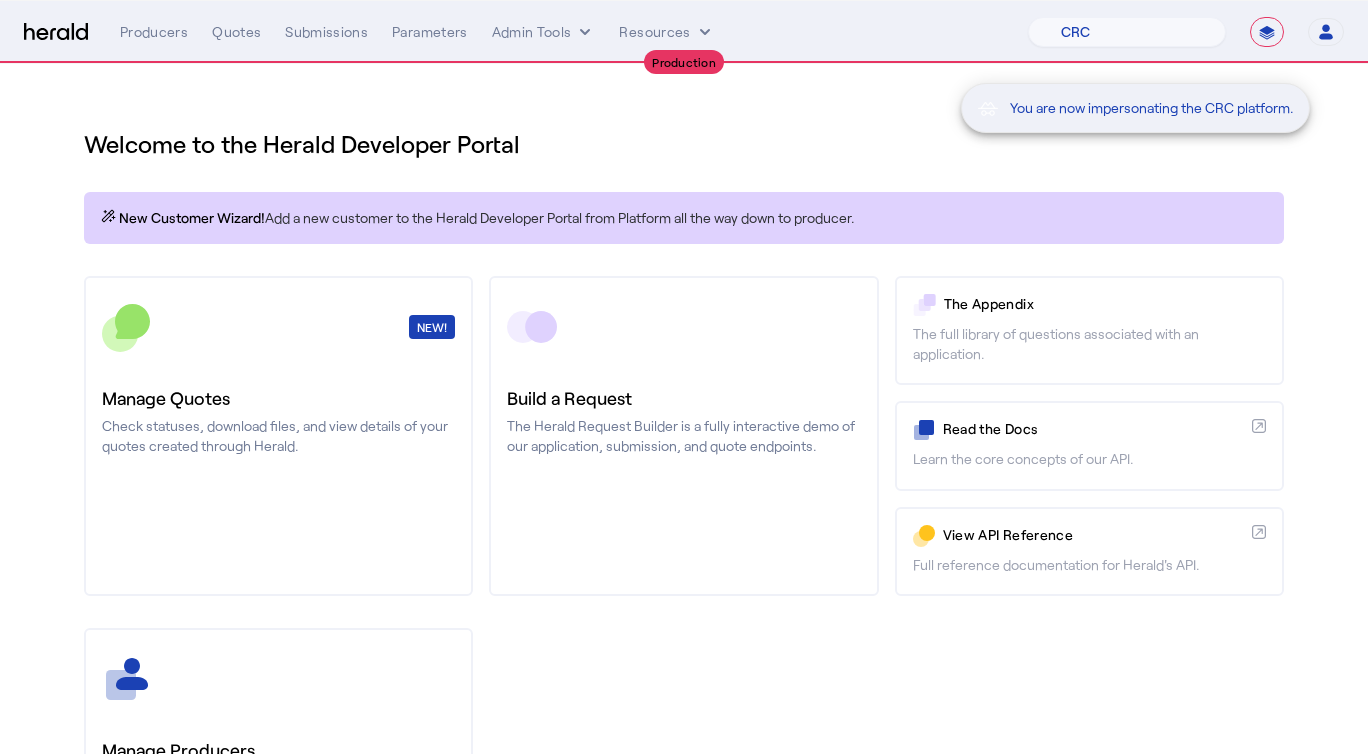click on "You are now impersonating the CRC platform." at bounding box center (684, 377) 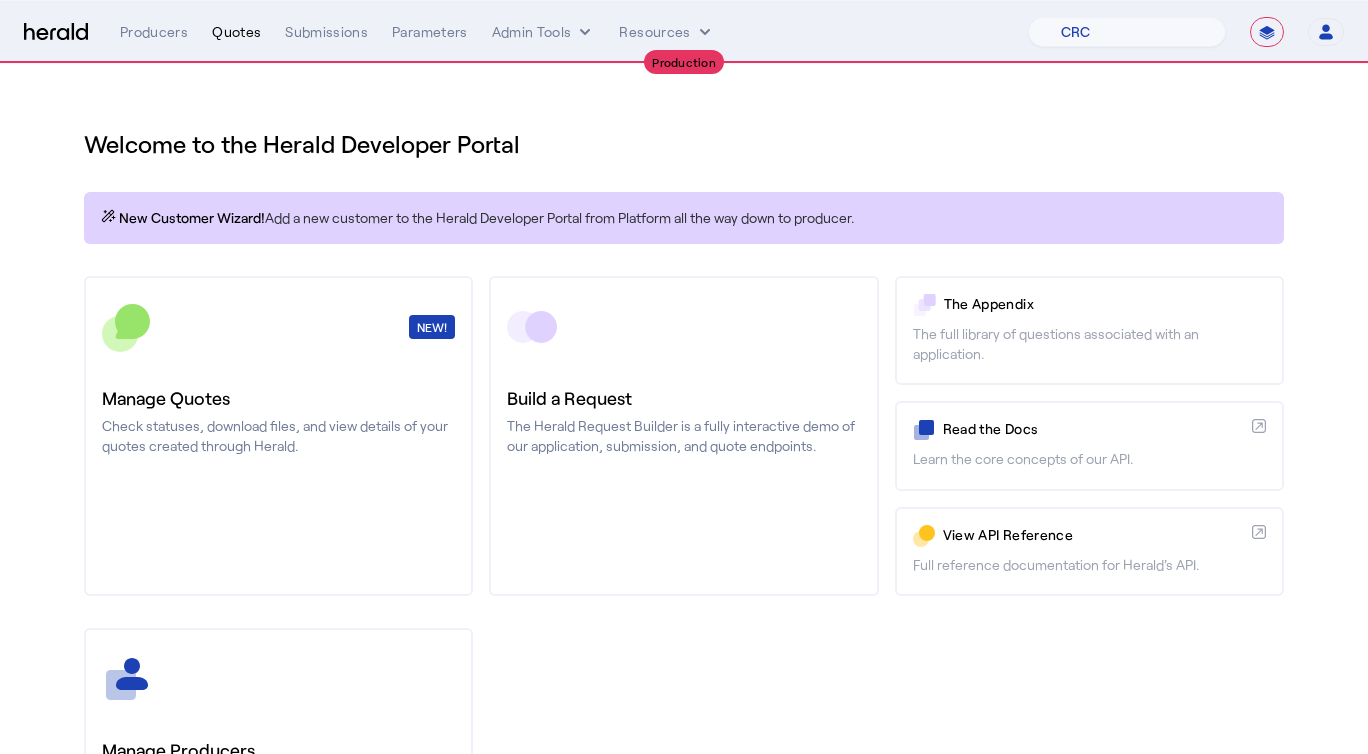 click on "Quotes" at bounding box center [236, 32] 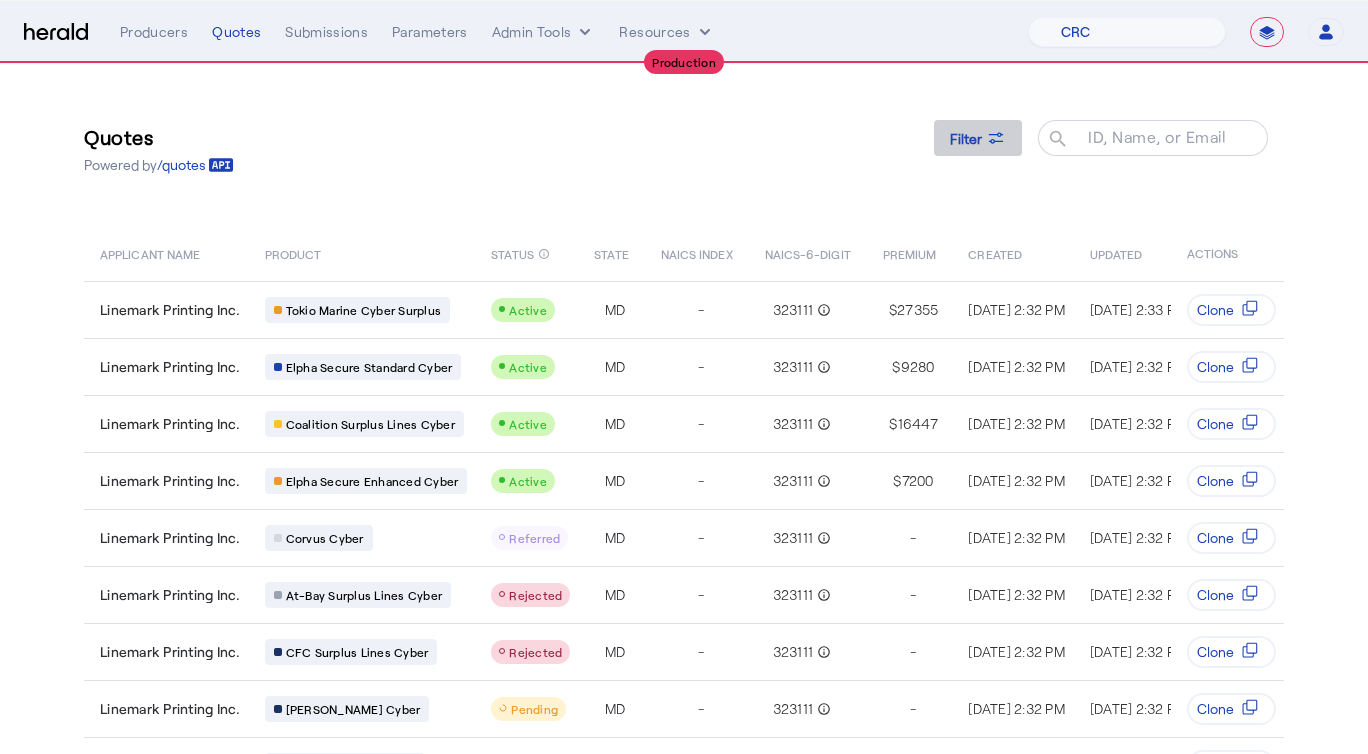 click at bounding box center [978, 138] 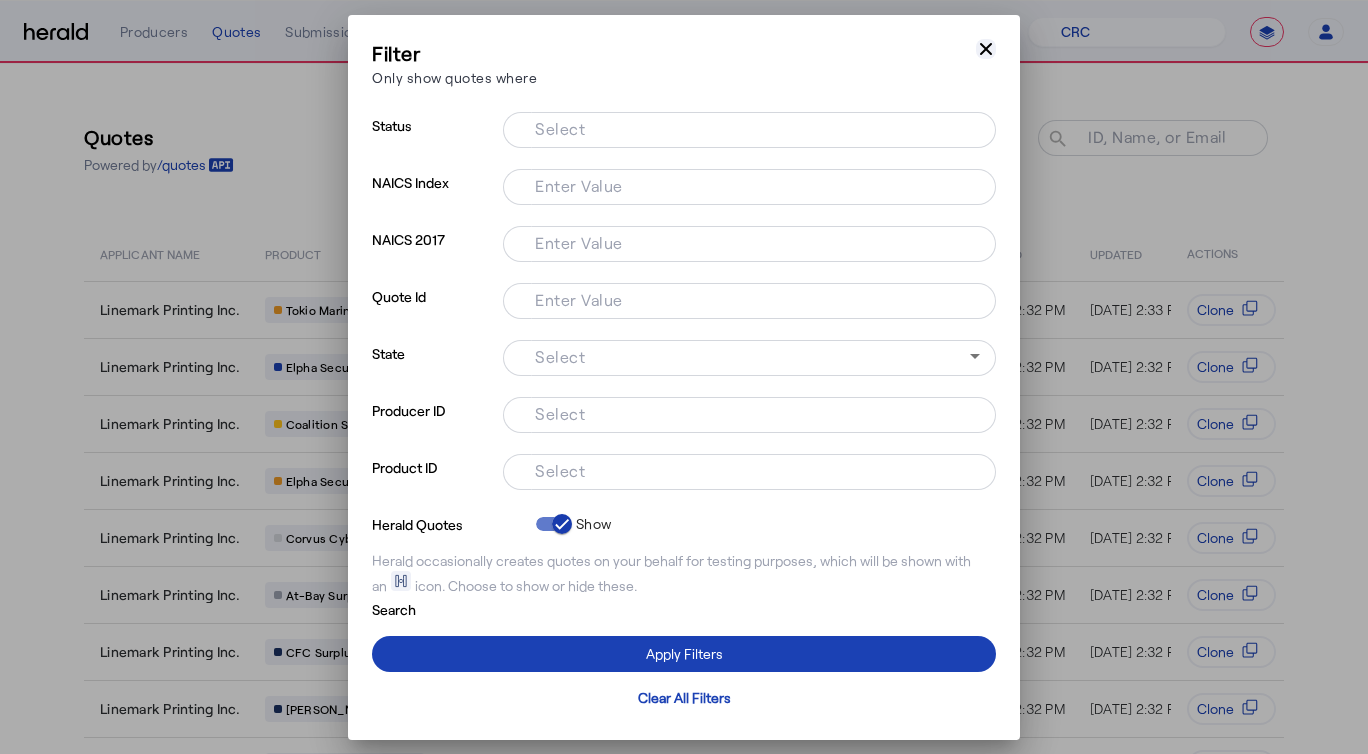 click 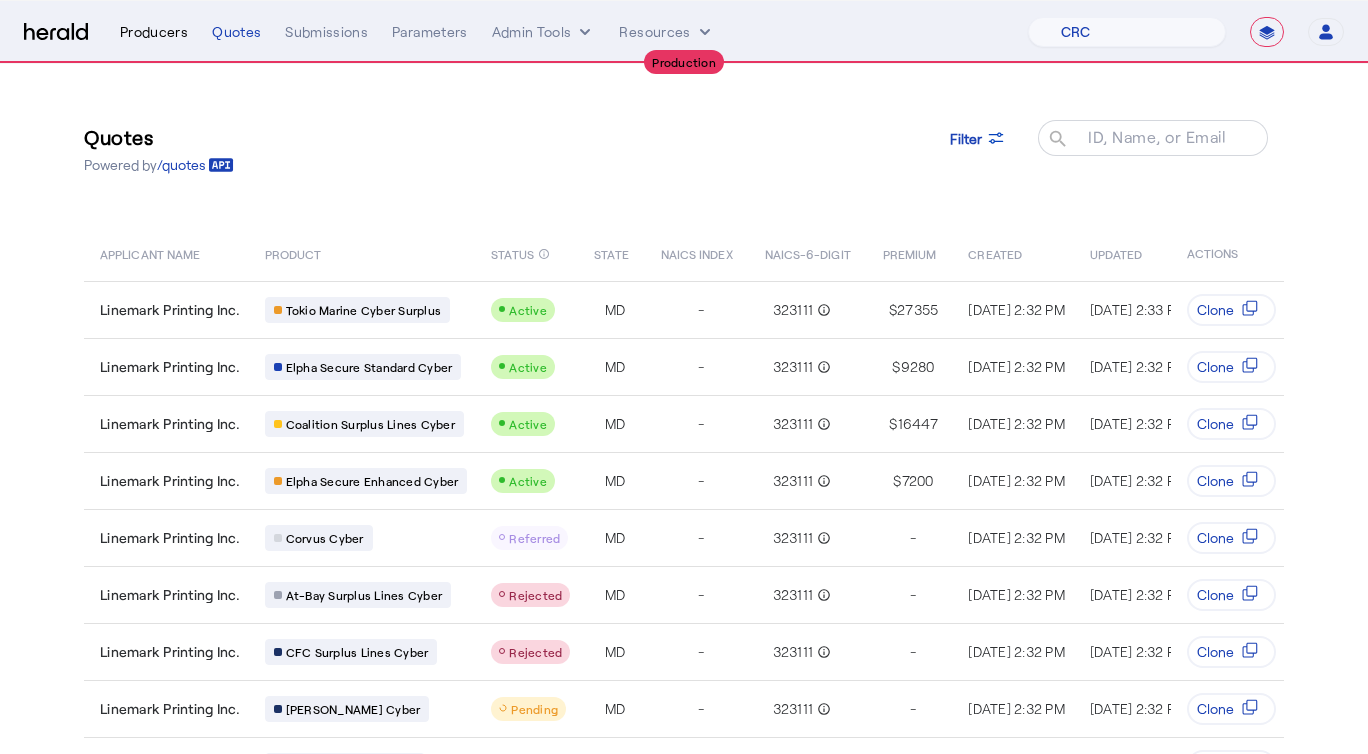 click on "Producers" at bounding box center (154, 32) 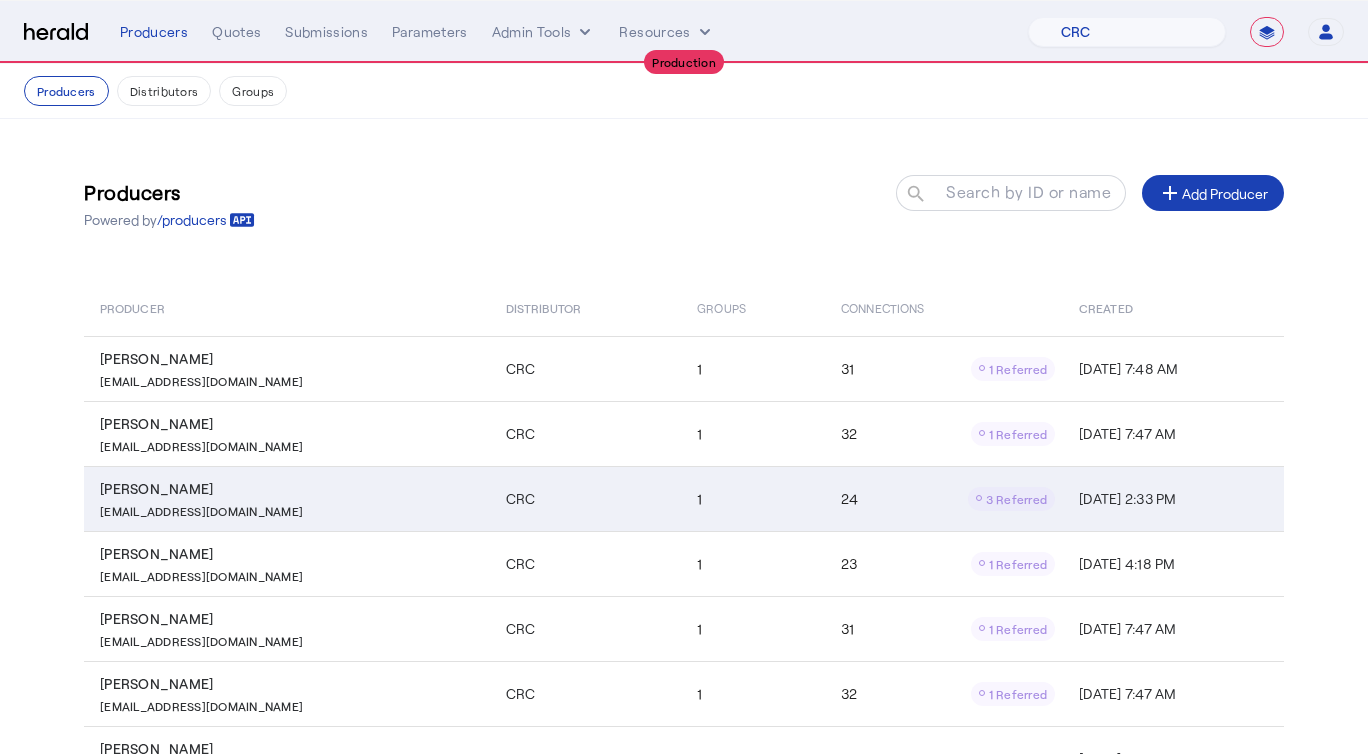 scroll, scrollTop: 75, scrollLeft: 0, axis: vertical 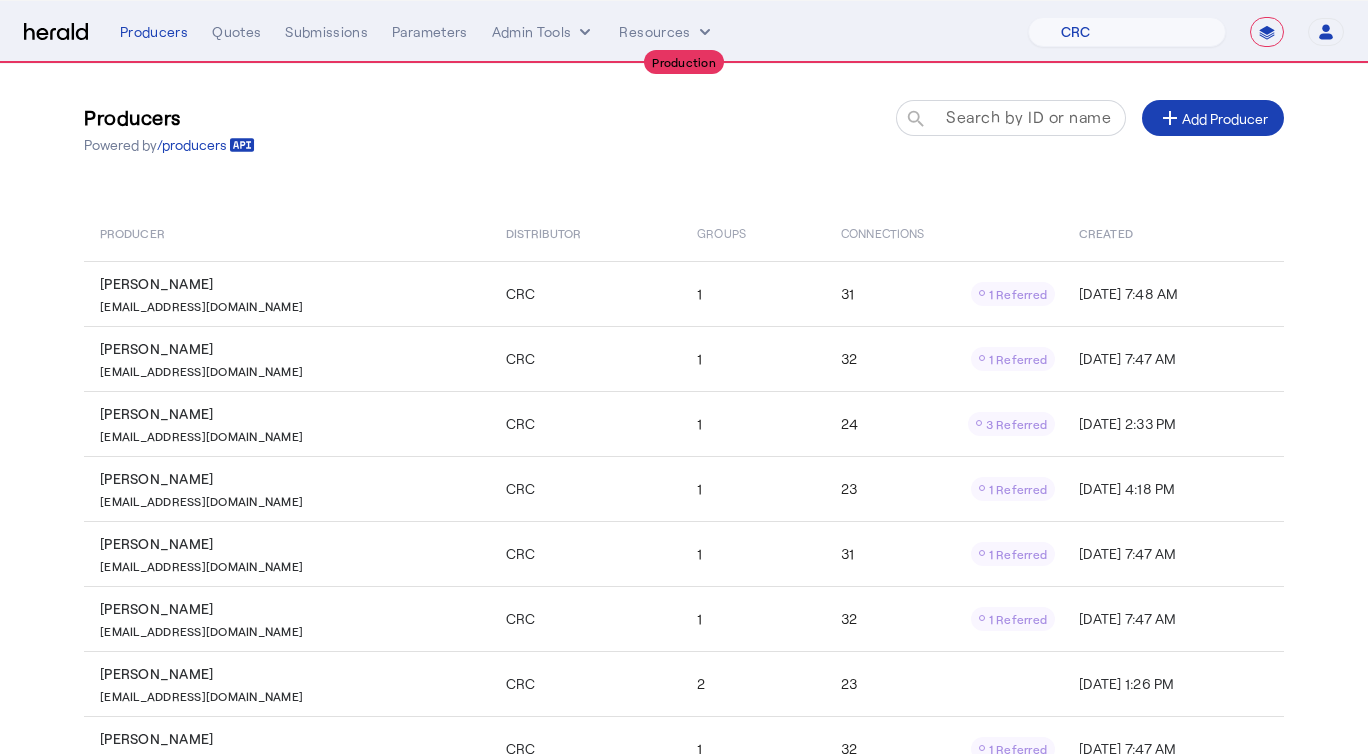 click on "Search by ID or name" at bounding box center [1028, 116] 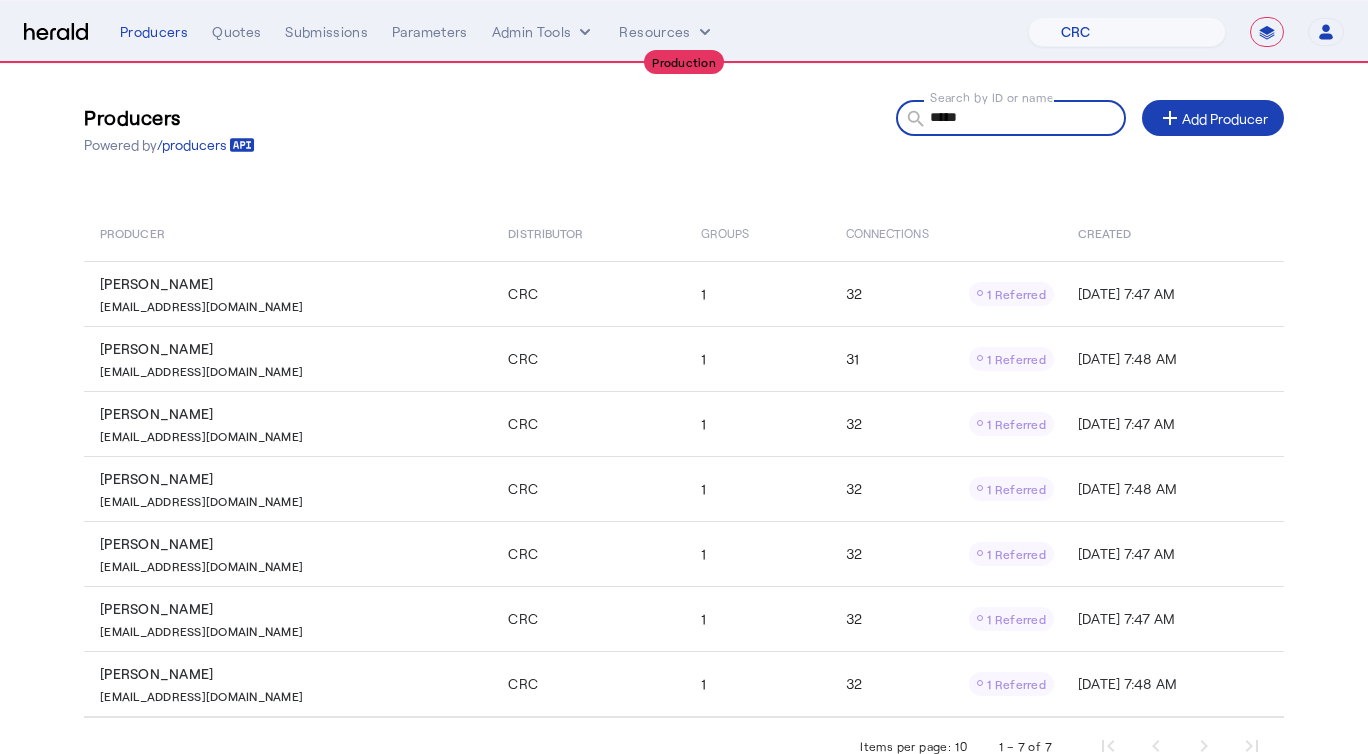 scroll, scrollTop: 0, scrollLeft: 0, axis: both 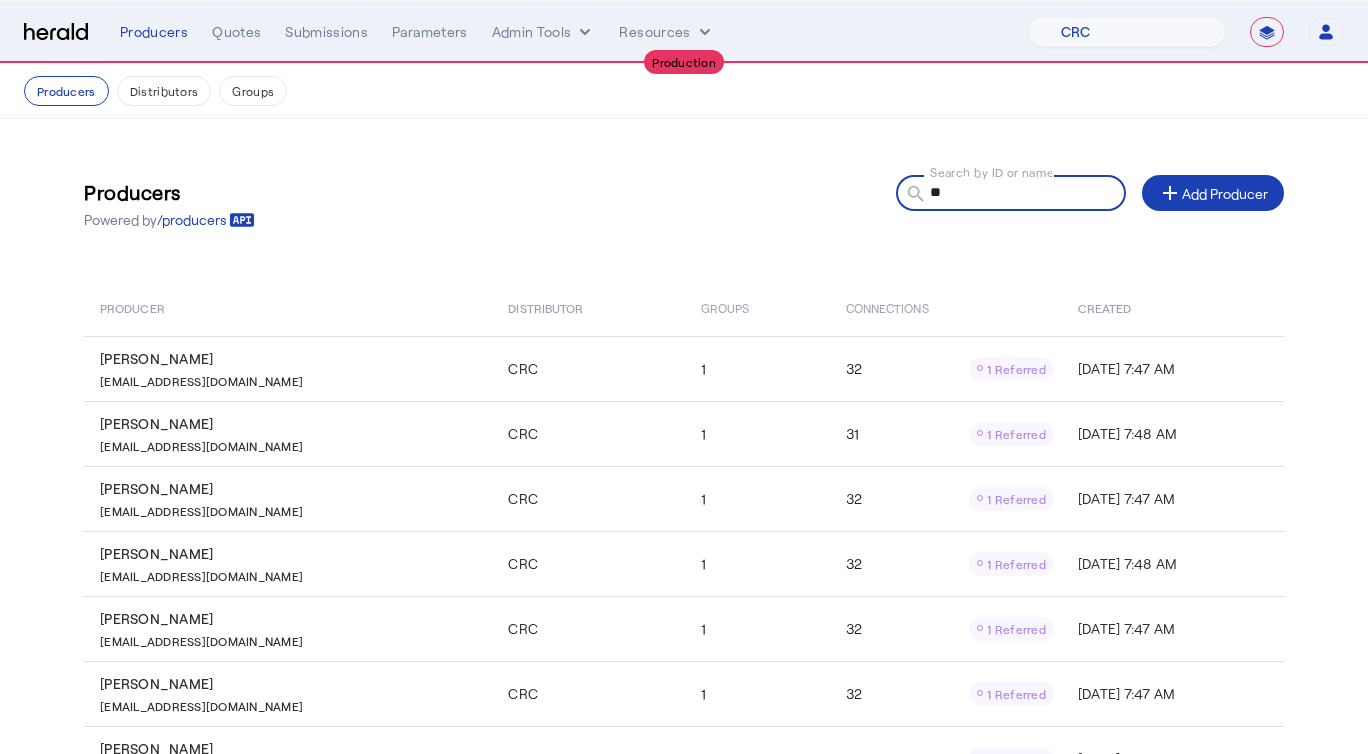 type on "*" 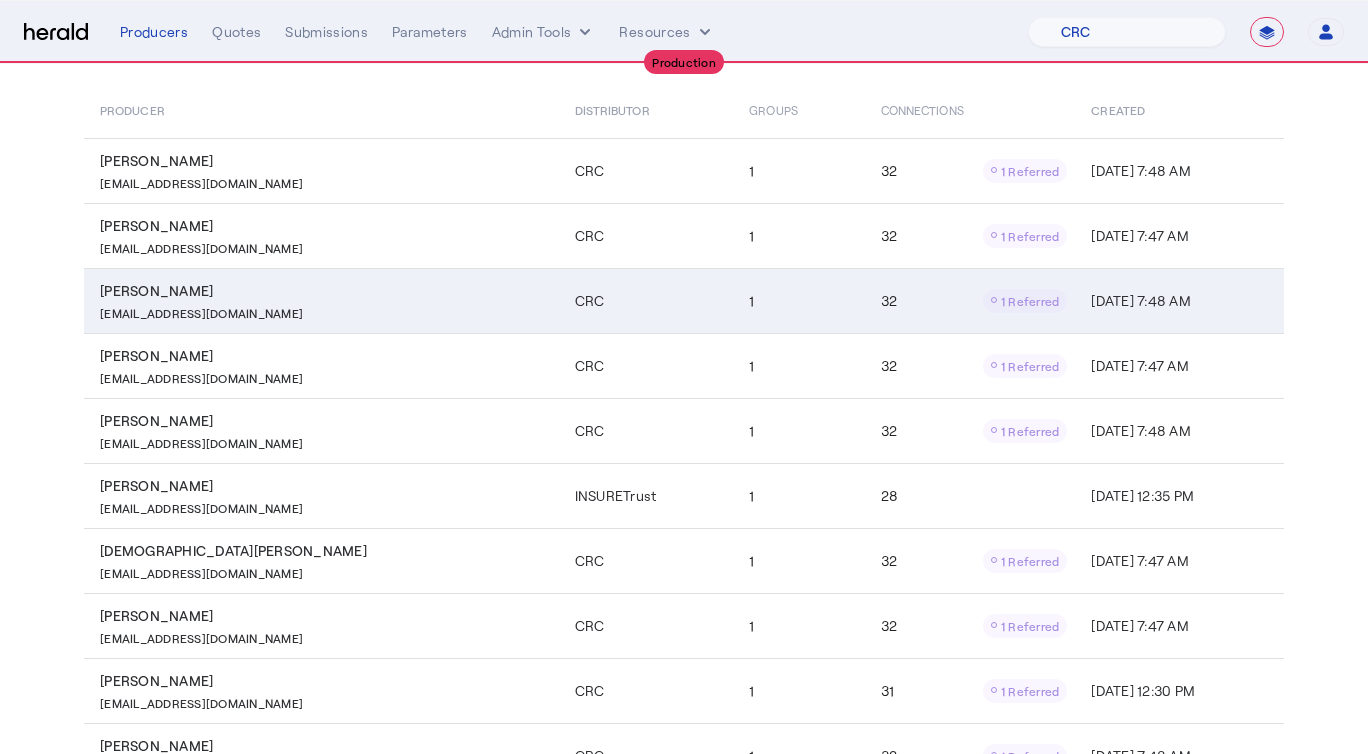 scroll, scrollTop: 330, scrollLeft: 0, axis: vertical 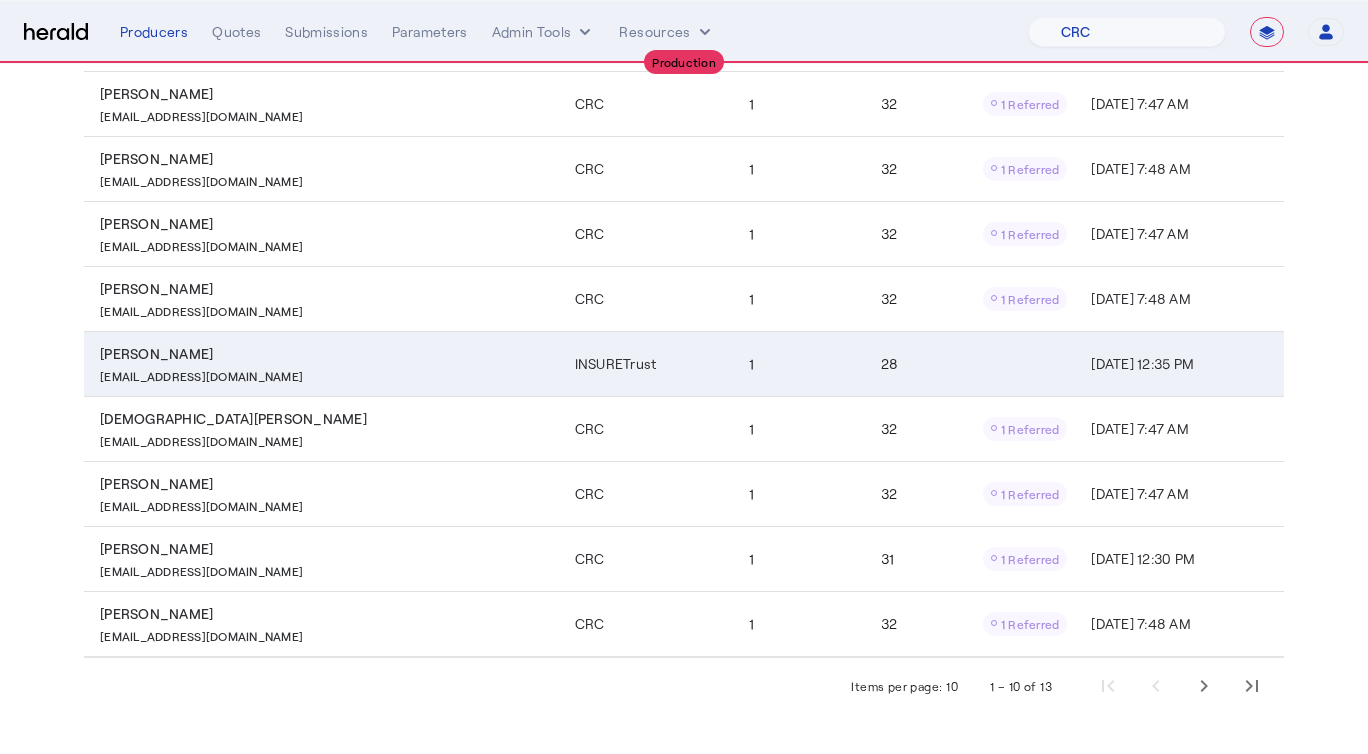 type on "******" 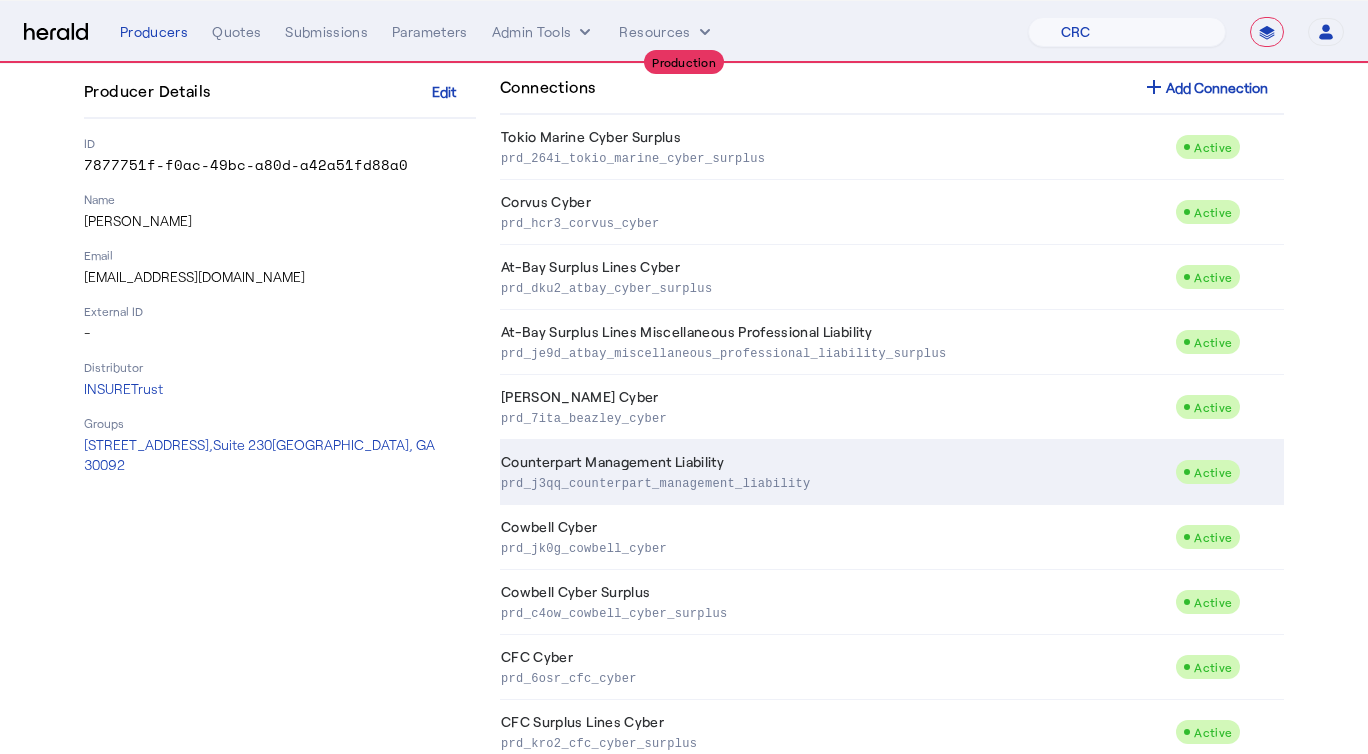 scroll, scrollTop: 204, scrollLeft: 0, axis: vertical 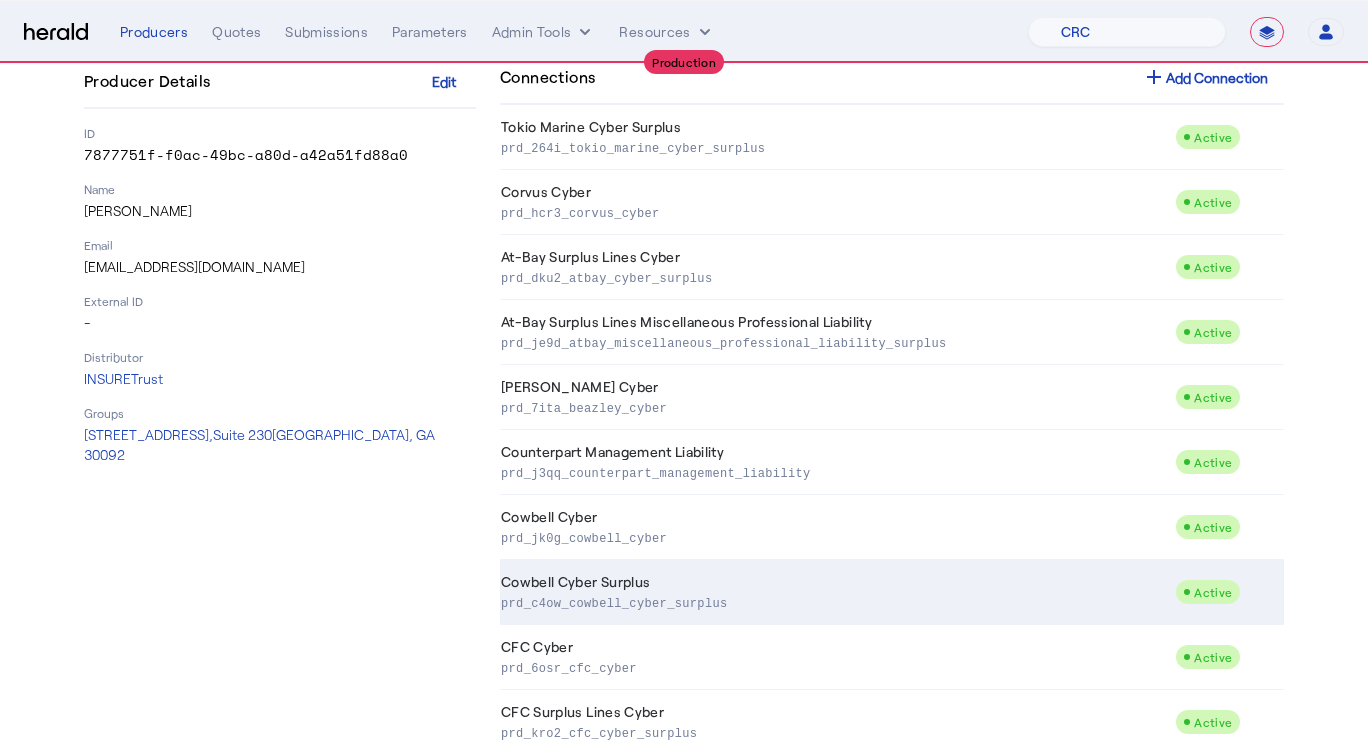 click on "Cowbell Cyber Surplus  prd_c4ow_cowbell_cyber_surplus" 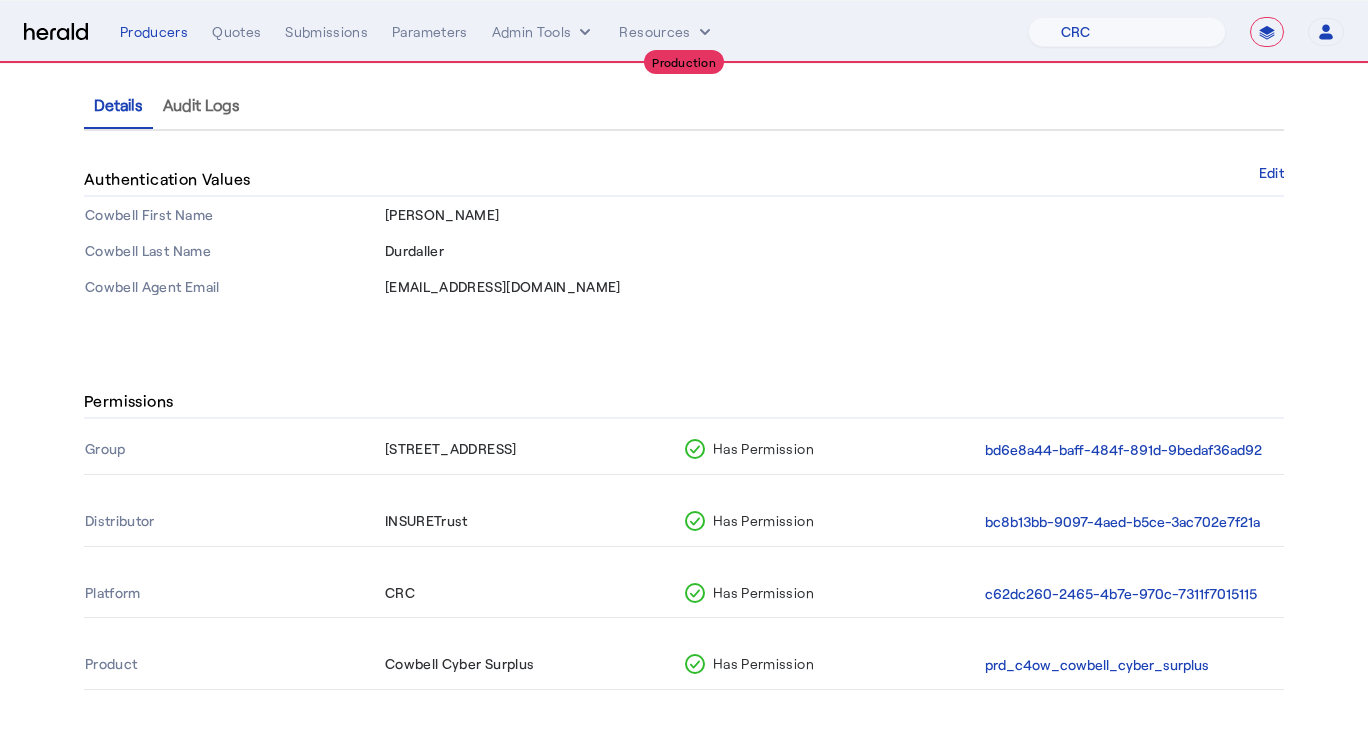 scroll, scrollTop: 0, scrollLeft: 0, axis: both 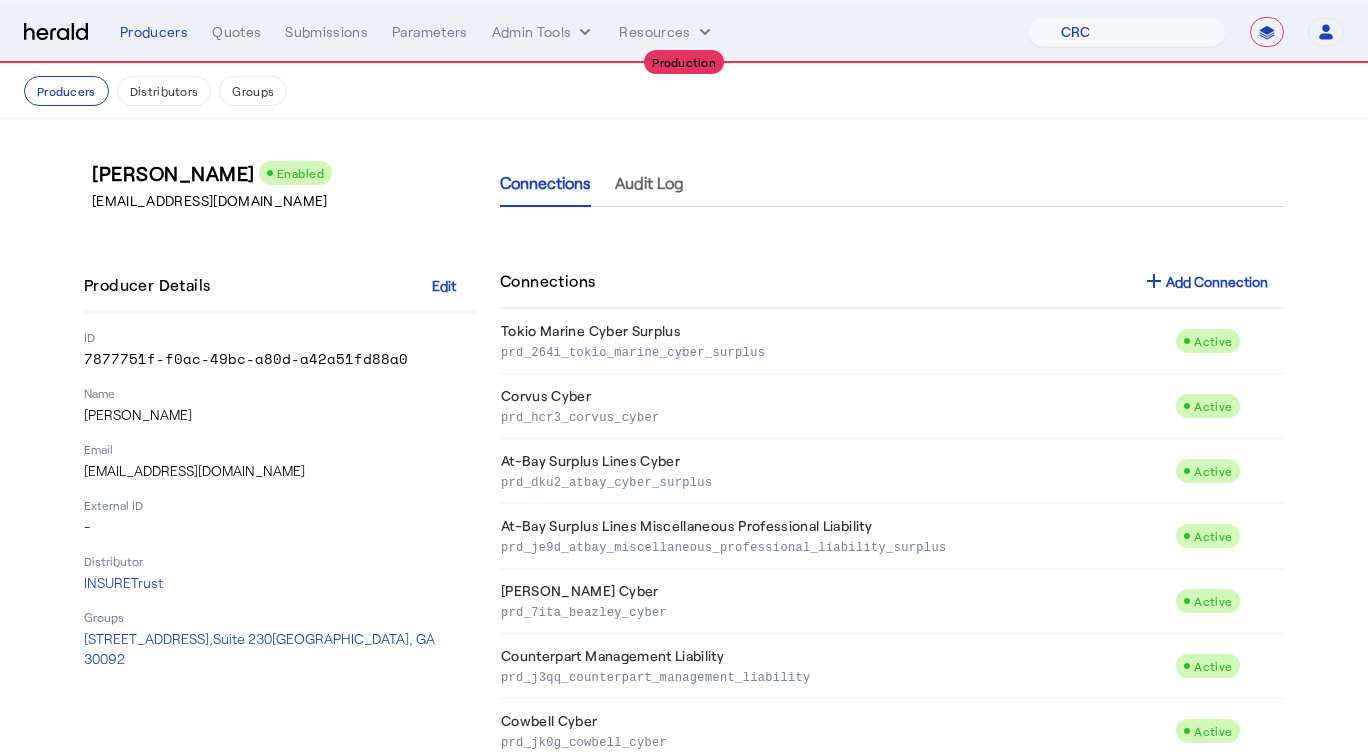 drag, startPoint x: 413, startPoint y: 361, endPoint x: 69, endPoint y: 359, distance: 344.00583 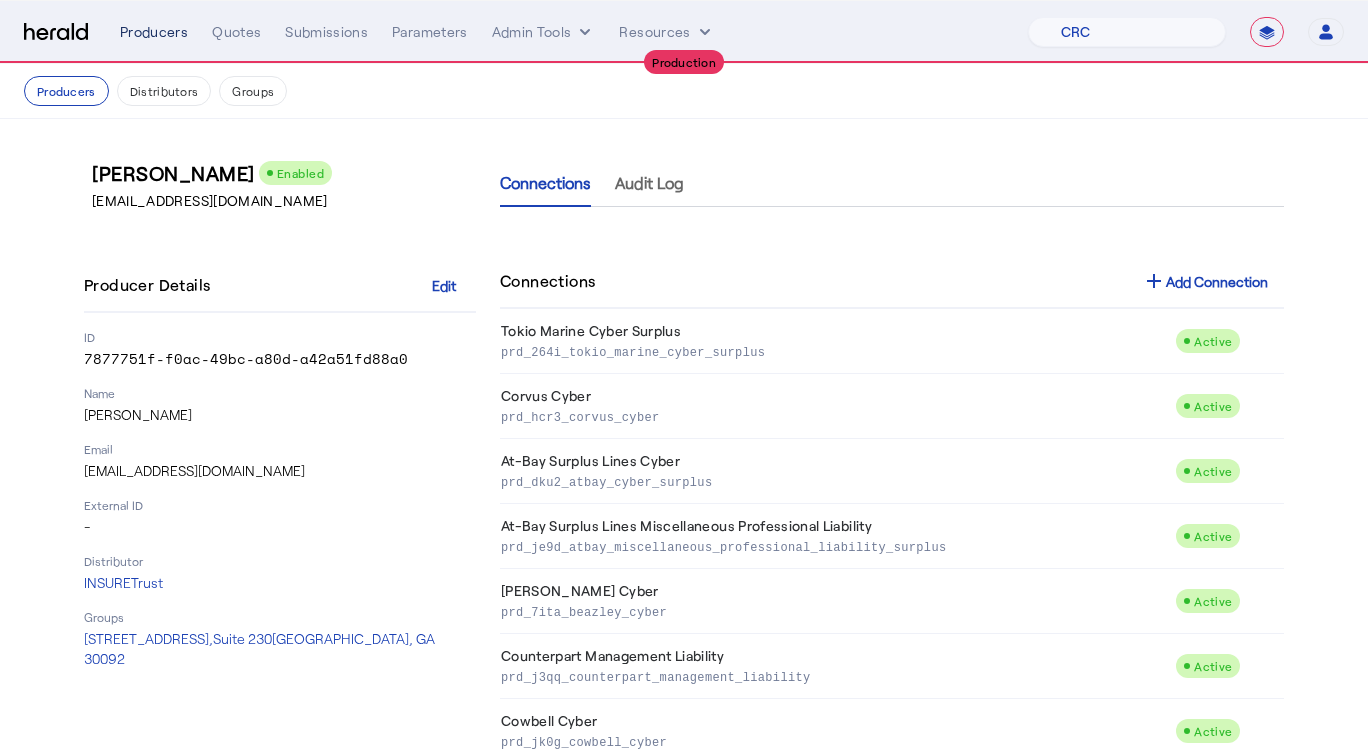 click on "Producers" at bounding box center [154, 32] 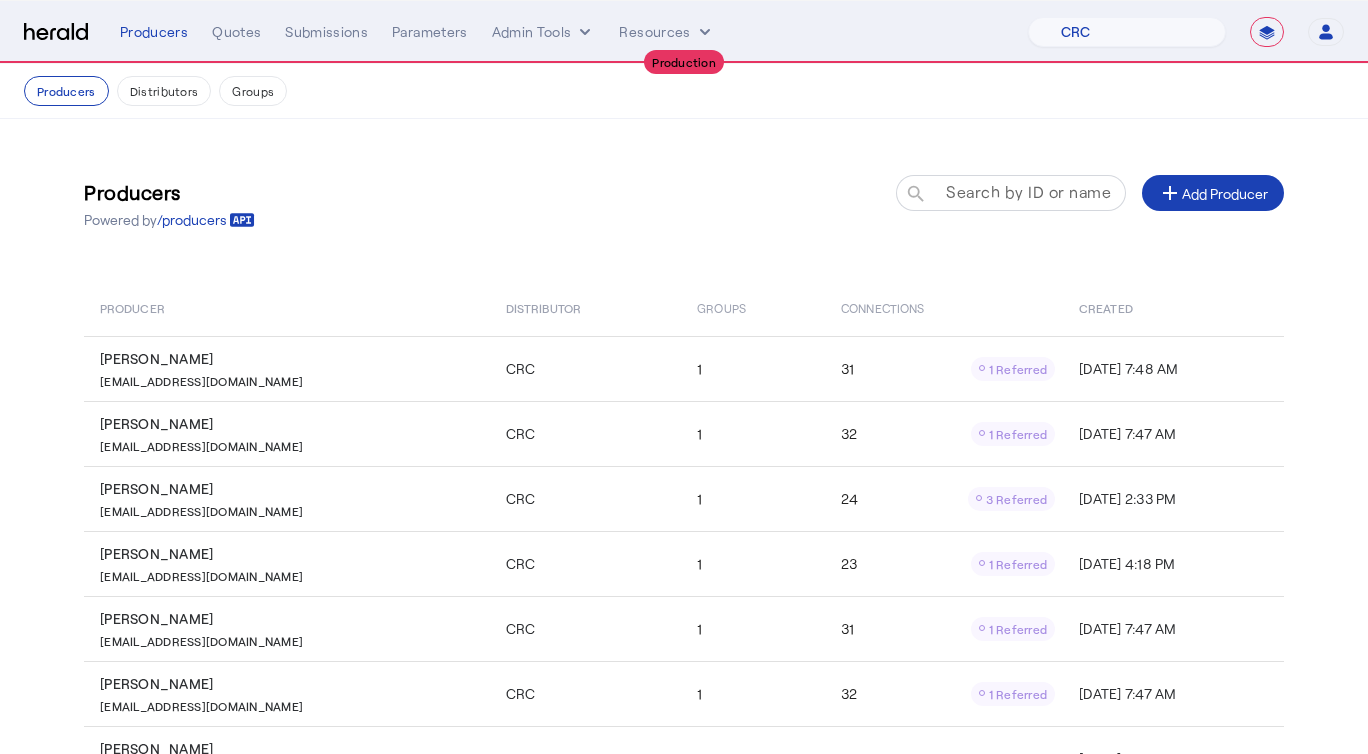 click on "Search by ID or name search" 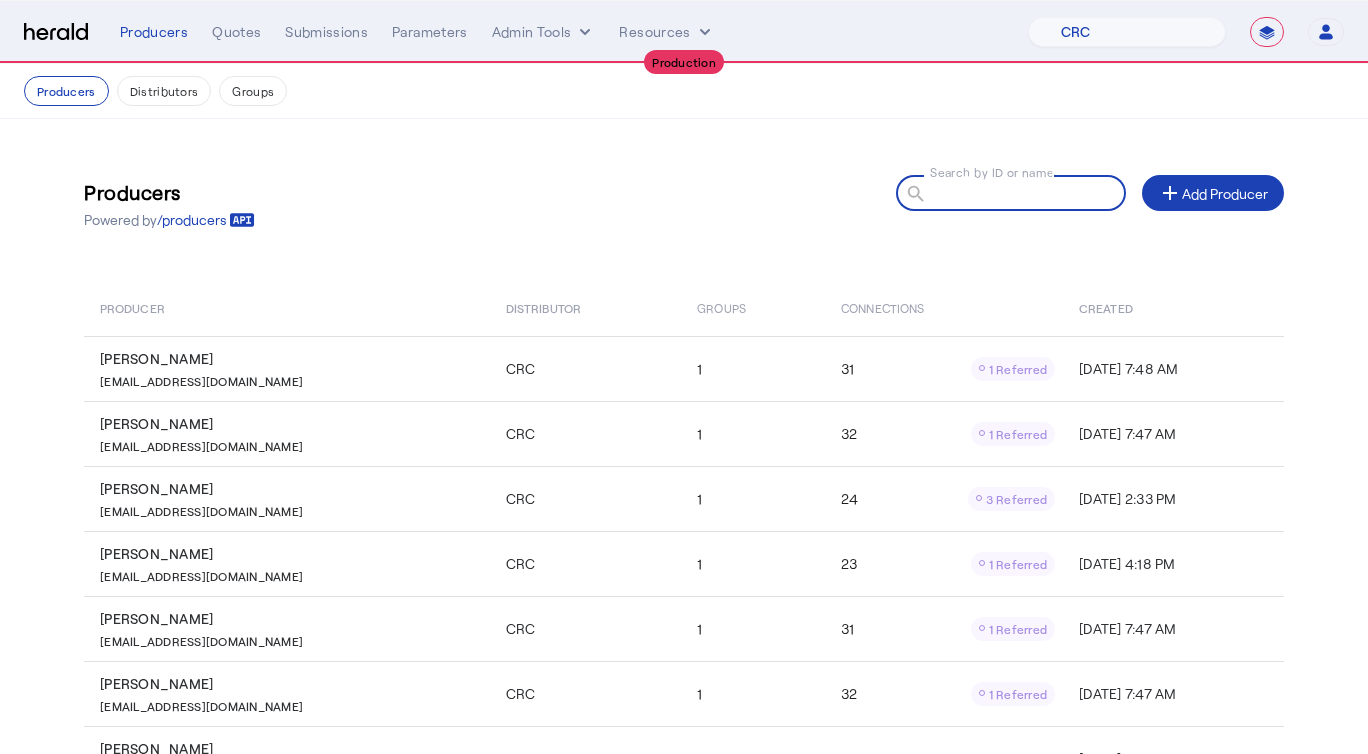 paste on "**********" 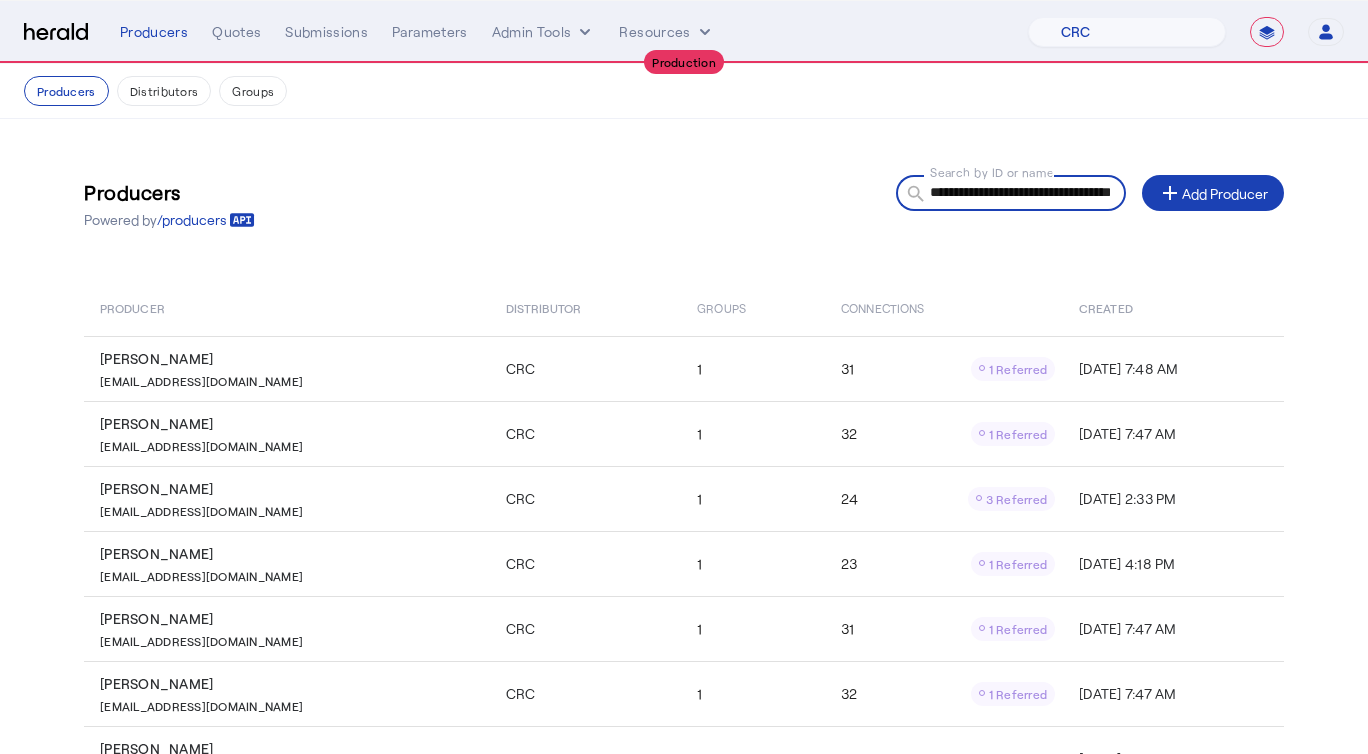 scroll, scrollTop: 0, scrollLeft: 105, axis: horizontal 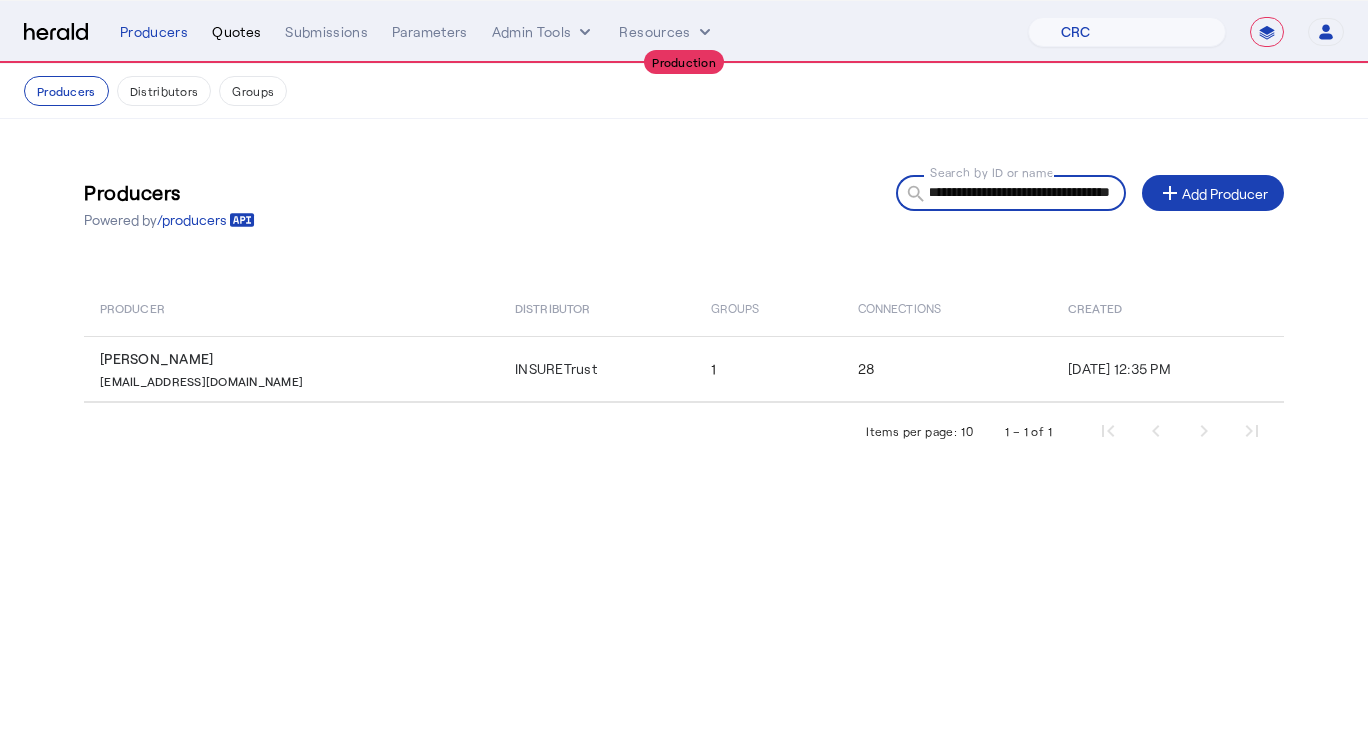 type on "**********" 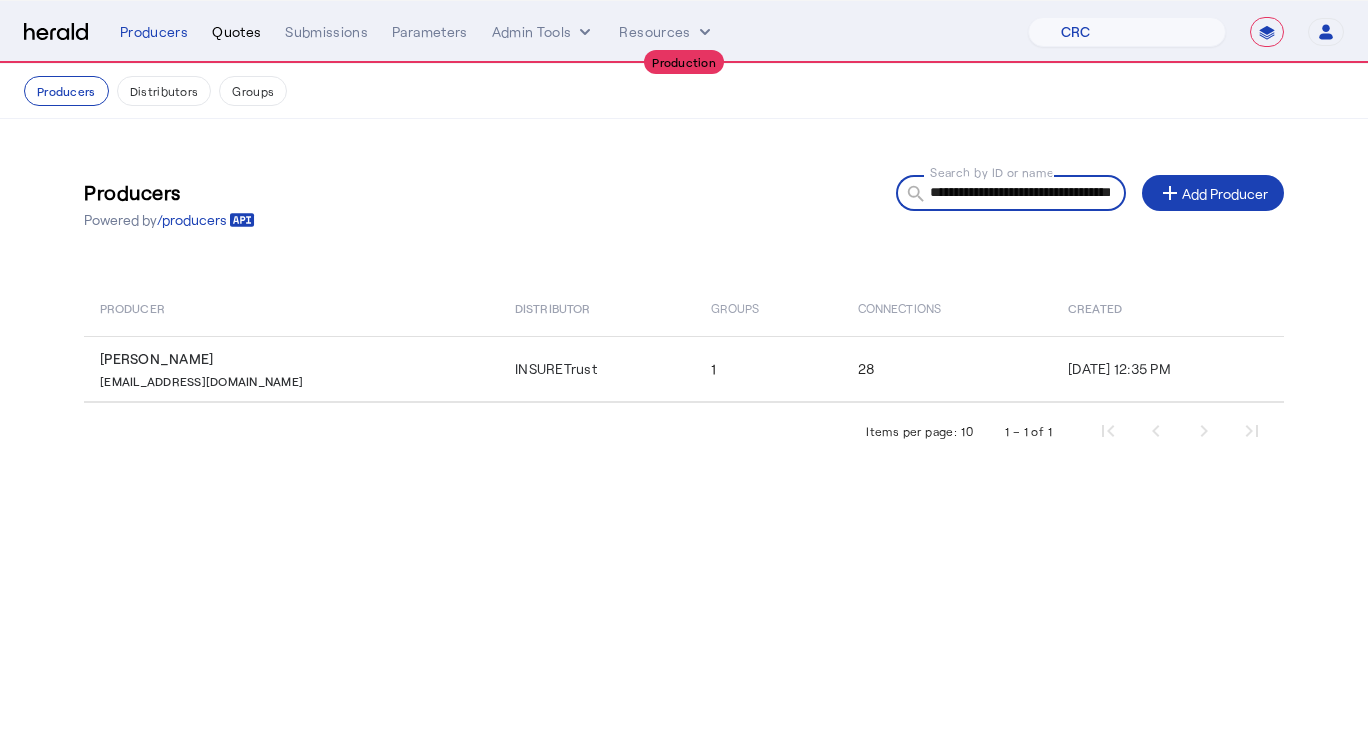 click on "Quotes" at bounding box center [236, 32] 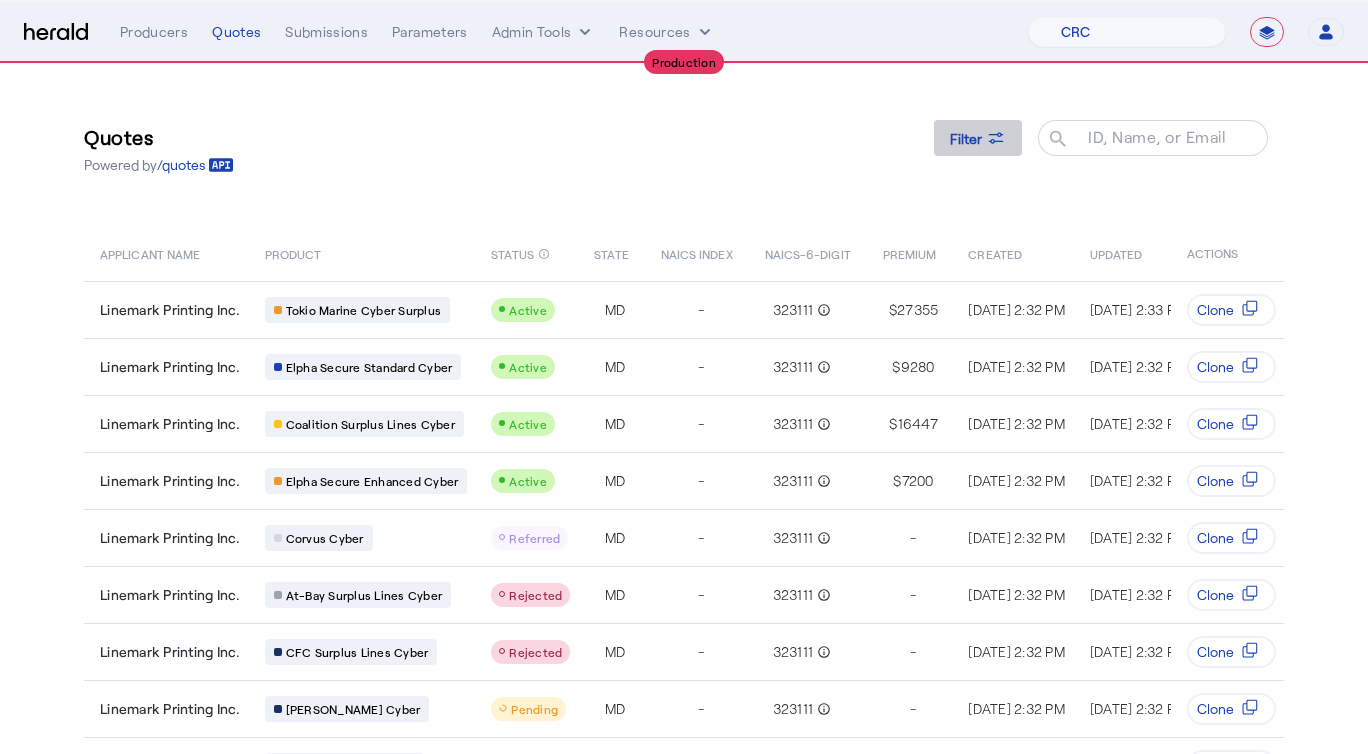 click 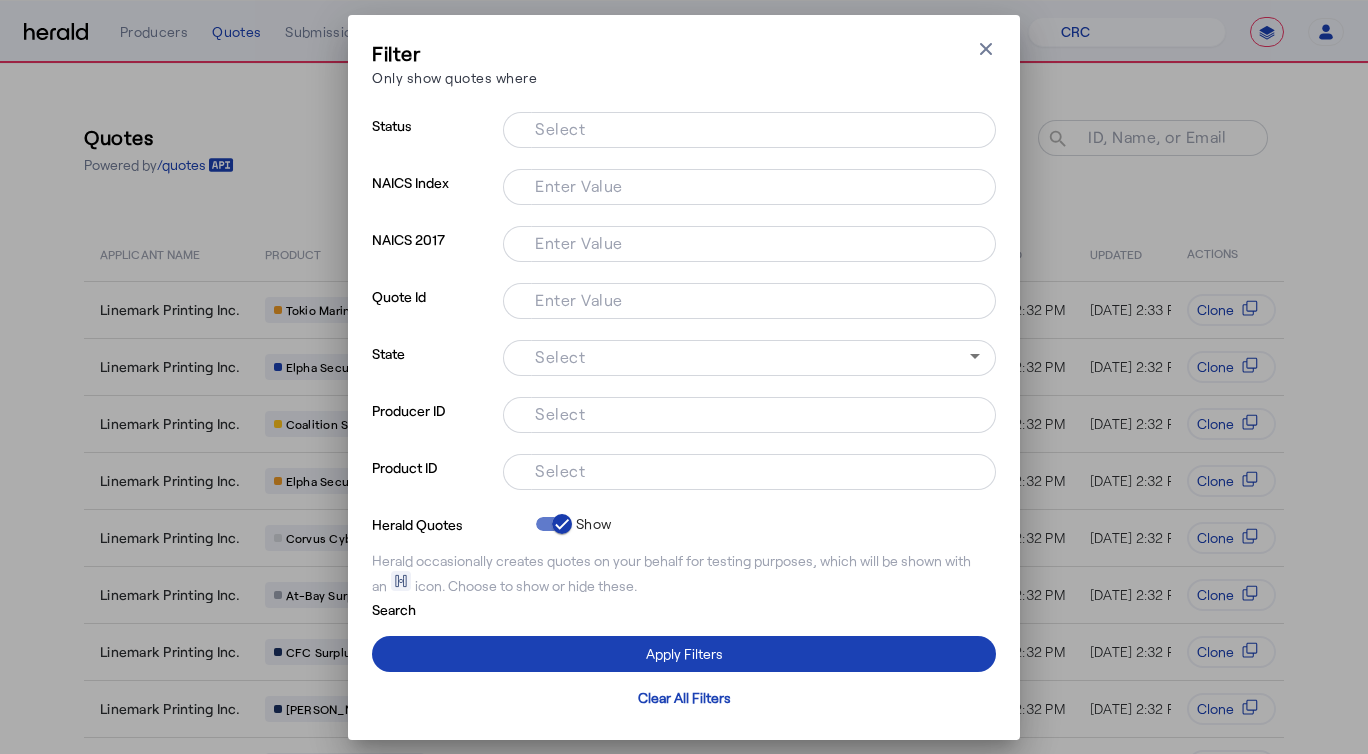 click on "Select" at bounding box center [745, 470] 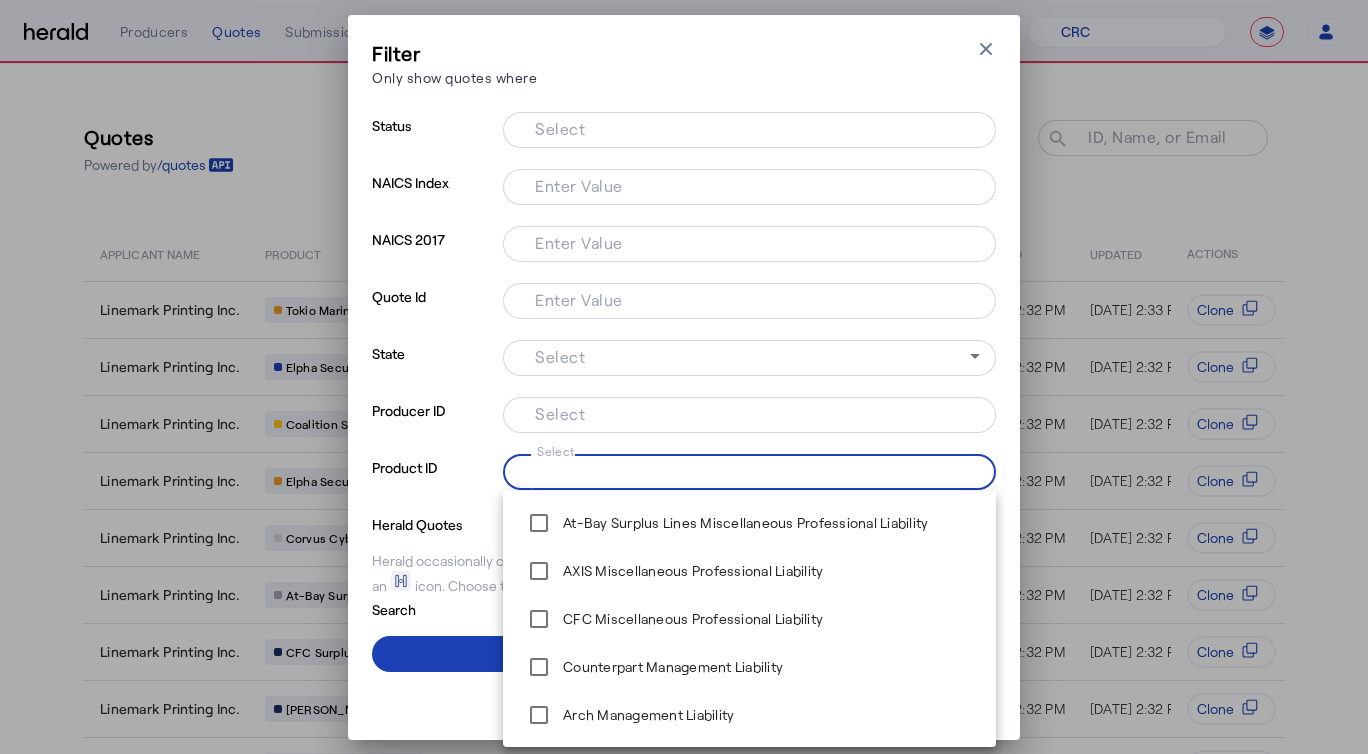 click on "Select" at bounding box center (560, 412) 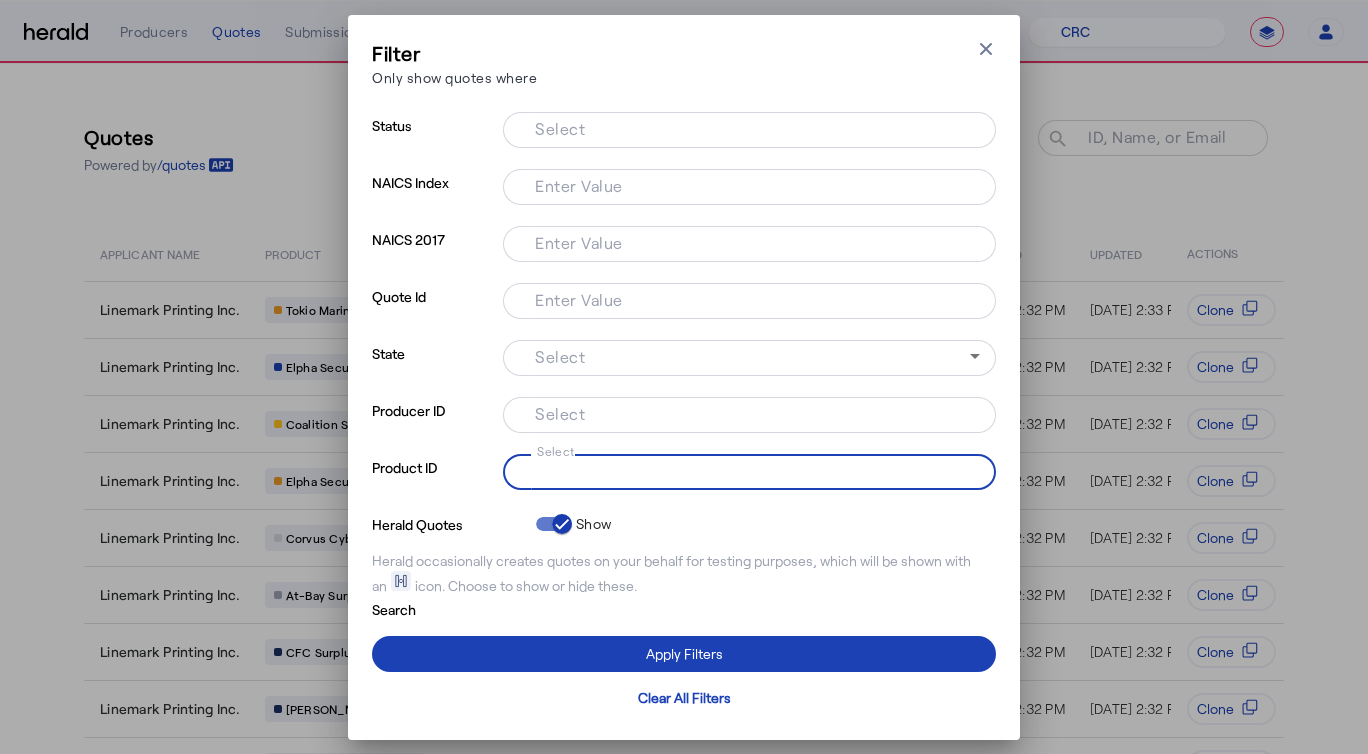 click on "Select" at bounding box center [745, 413] 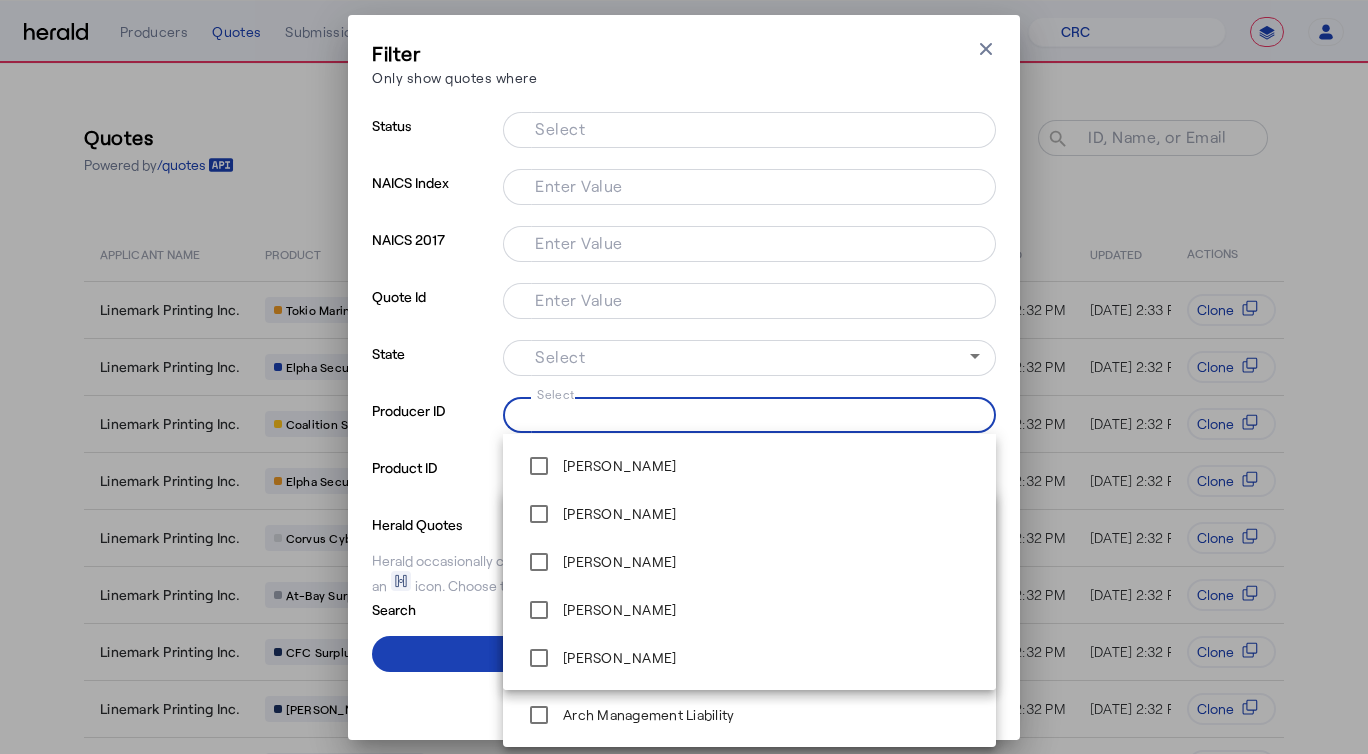 paste on "**********" 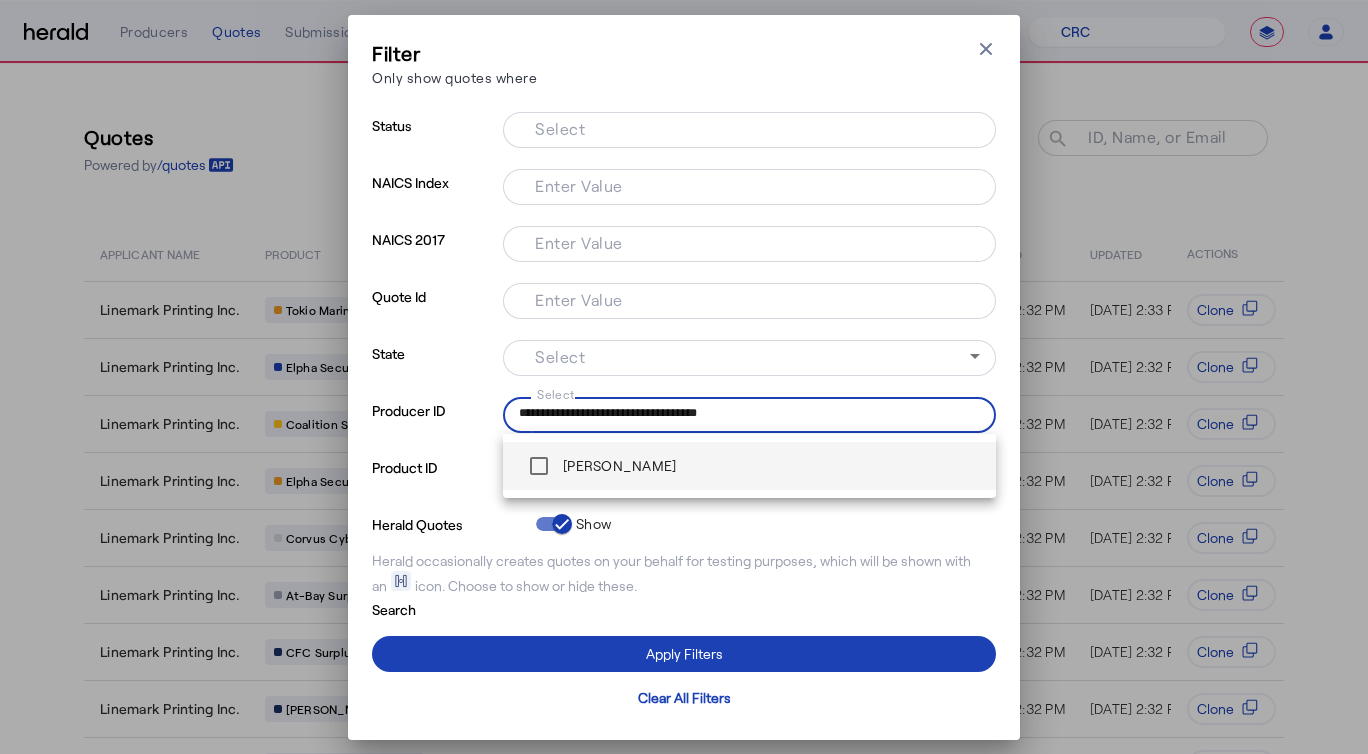 type on "**********" 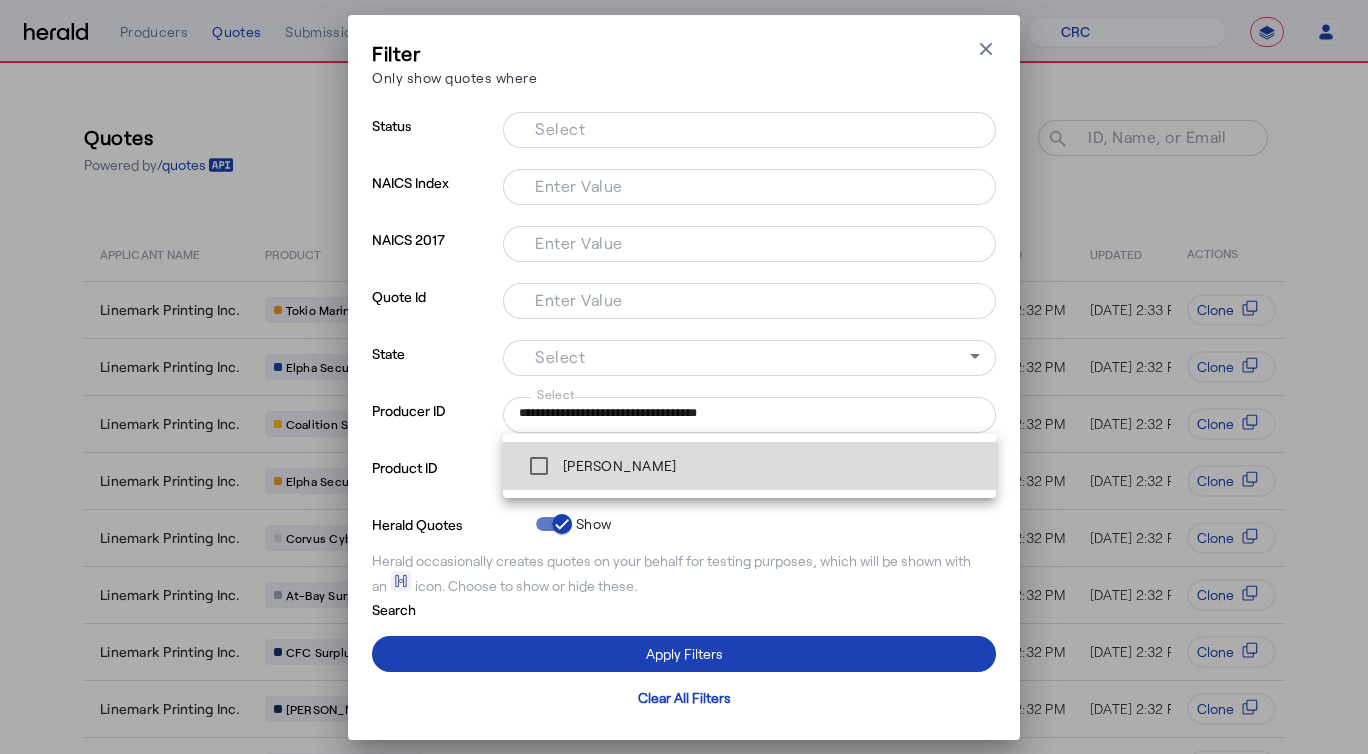 click on "[PERSON_NAME]" at bounding box center [617, 466] 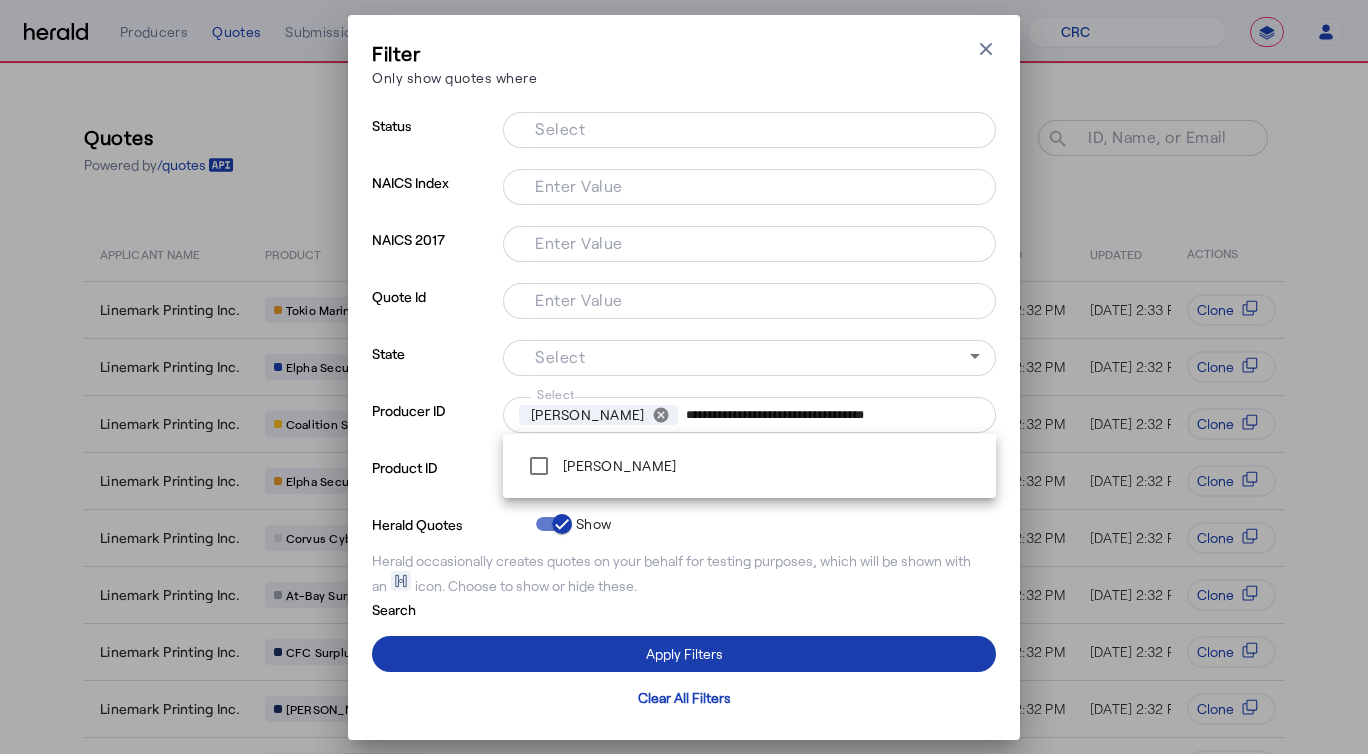 click at bounding box center [684, 654] 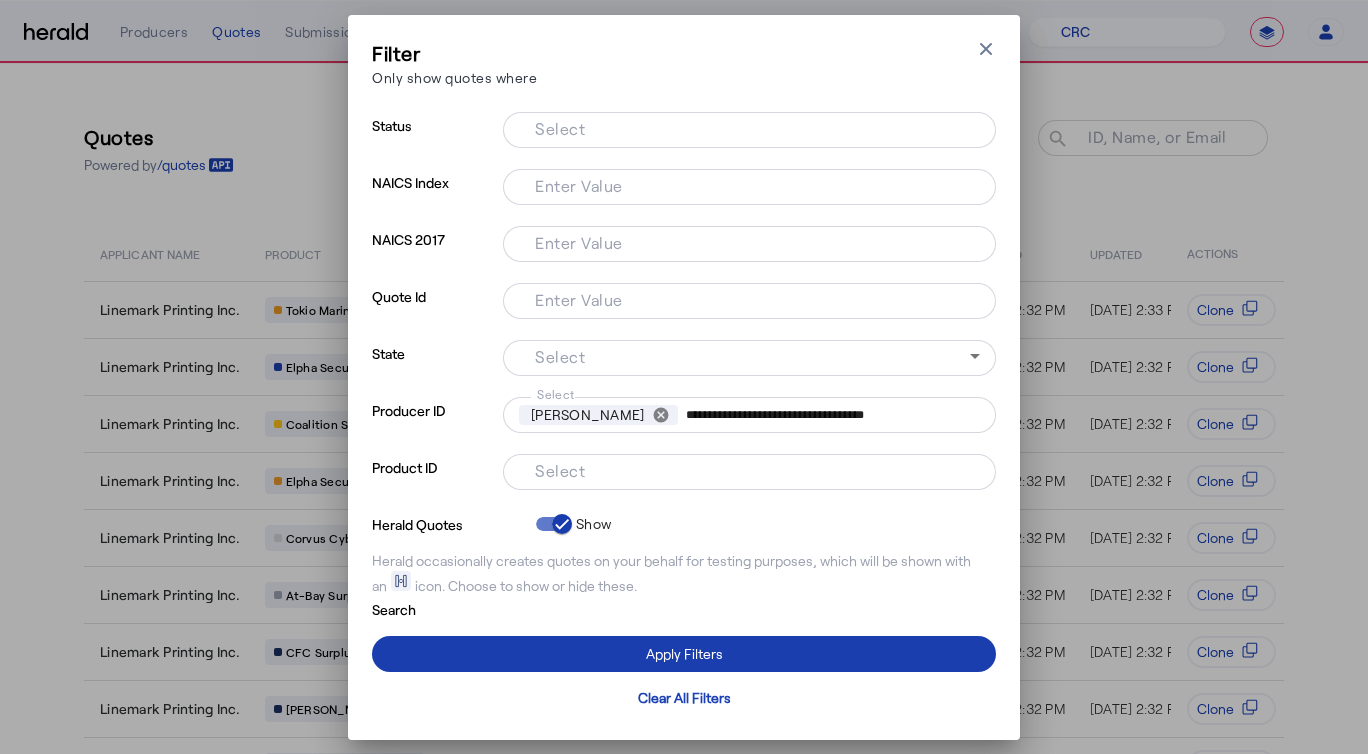 type 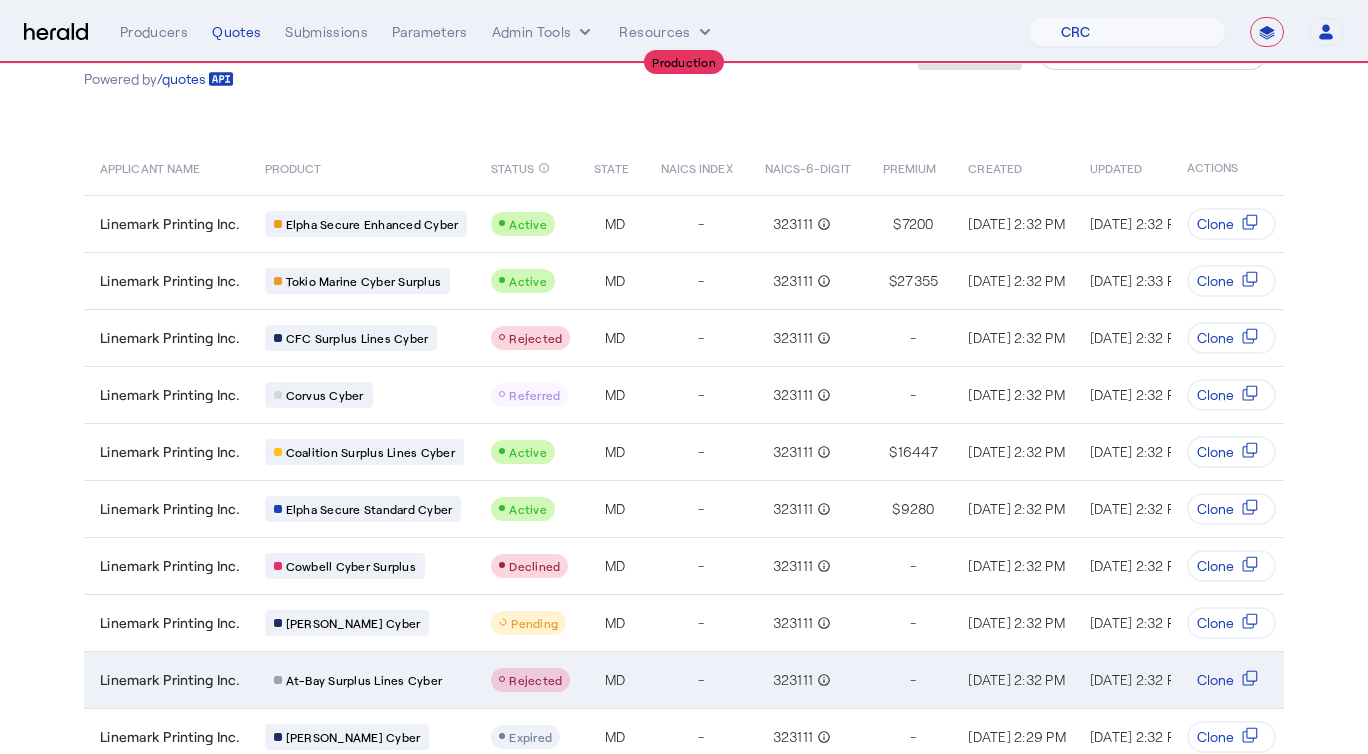 scroll, scrollTop: 155, scrollLeft: 0, axis: vertical 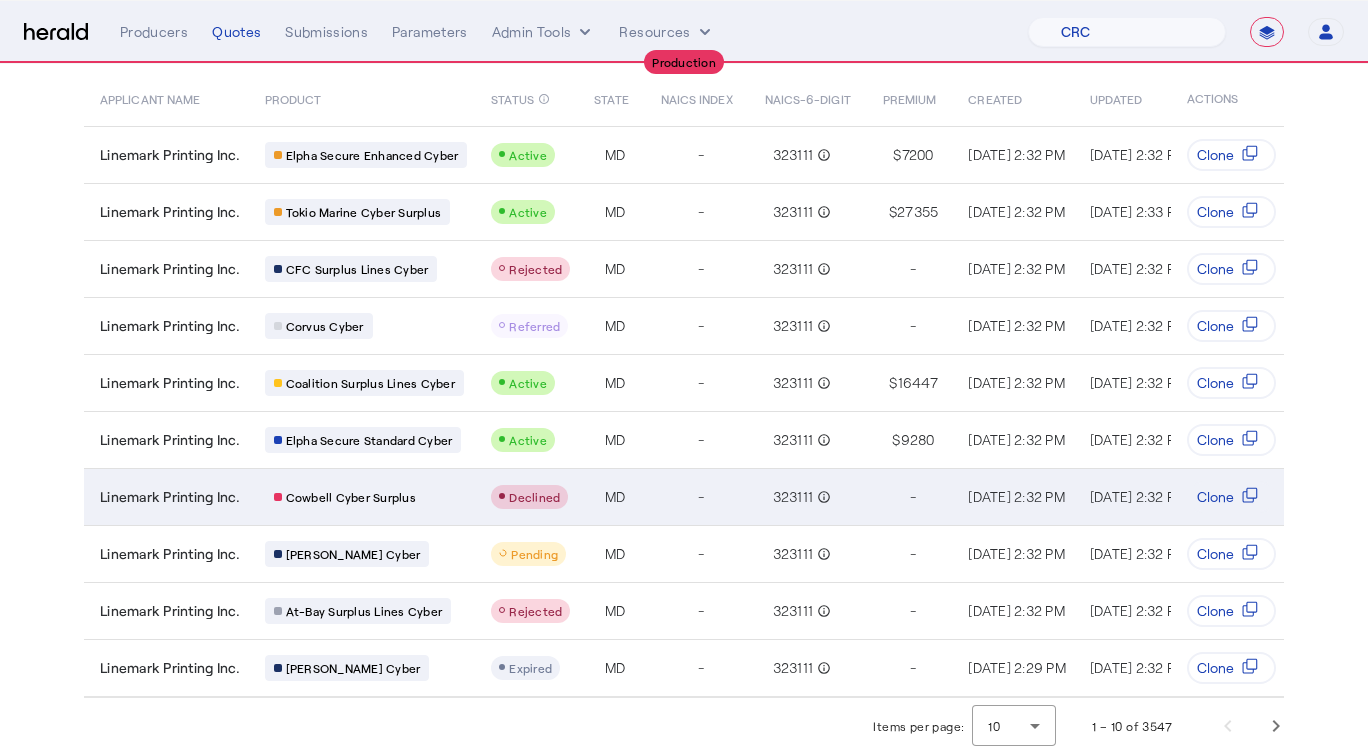 click on "Cowbell Cyber Surplus" at bounding box center [366, 497] 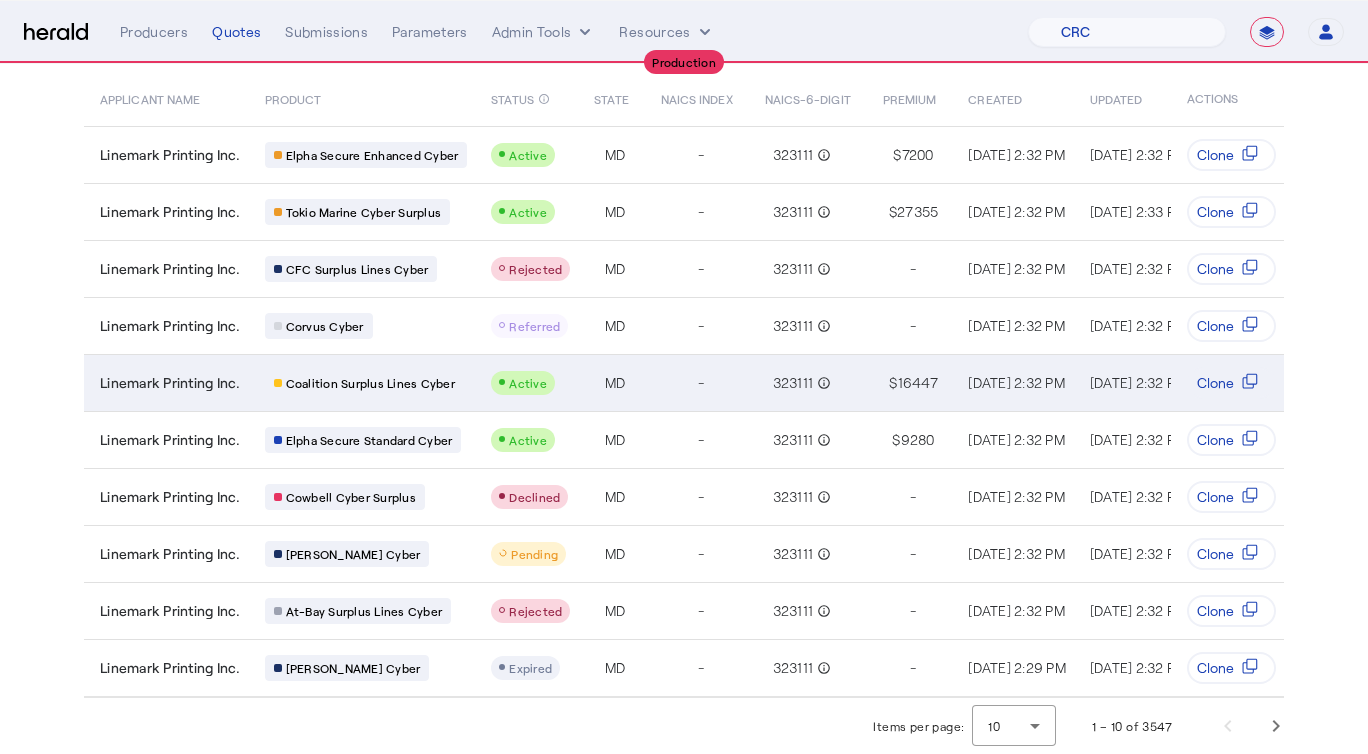 scroll, scrollTop: 0, scrollLeft: 0, axis: both 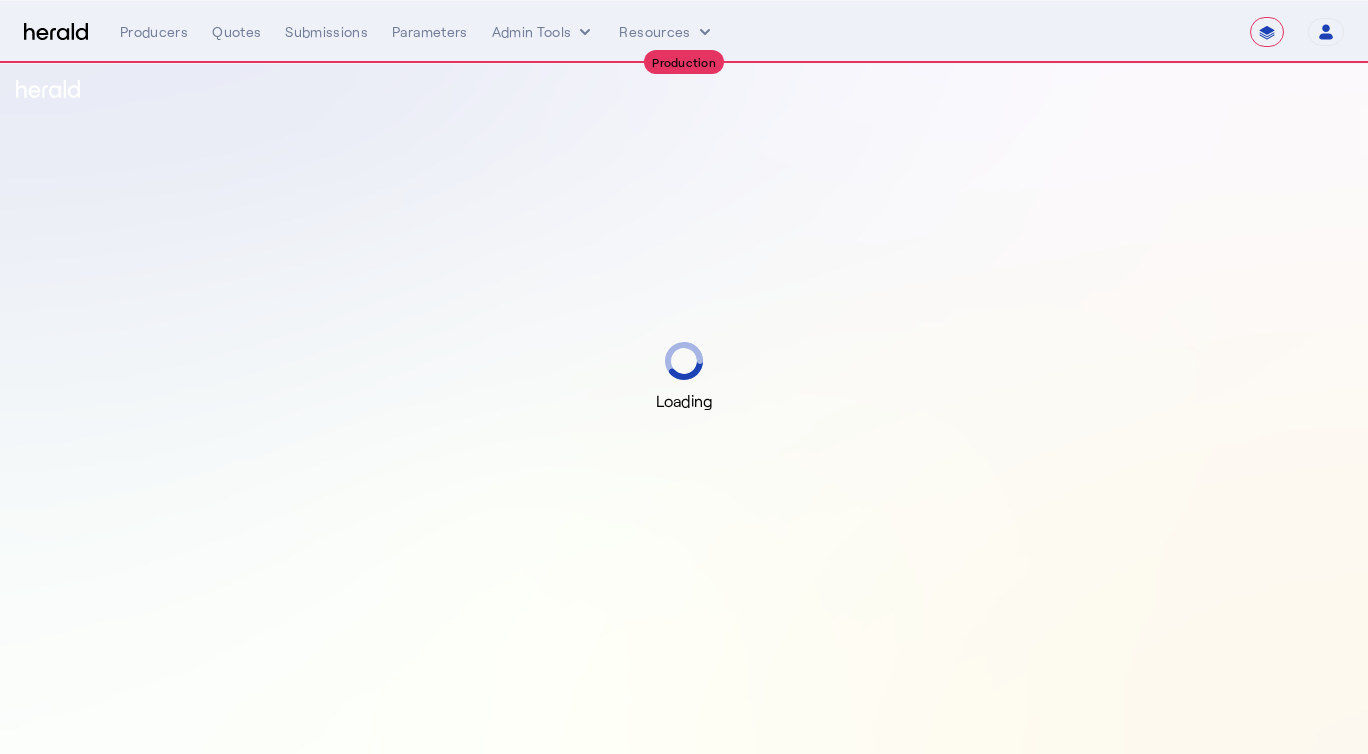 select on "**********" 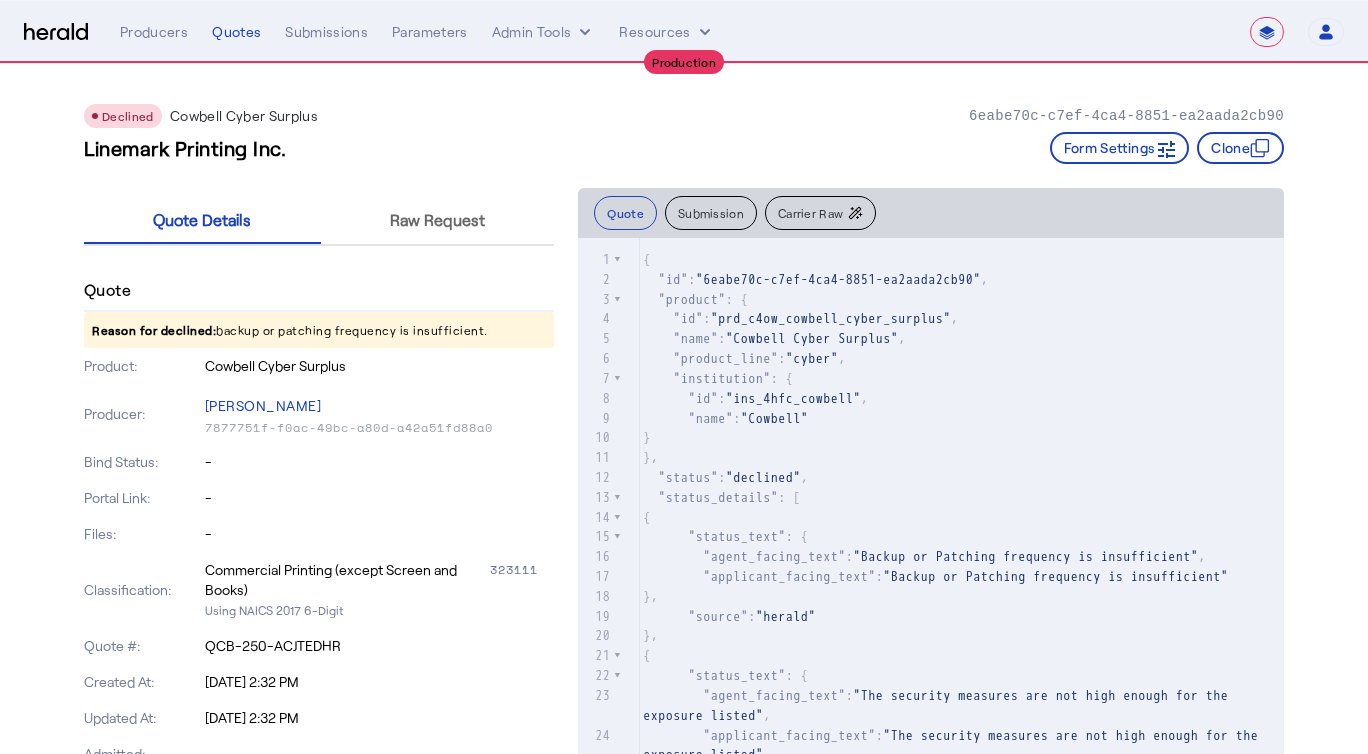 click on "Carrier Raw" 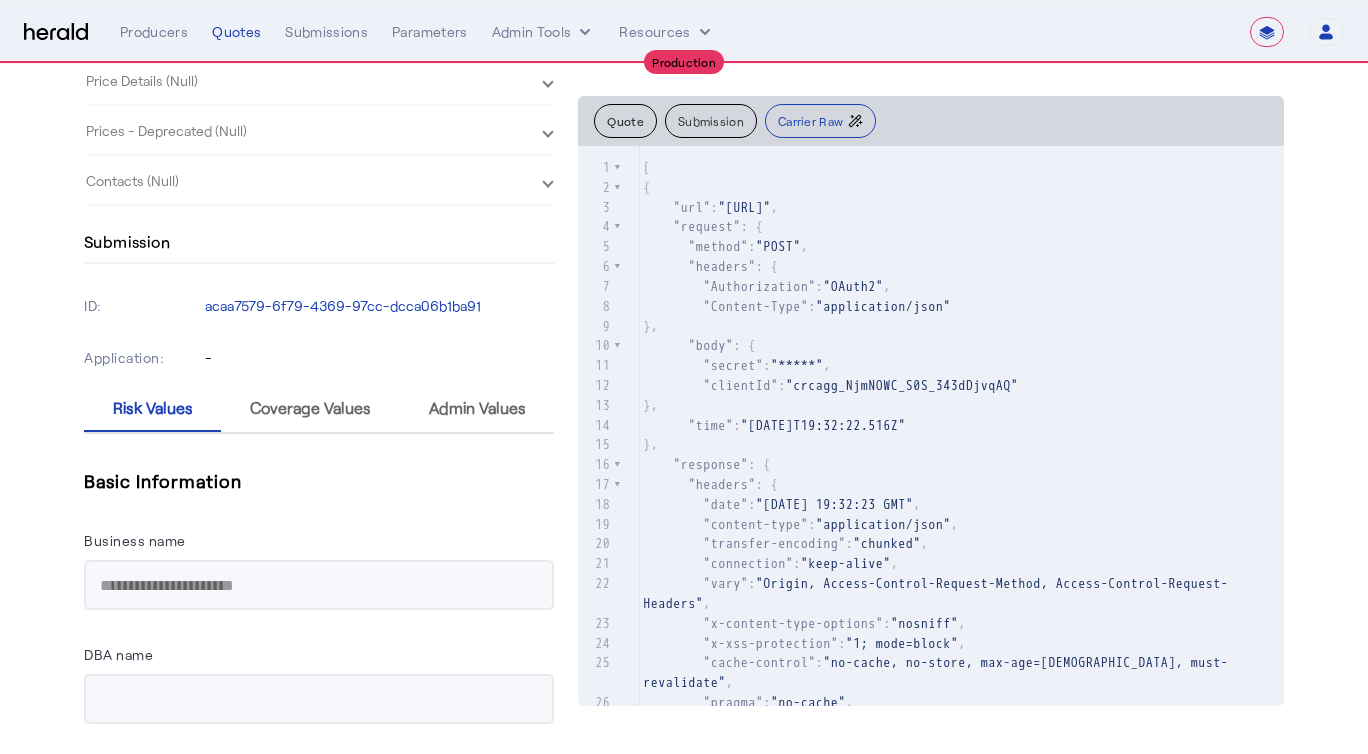 scroll, scrollTop: 956, scrollLeft: 0, axis: vertical 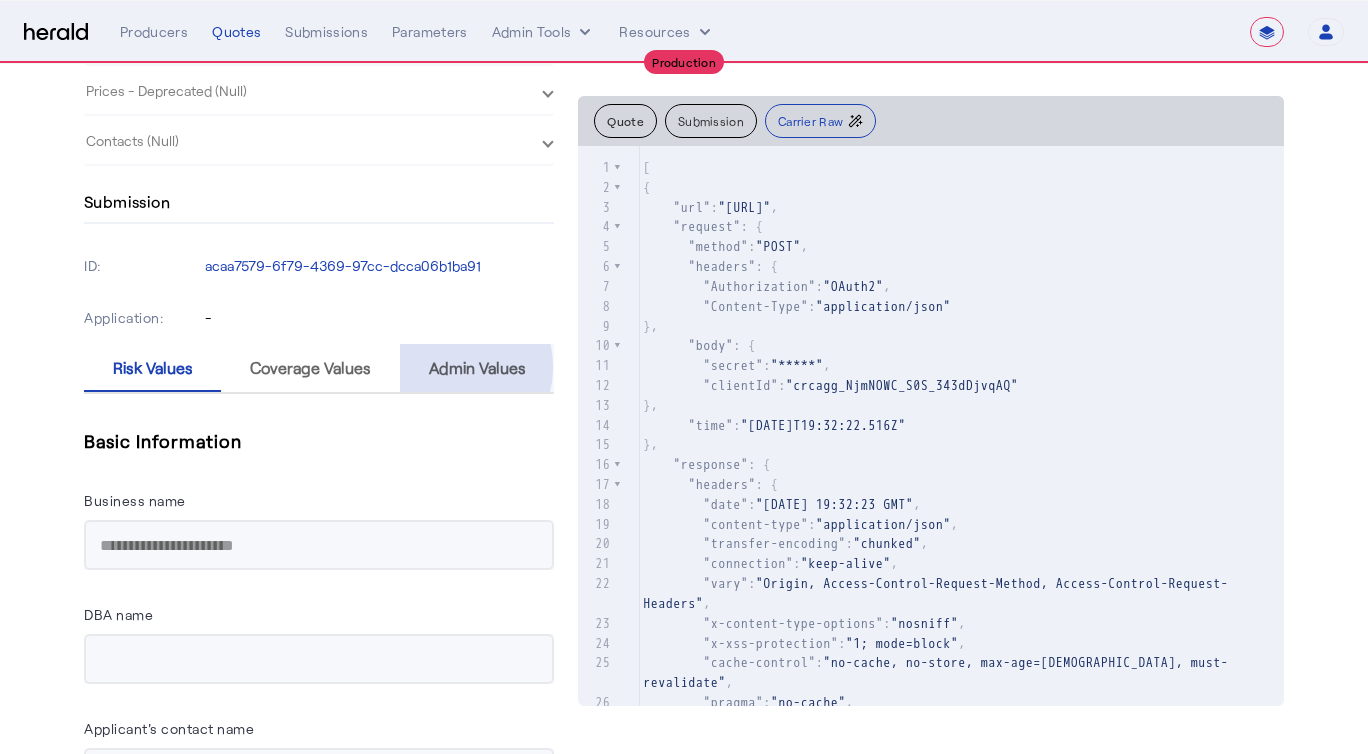 click on "Admin Values" at bounding box center (477, 368) 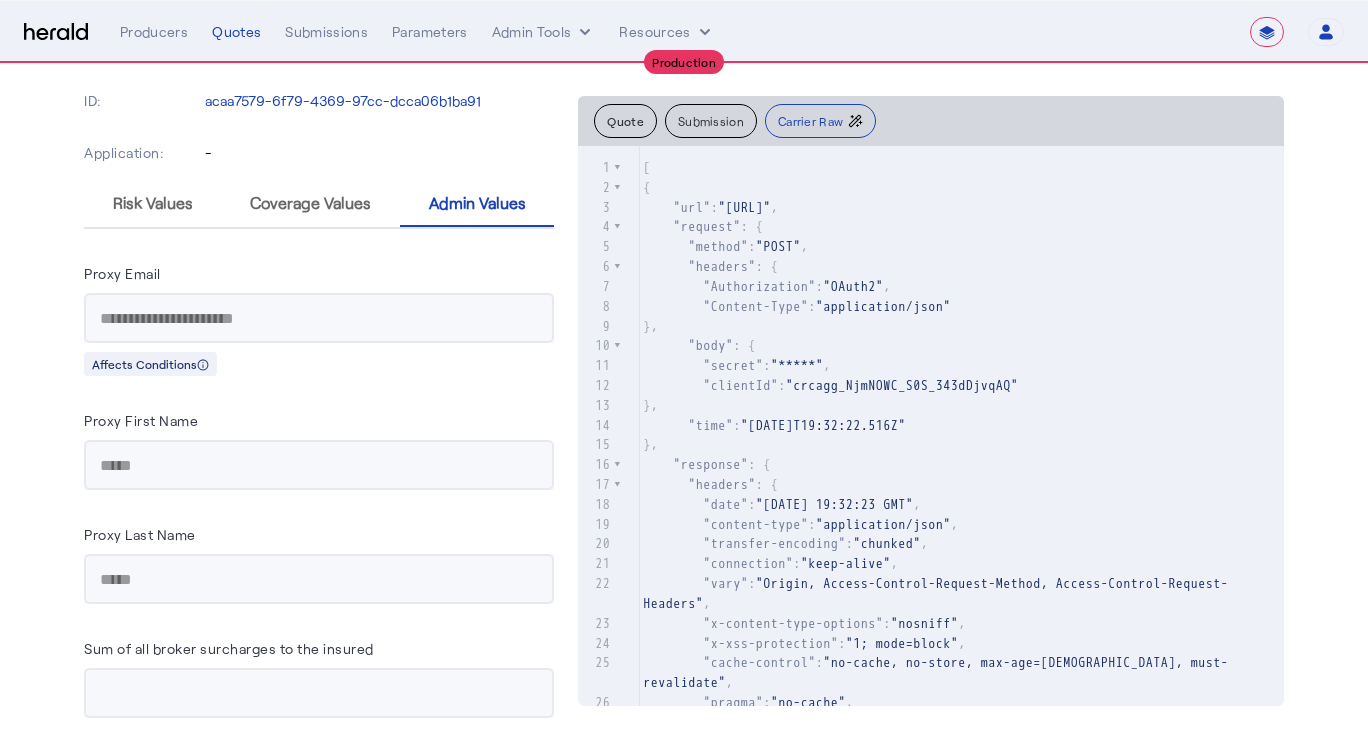 scroll, scrollTop: 1152, scrollLeft: 0, axis: vertical 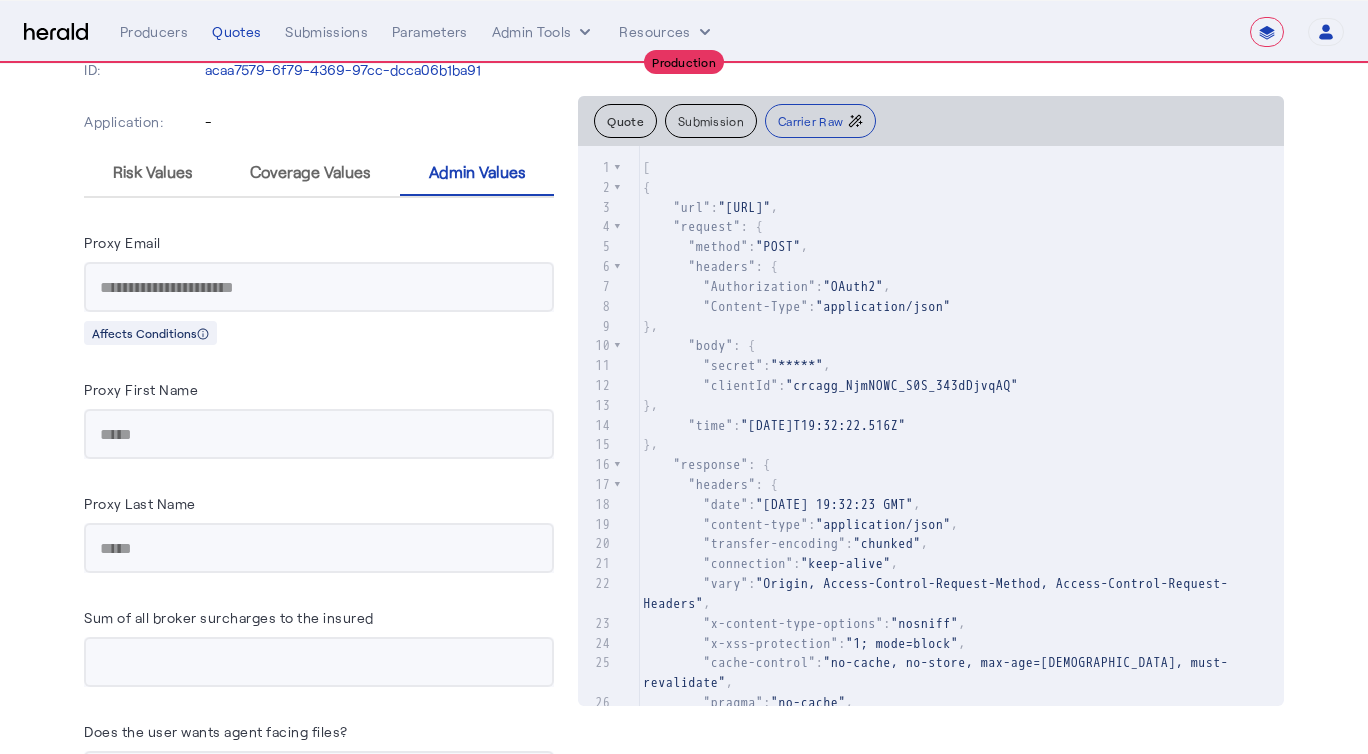 click on "Declined  Cowbell Cyber Surplus   6eabe70c-c7ef-4ca4-8851-ea2aada2cb90   Linemark Printing Inc.   Form Settings     Clone    Quote Details Raw Request  Quote  Reason for declined:  backup or patching frequency is insufficient.   Product:   Cowbell Cyber Surplus   Producer:   Christiaan Durdaller   7877751f-f0ac-49bc-a80d-a42a51fd88a0   Bind Status:   -   Portal Link:   -   Files:   -   Classification:   Commercial Printing (except Screen and Books)   323111   Using NAICS 2017 6-Digit   Quote #:   QCB-250-ACJTEDHR   Created At:   Jul 01, 2025, 2:32 PM   Updated At:   Jul 01, 2025, 2:32 PM   Admitted:   -   Coverage Details   Aggregate Limit   $3,000,000.00   Aggregate Retention   $10,000.00   Per Claim Retention   $10,000.00   Cyber Effective Date   2025-07-23   Cyber Risk Expiration Date   2026-07-23   Cyber Risk Retroactive Date      Waiting Period (hours)   $12.00   Amendatory Endorsement Coverage   included   Full Prior Acts   included   Ransomware Event Limit   $1,000,000.00   $10,000.00         no" 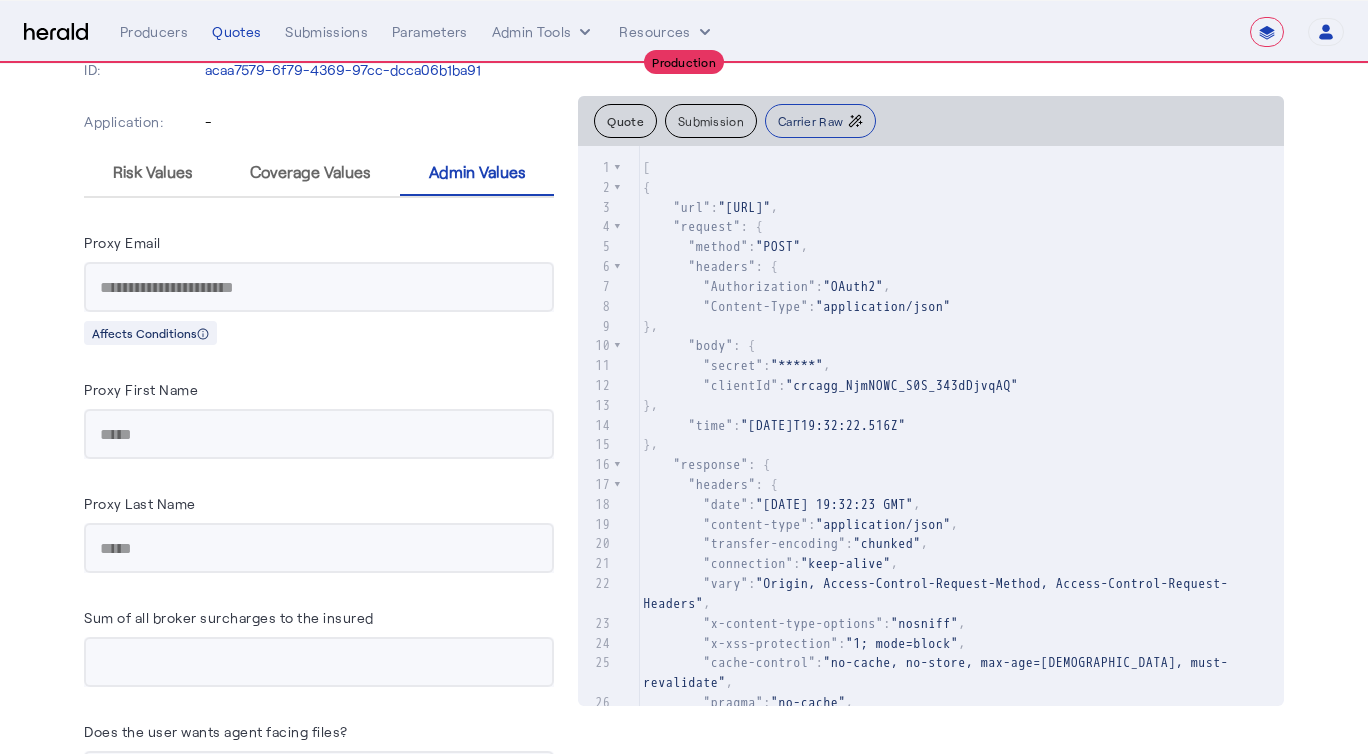 click on "Carrier Raw" 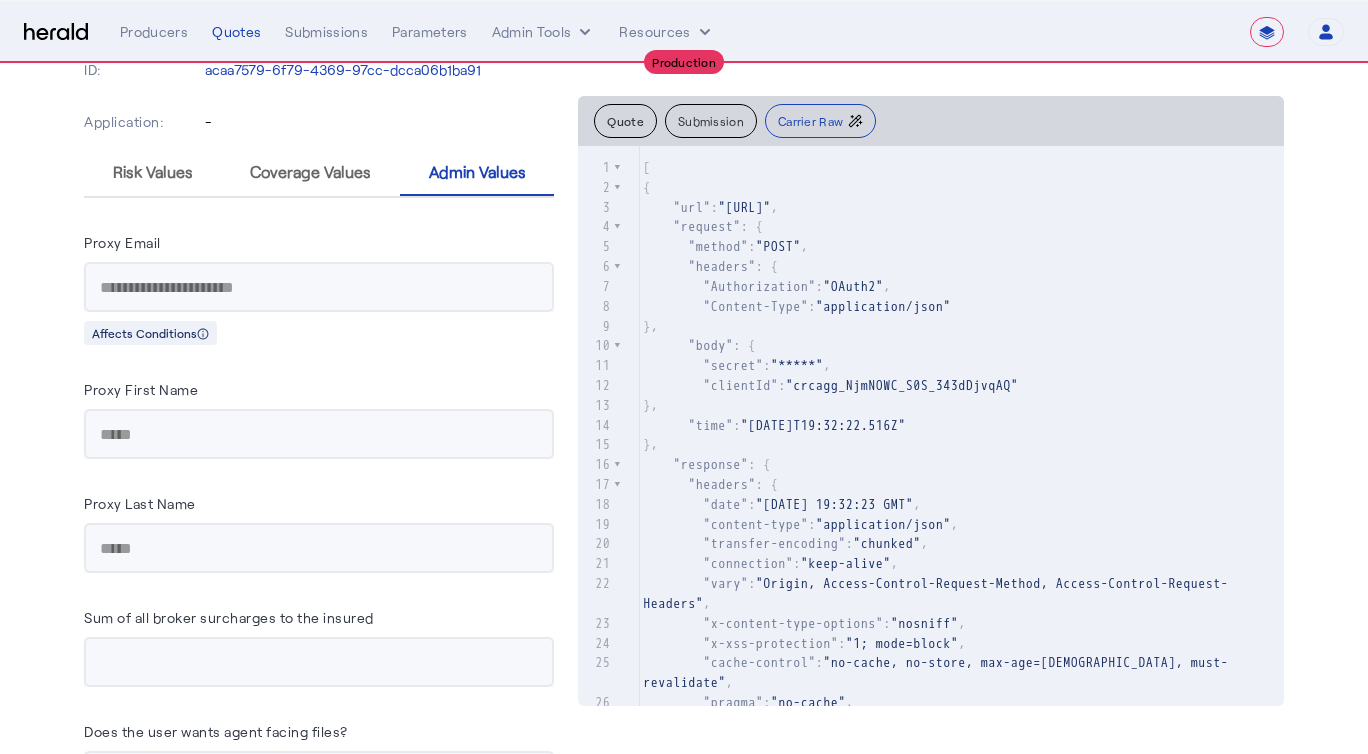 click on "}," 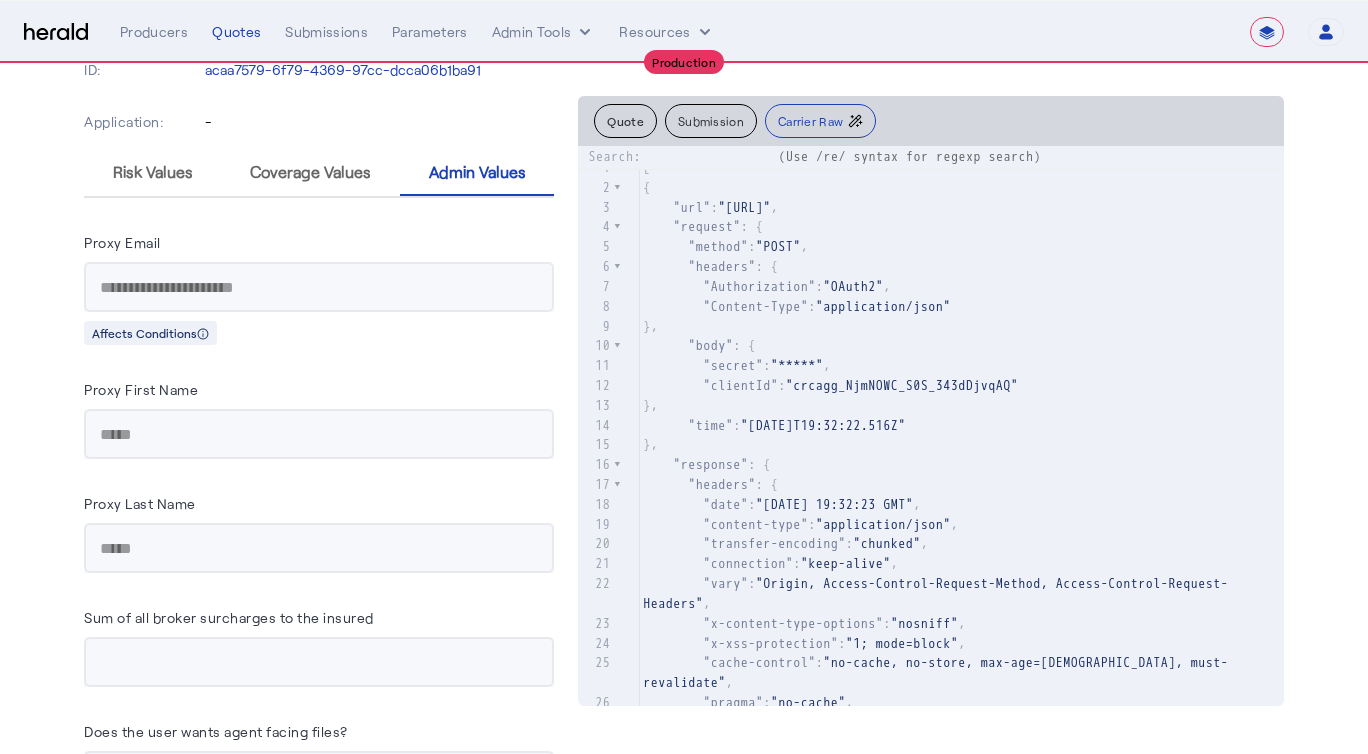 type on "**********" 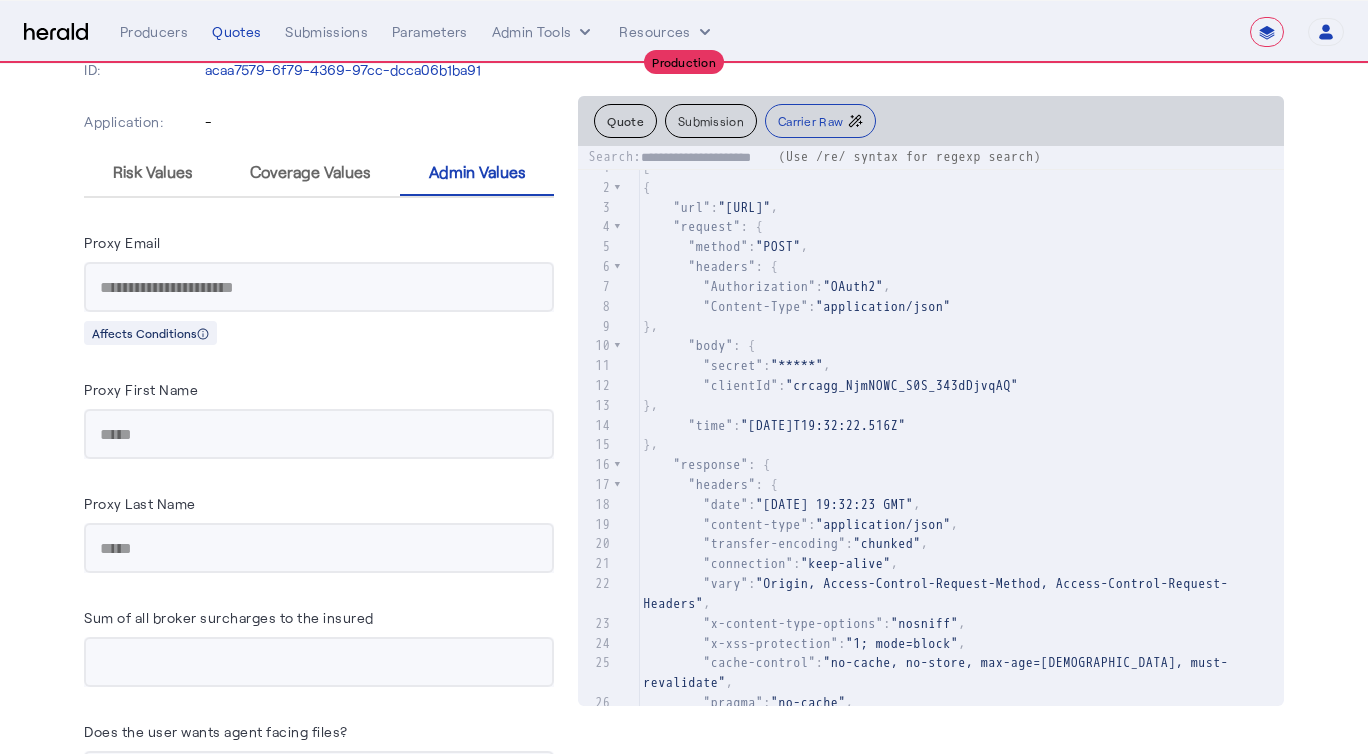 scroll, scrollTop: 0, scrollLeft: 42, axis: horizontal 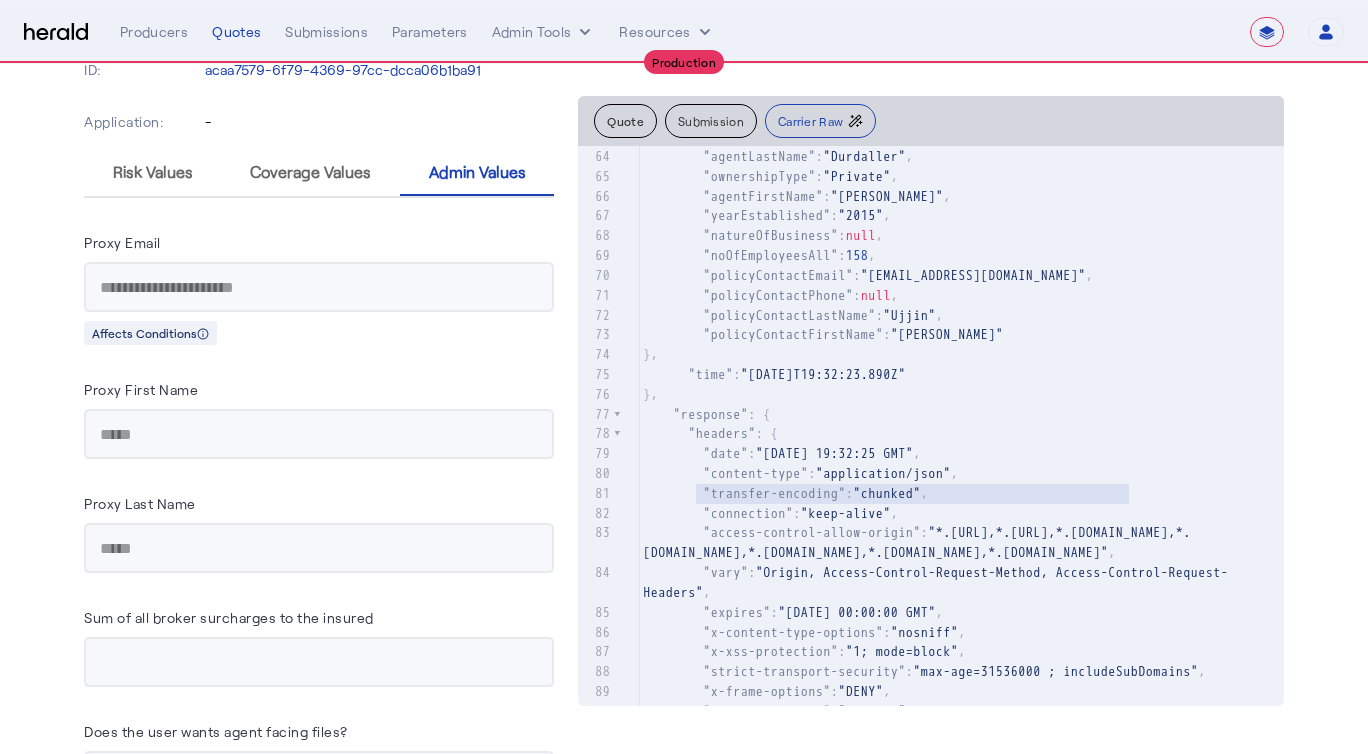 type on "**********" 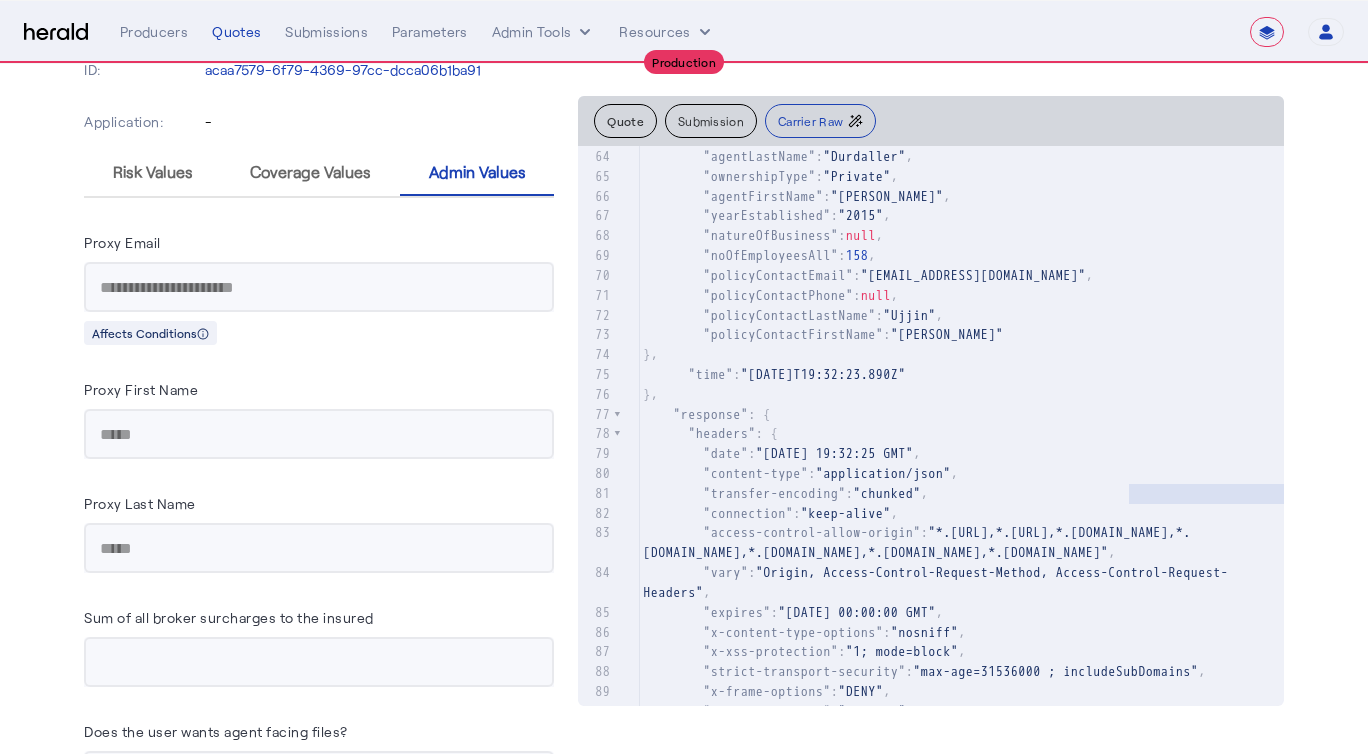 type on "**********" 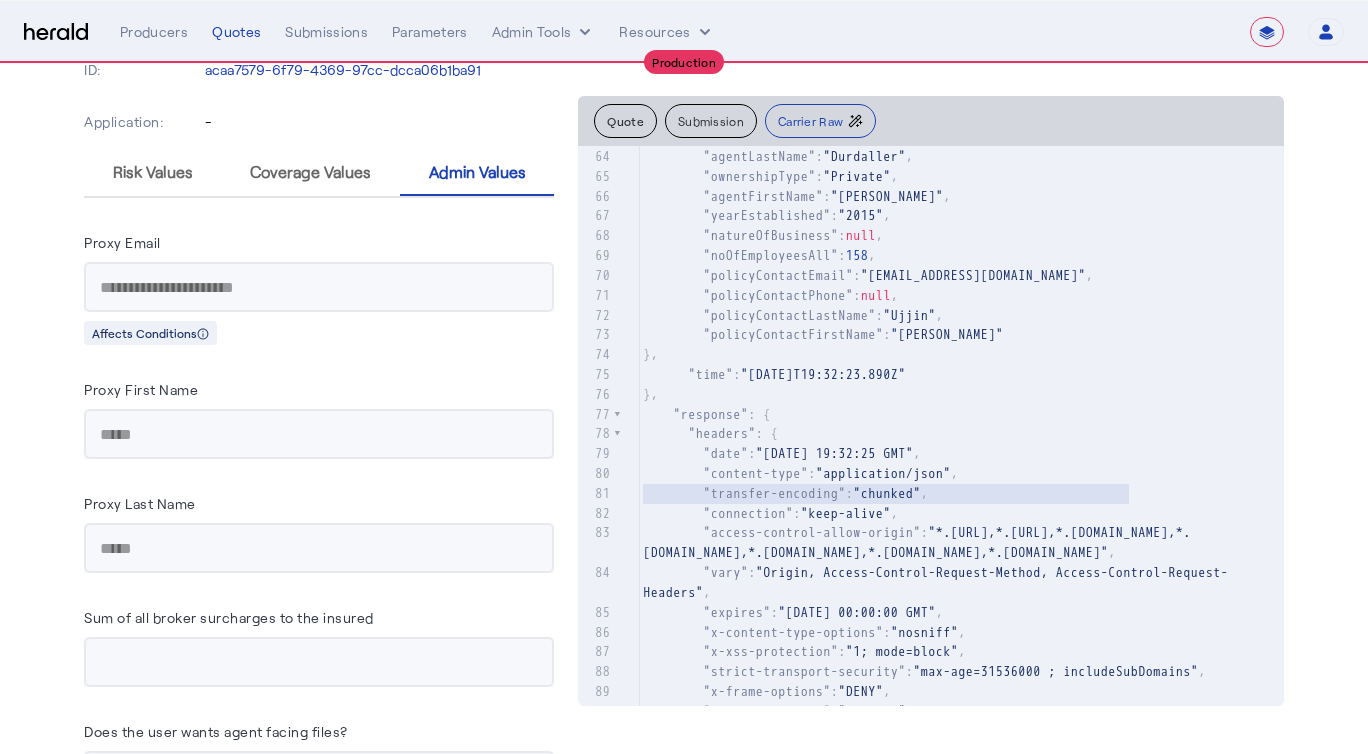 drag, startPoint x: 1146, startPoint y: 495, endPoint x: 587, endPoint y: 492, distance: 559.00806 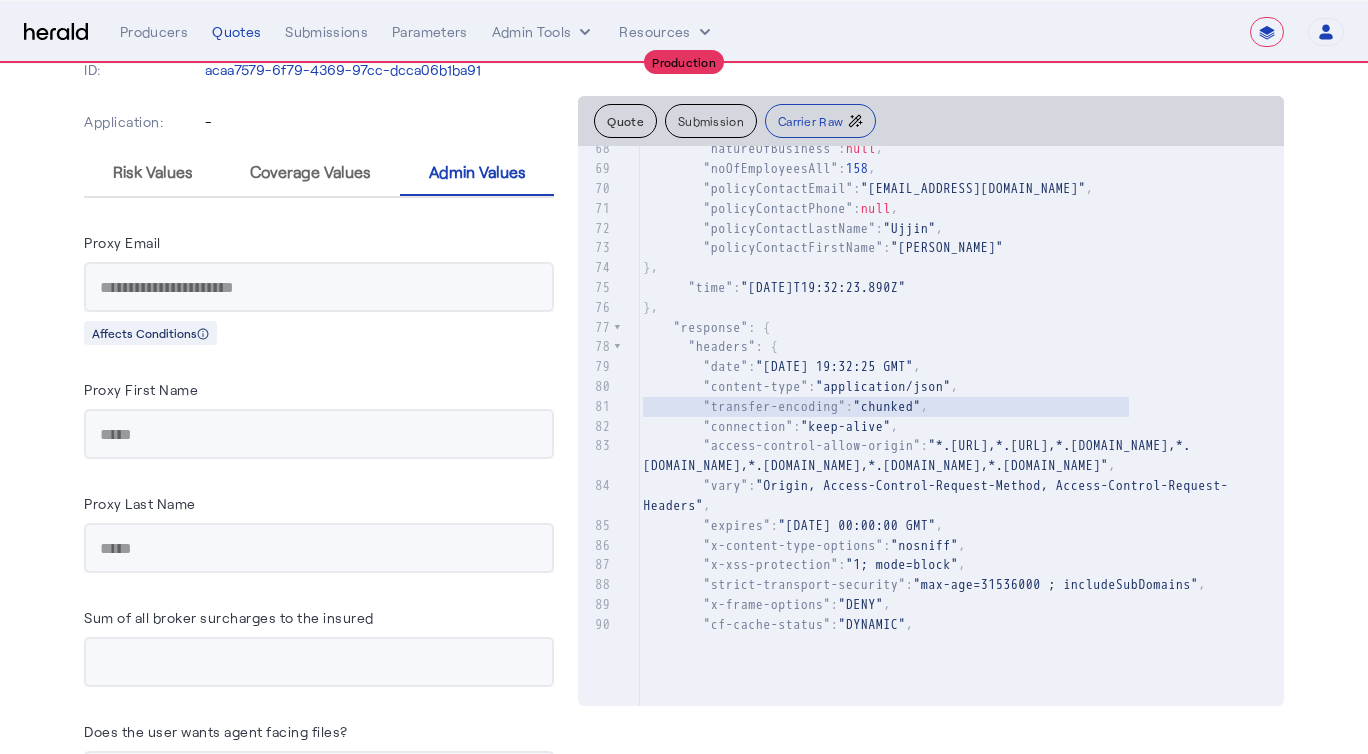 scroll, scrollTop: 1514, scrollLeft: 0, axis: vertical 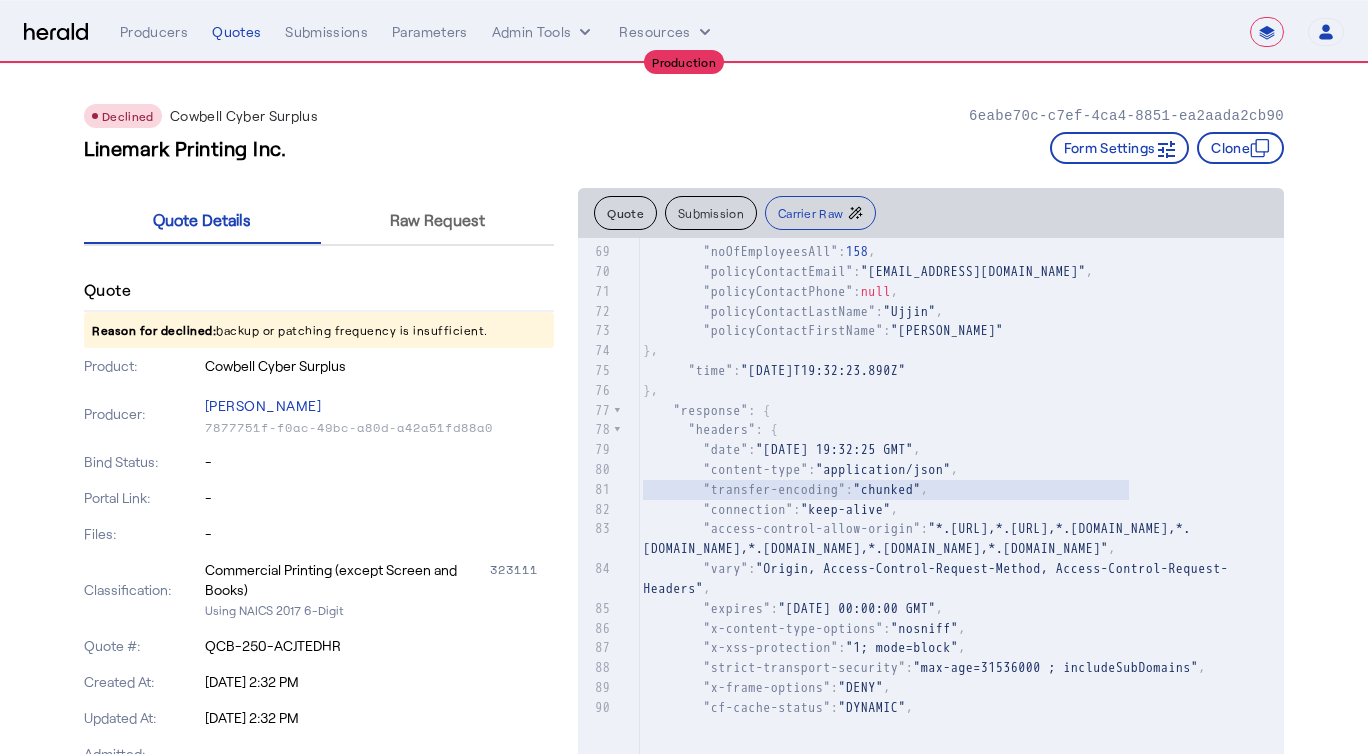 drag, startPoint x: 307, startPoint y: 162, endPoint x: 65, endPoint y: 155, distance: 242.10121 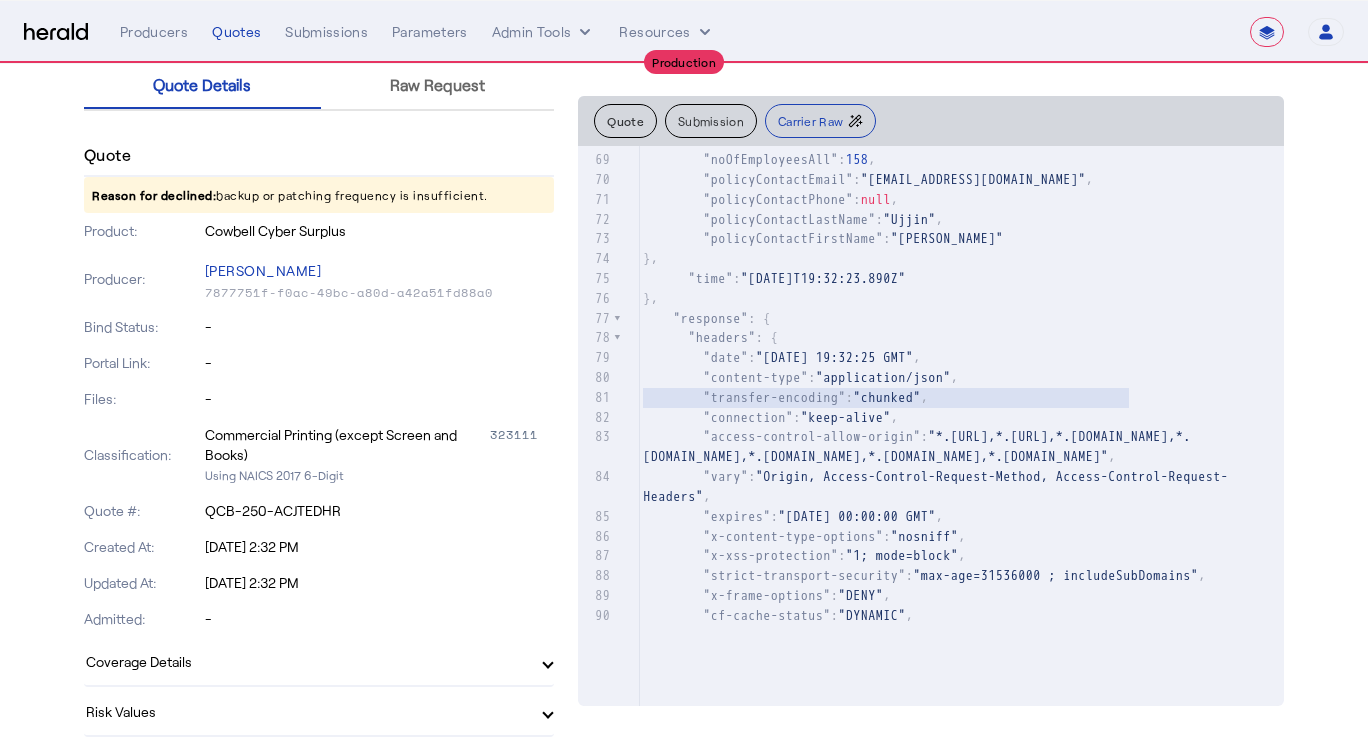 scroll, scrollTop: 151, scrollLeft: 0, axis: vertical 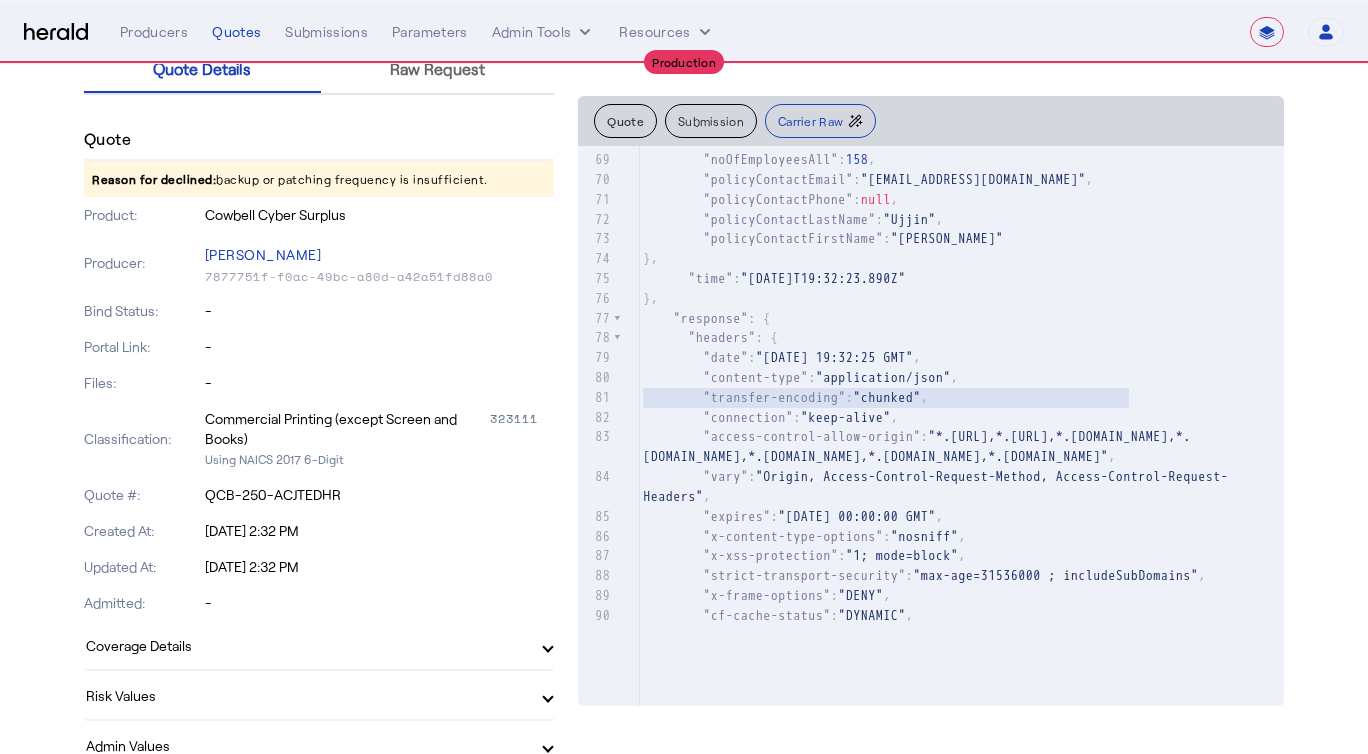 drag, startPoint x: 392, startPoint y: 249, endPoint x: 314, endPoint y: 508, distance: 270.4903 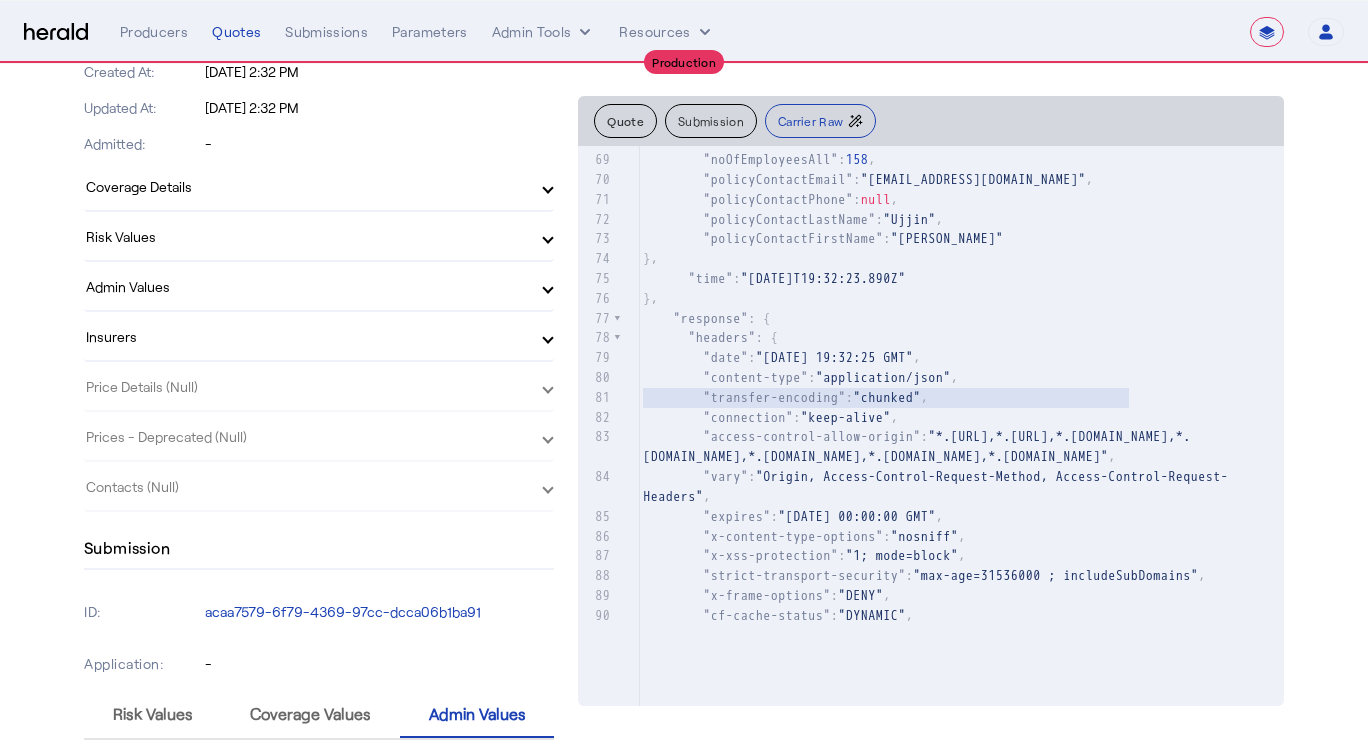 scroll, scrollTop: 614, scrollLeft: 0, axis: vertical 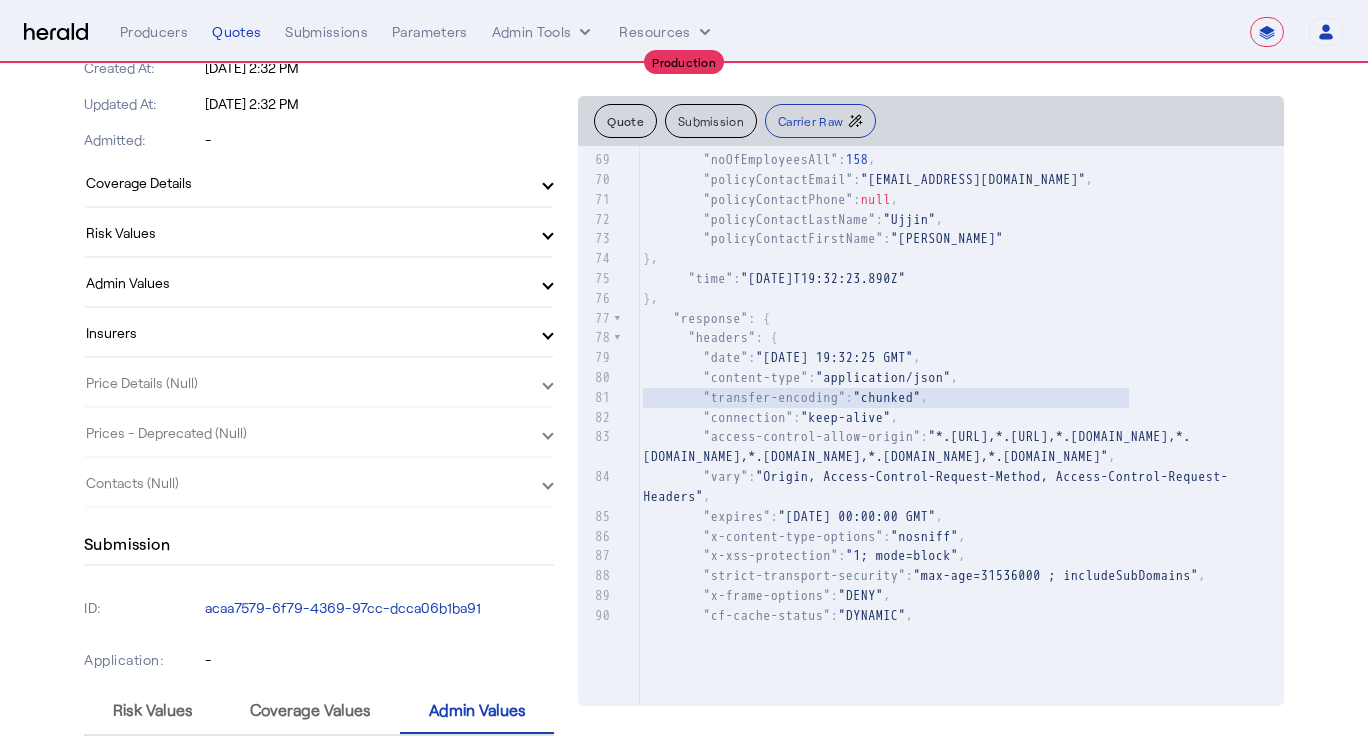 click on "Admin Values" at bounding box center (307, 282) 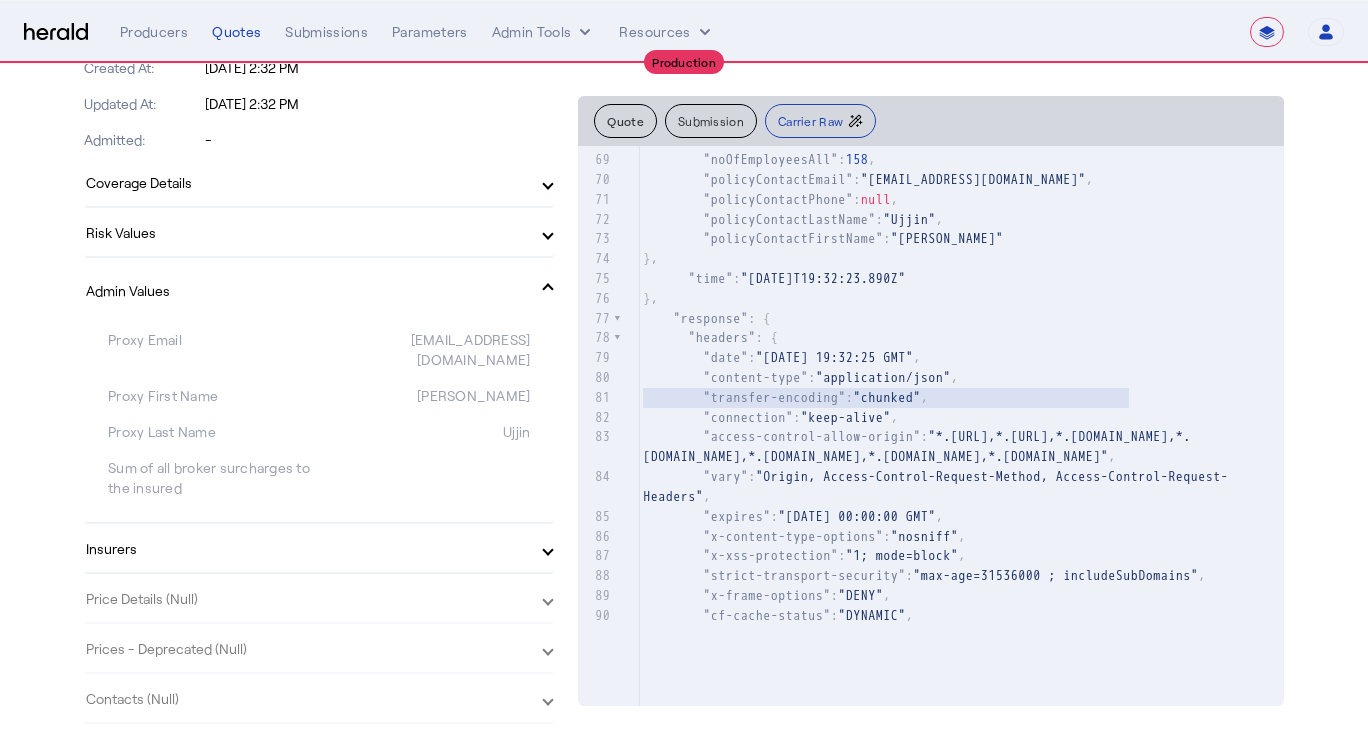 drag, startPoint x: 468, startPoint y: 367, endPoint x: 518, endPoint y: 364, distance: 50.08992 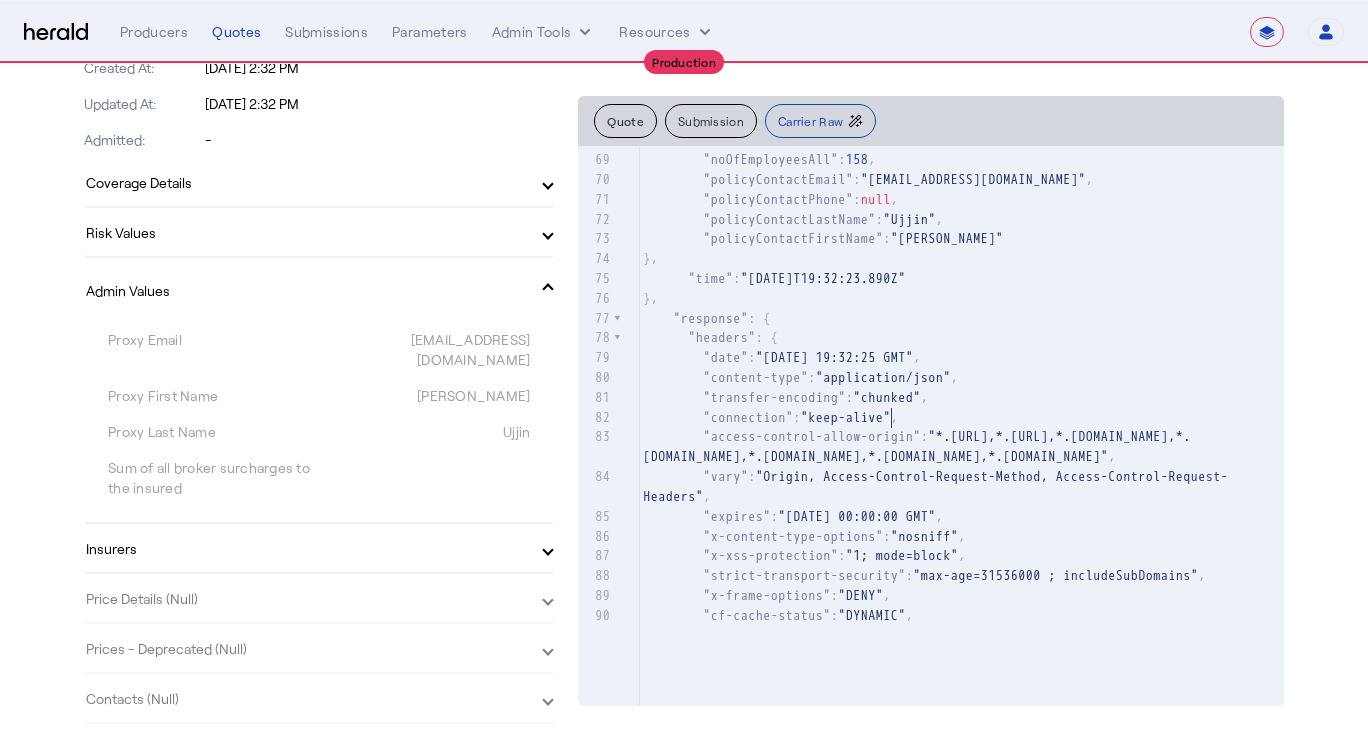 click on ""policyContactPhone" :  null ," 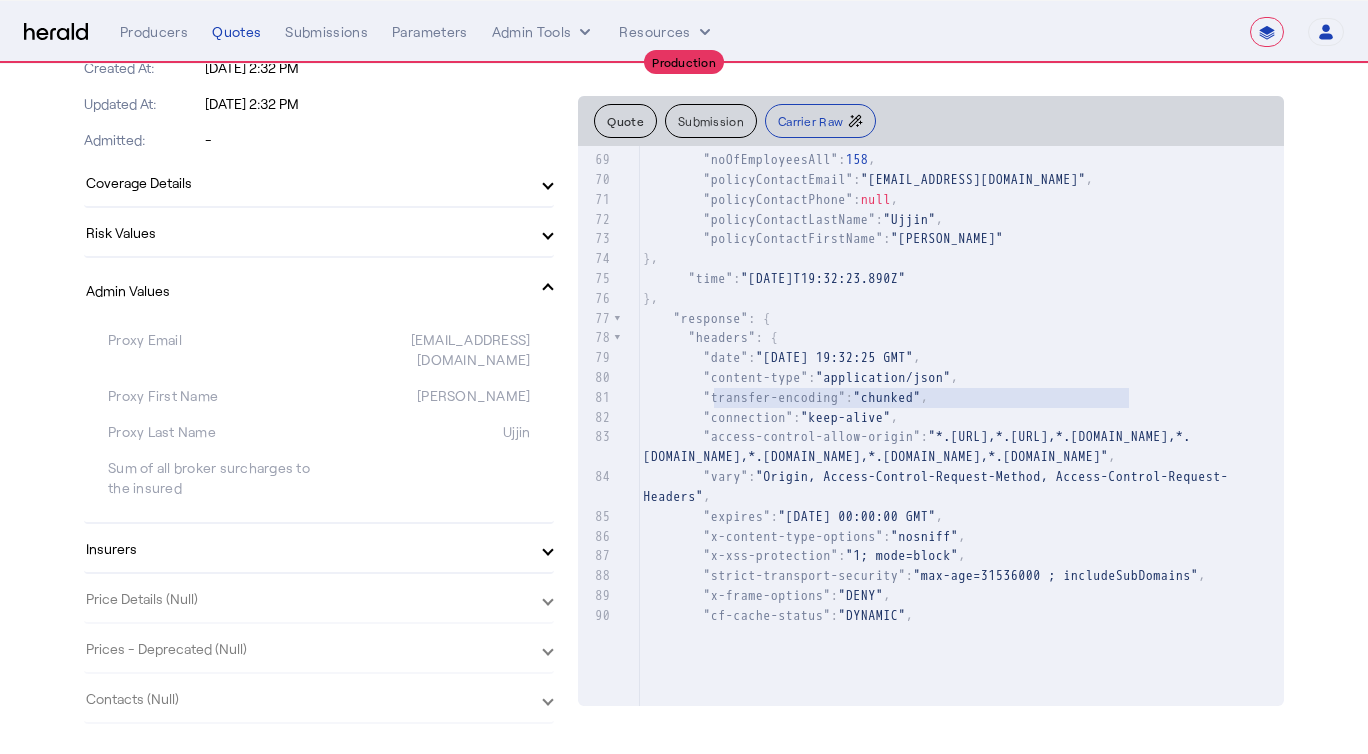 type on "**********" 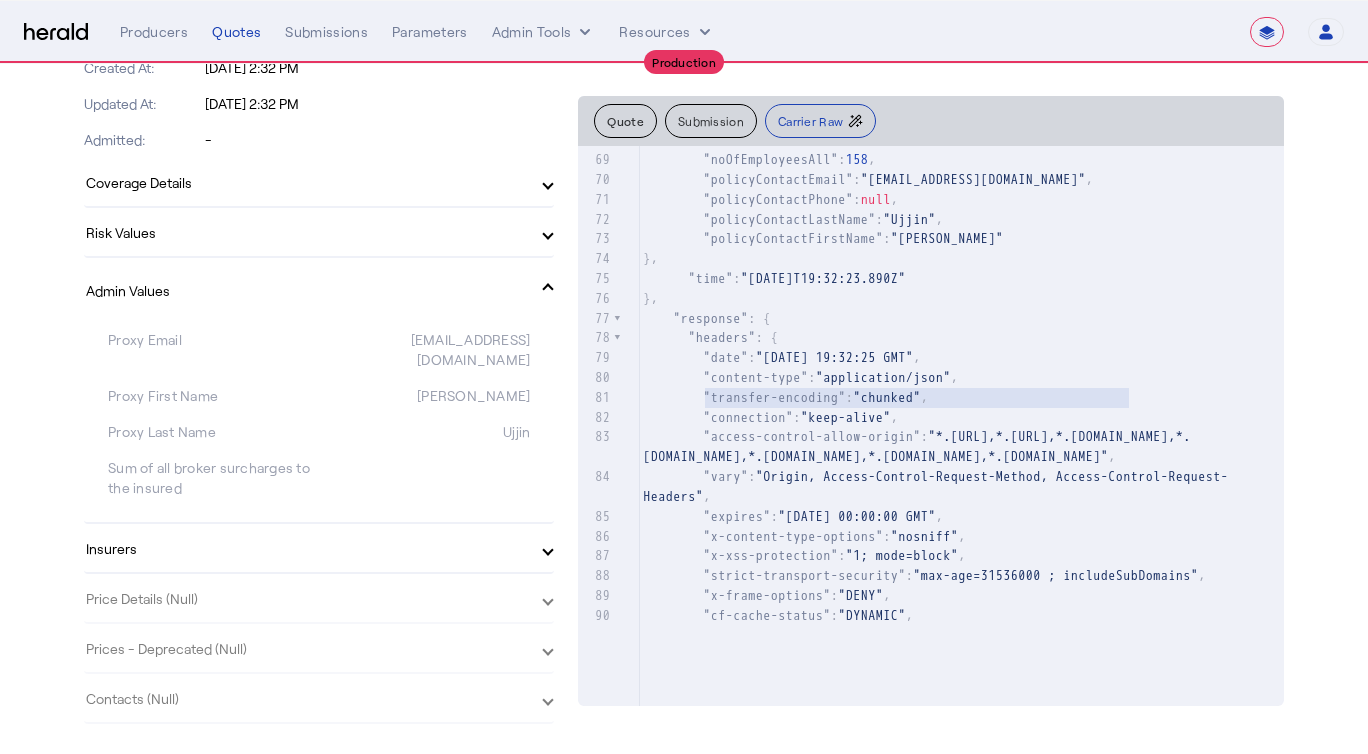 drag, startPoint x: 1112, startPoint y: 393, endPoint x: 691, endPoint y: 397, distance: 421.019 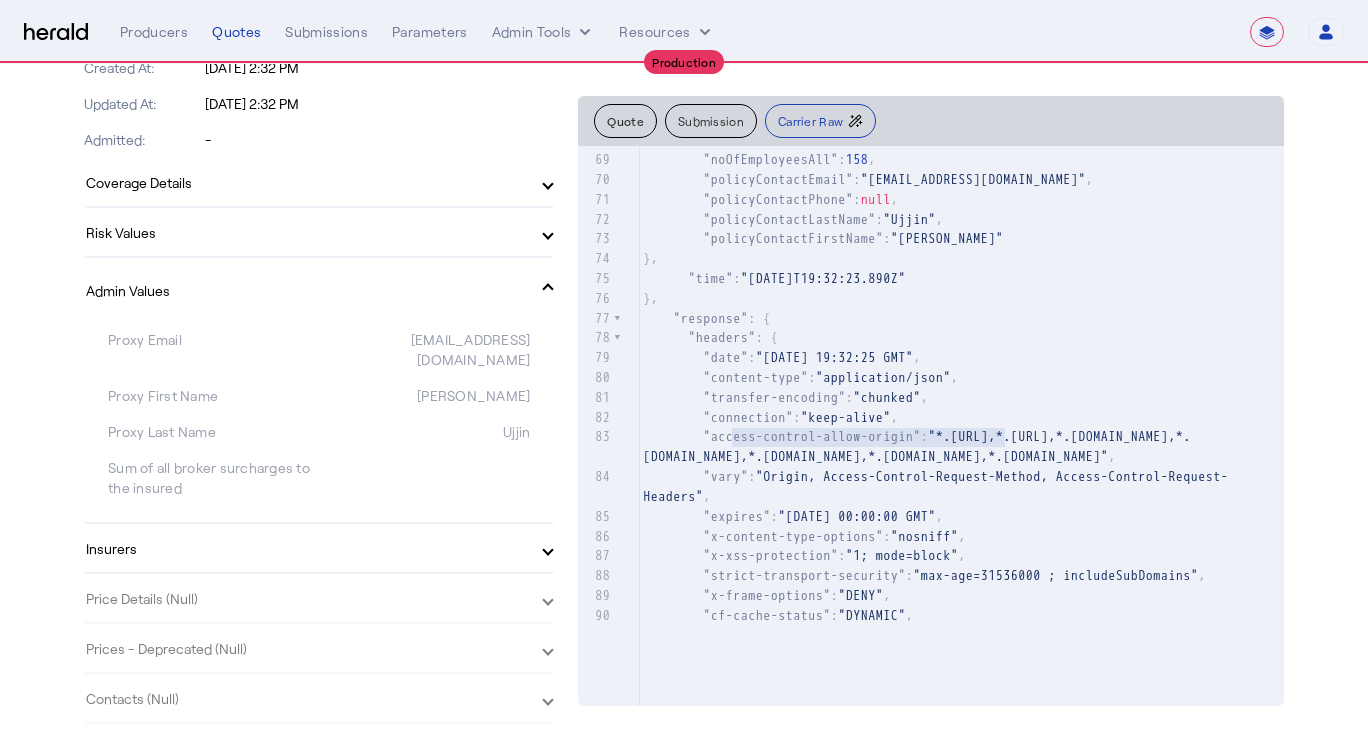 type on "**********" 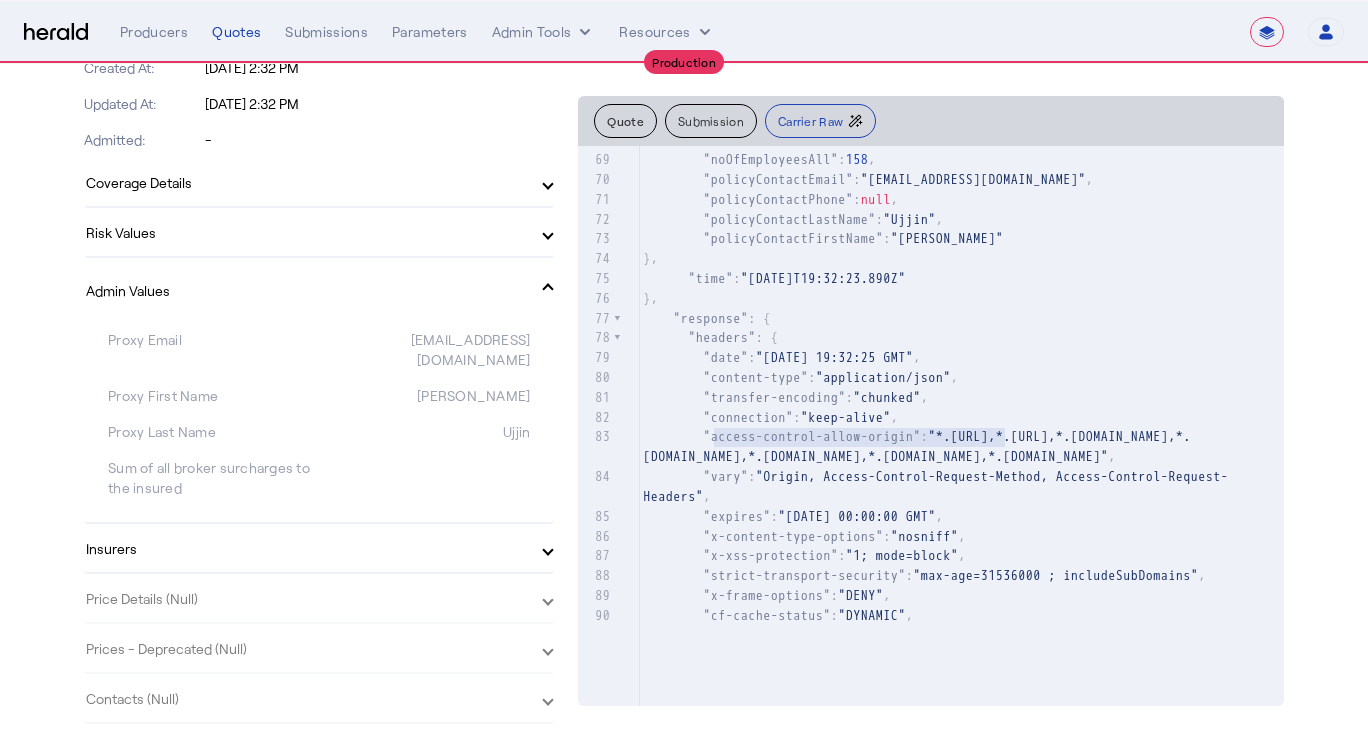 drag, startPoint x: 1001, startPoint y: 442, endPoint x: 699, endPoint y: 434, distance: 302.10593 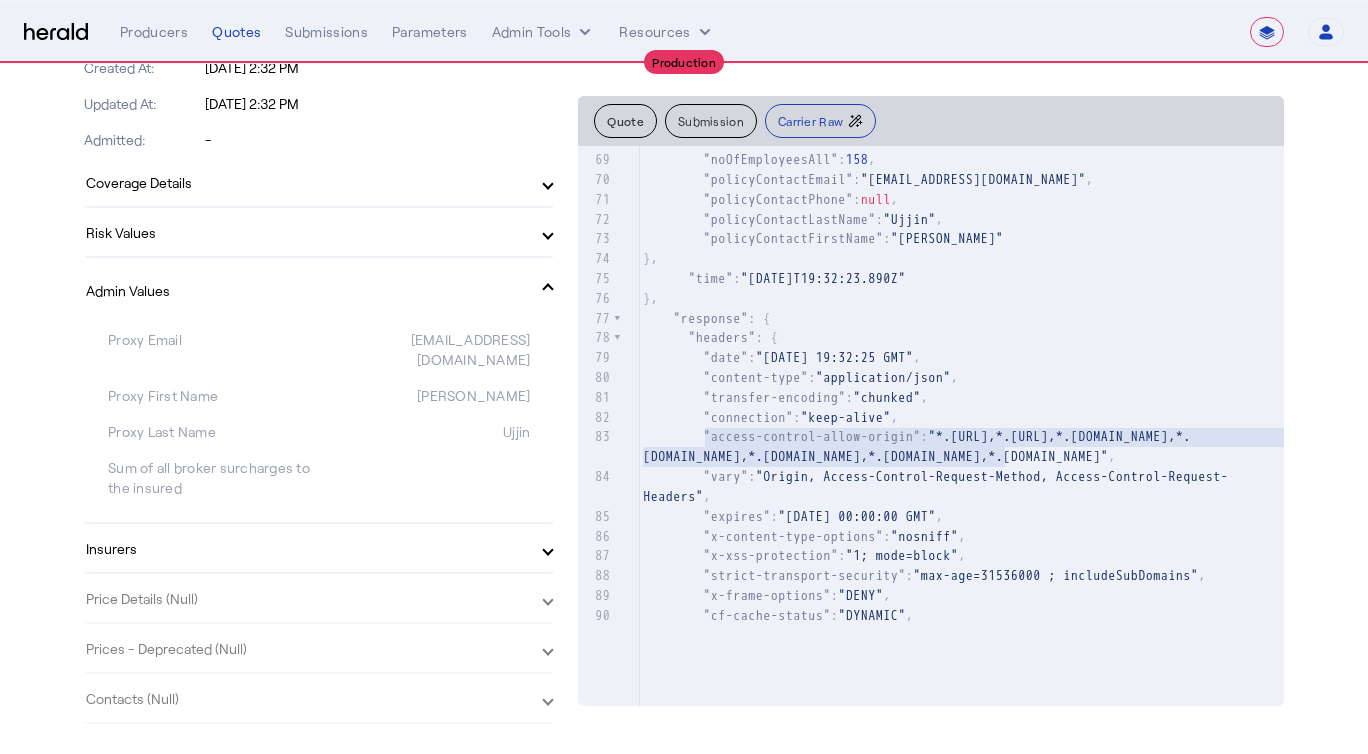 type on "**********" 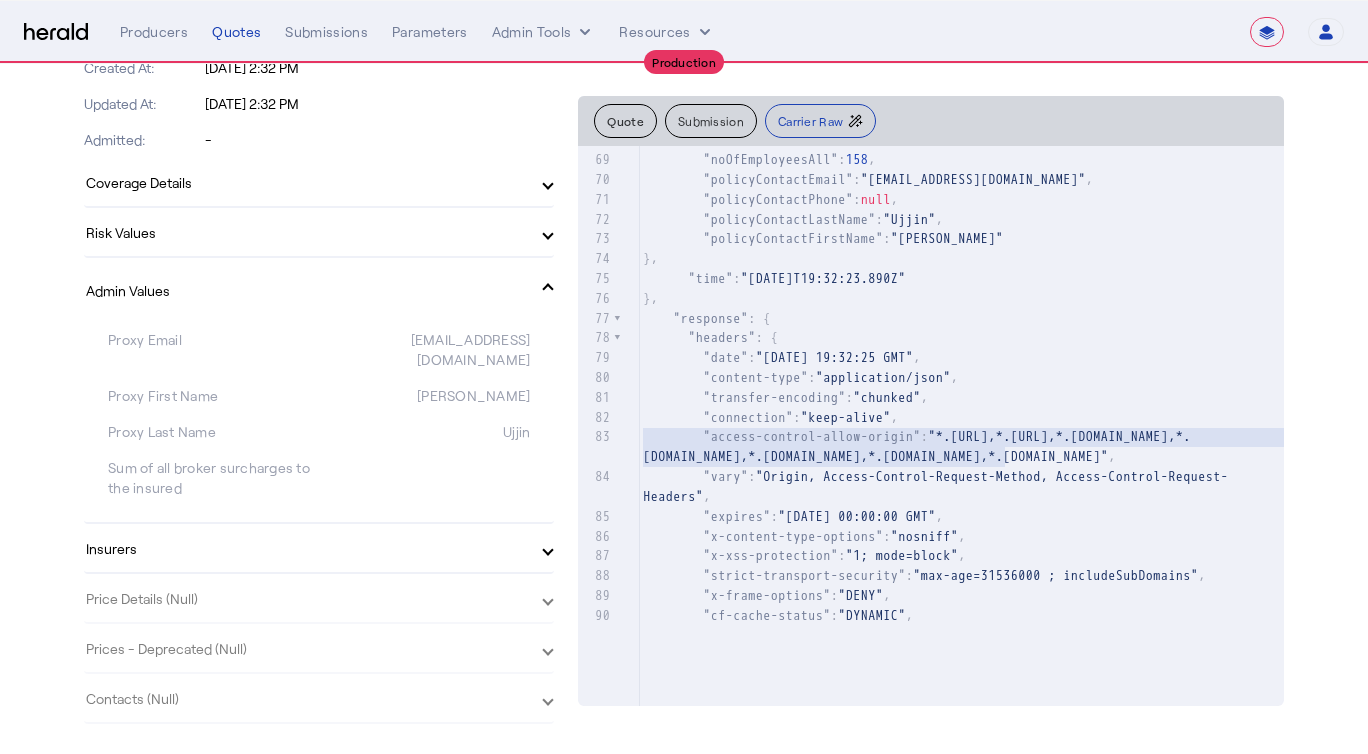 drag, startPoint x: 1013, startPoint y: 454, endPoint x: 575, endPoint y: 437, distance: 438.32977 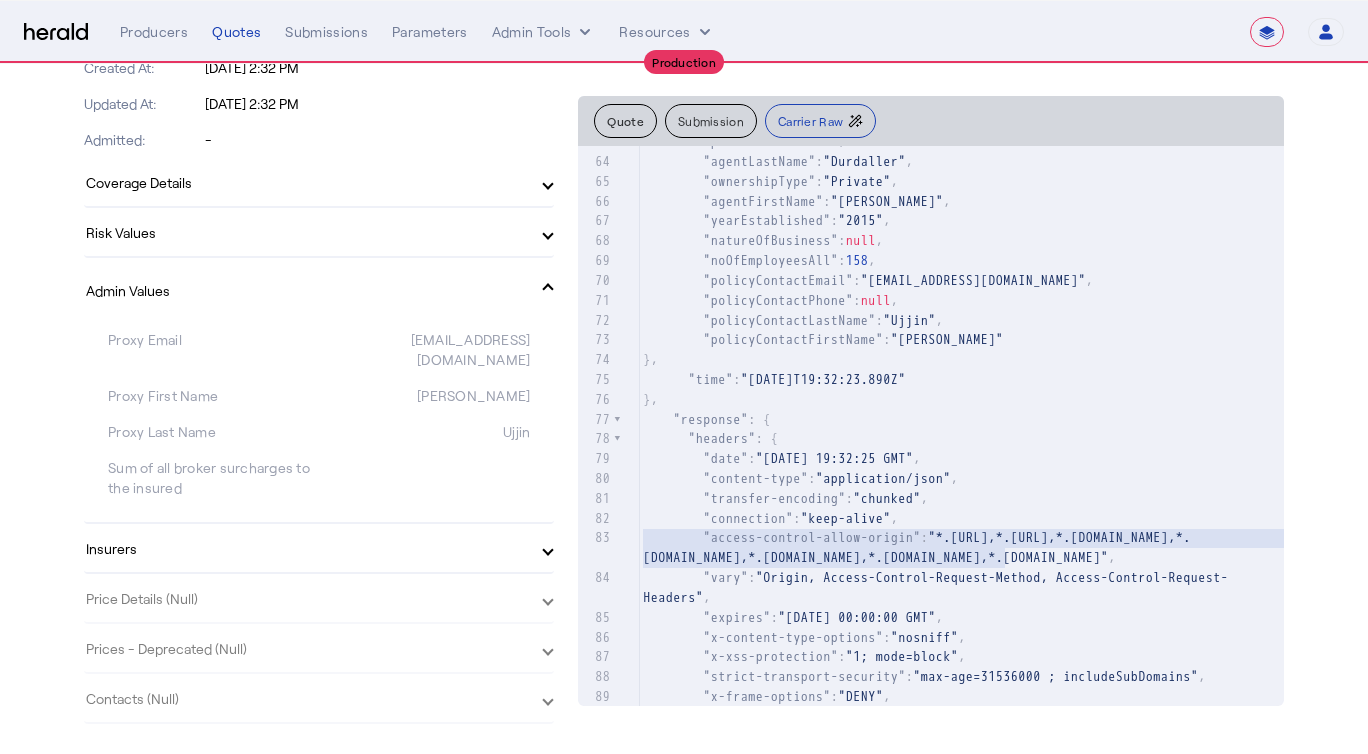 scroll, scrollTop: 1402, scrollLeft: 0, axis: vertical 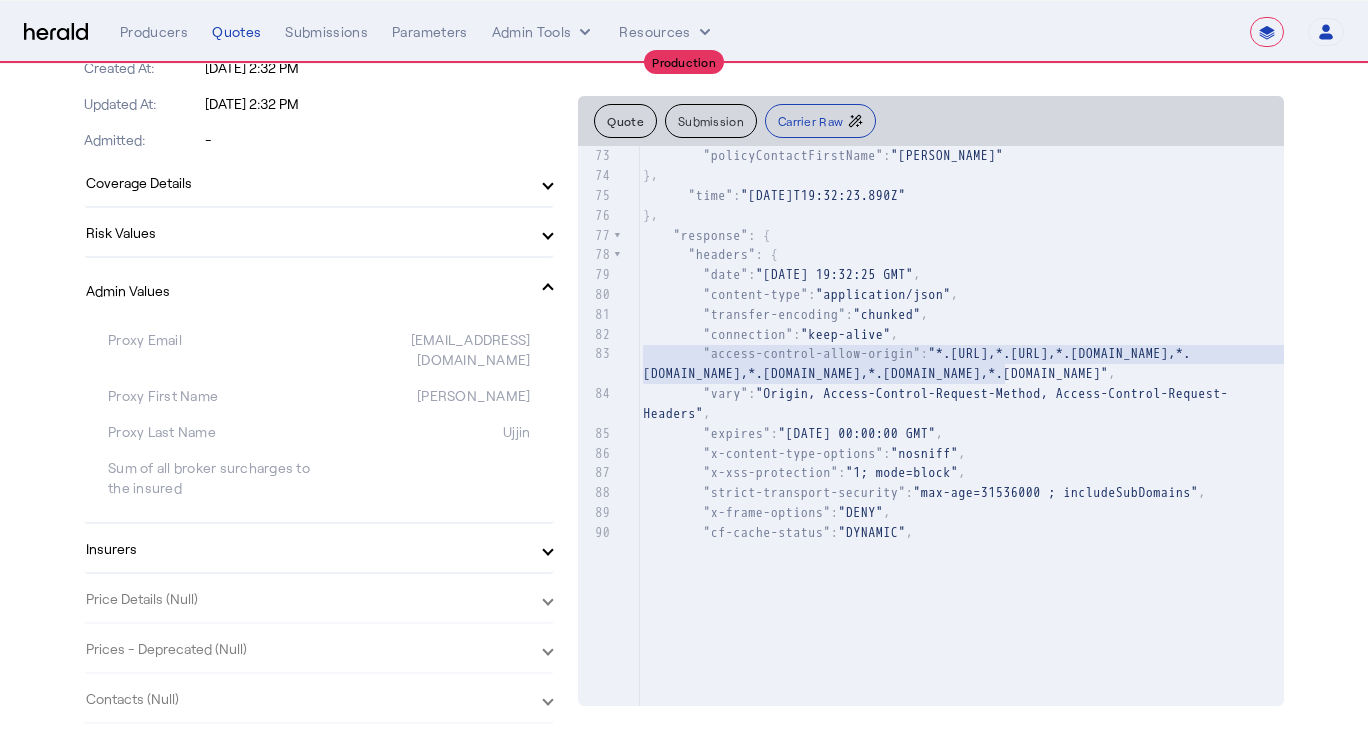 type 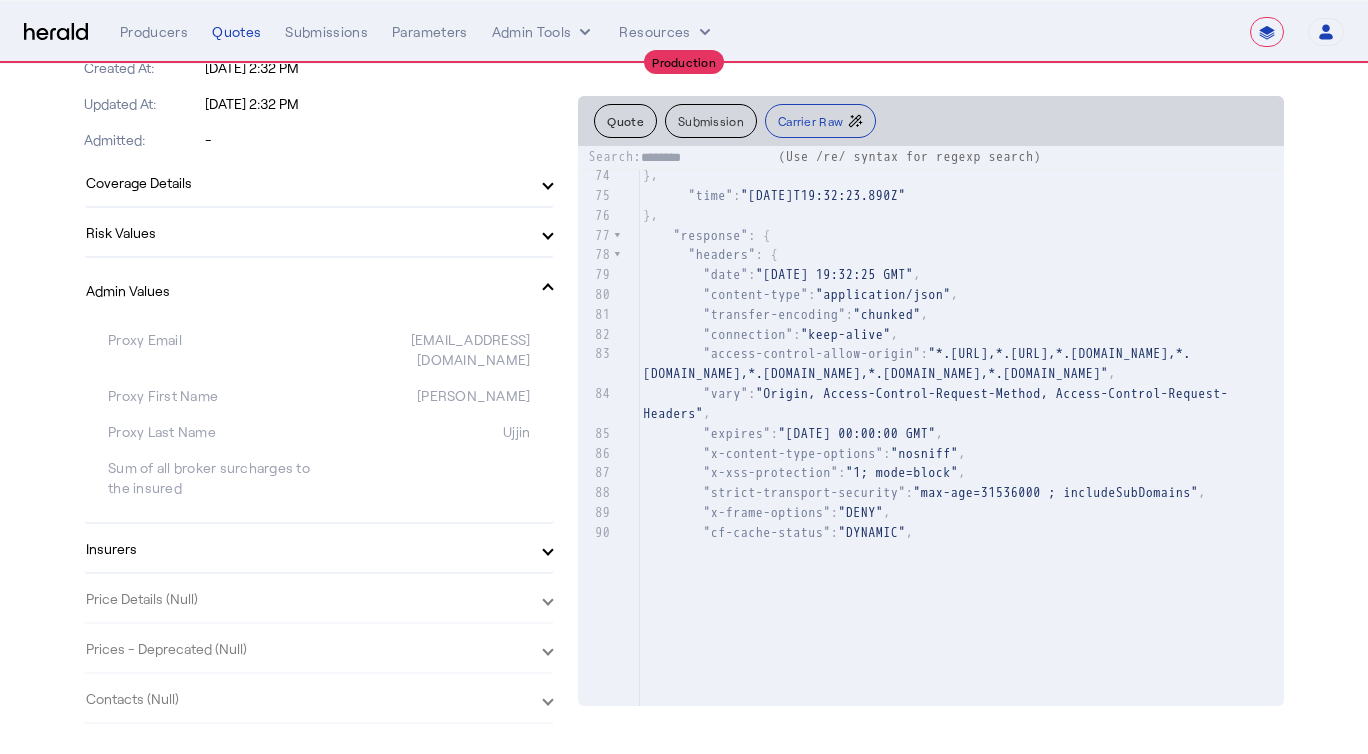 type on "*********" 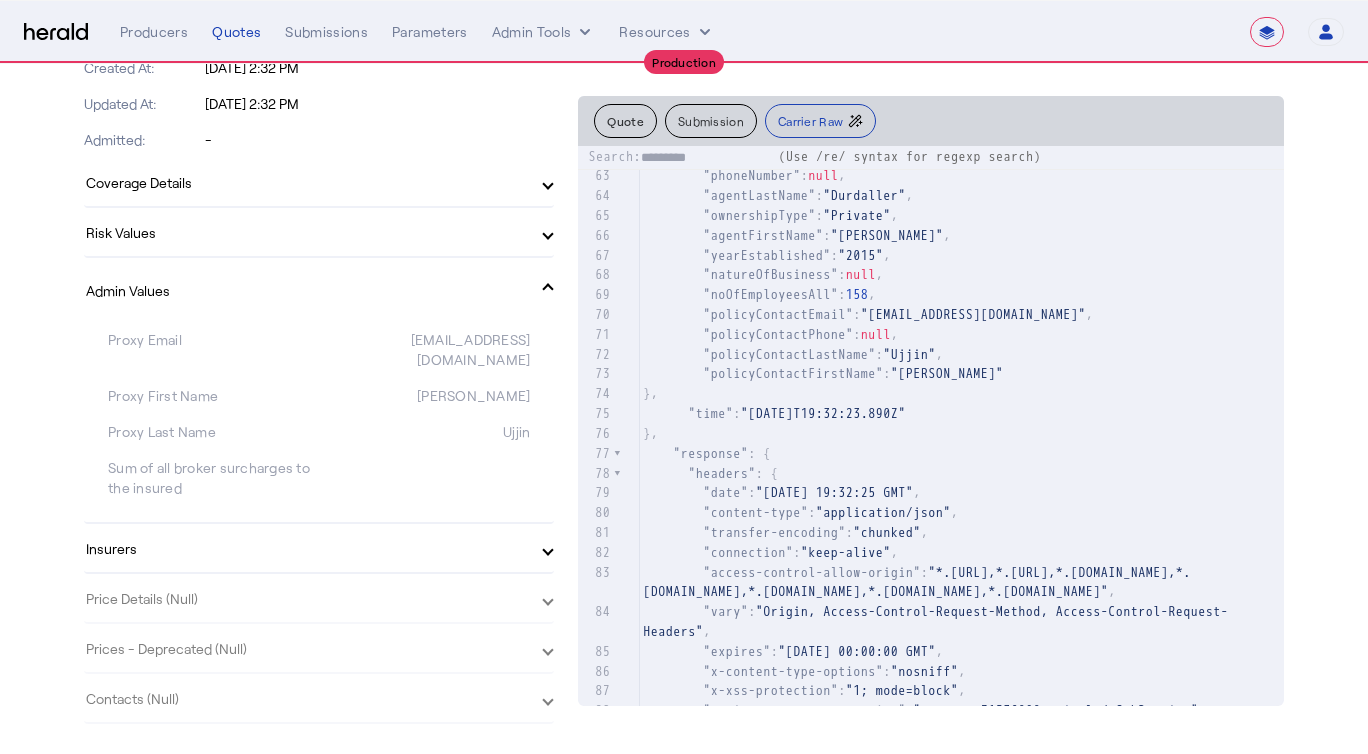 scroll, scrollTop: 1548, scrollLeft: 0, axis: vertical 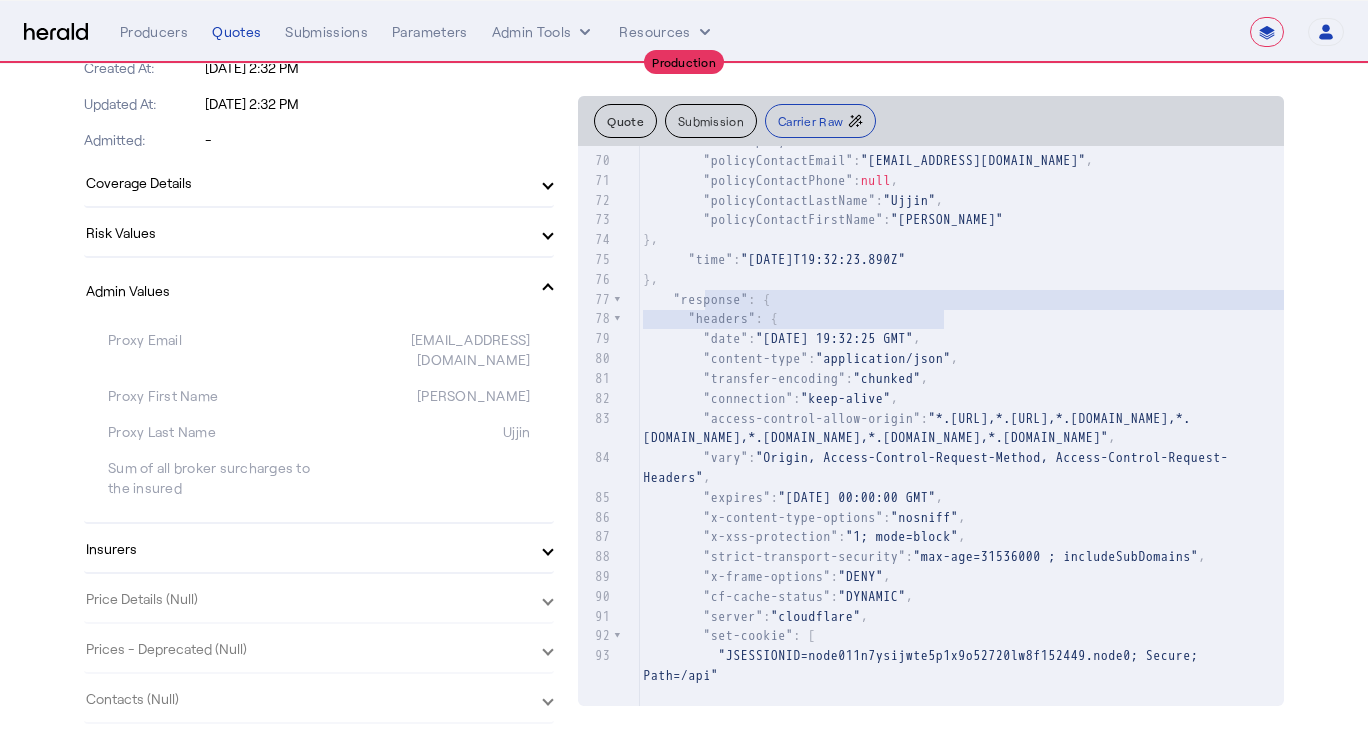type on "**********" 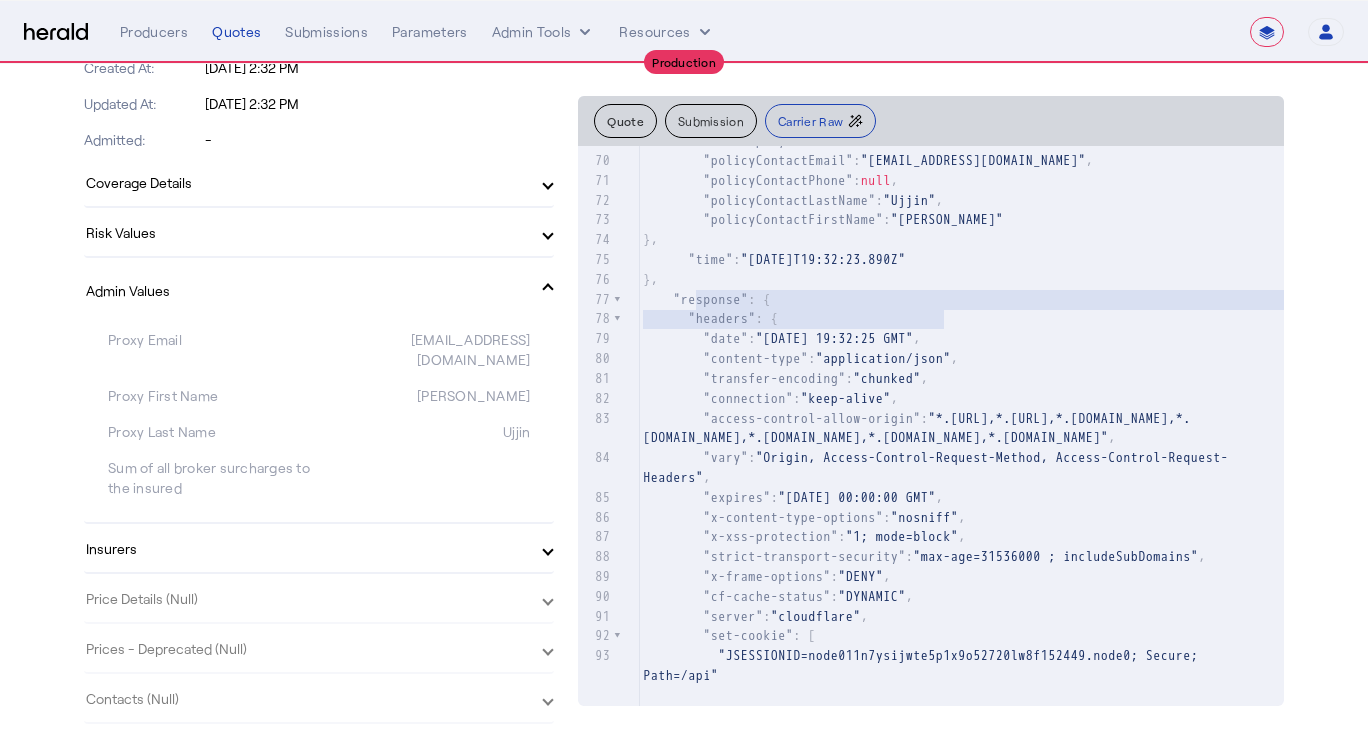 click on ""Christiaan"" 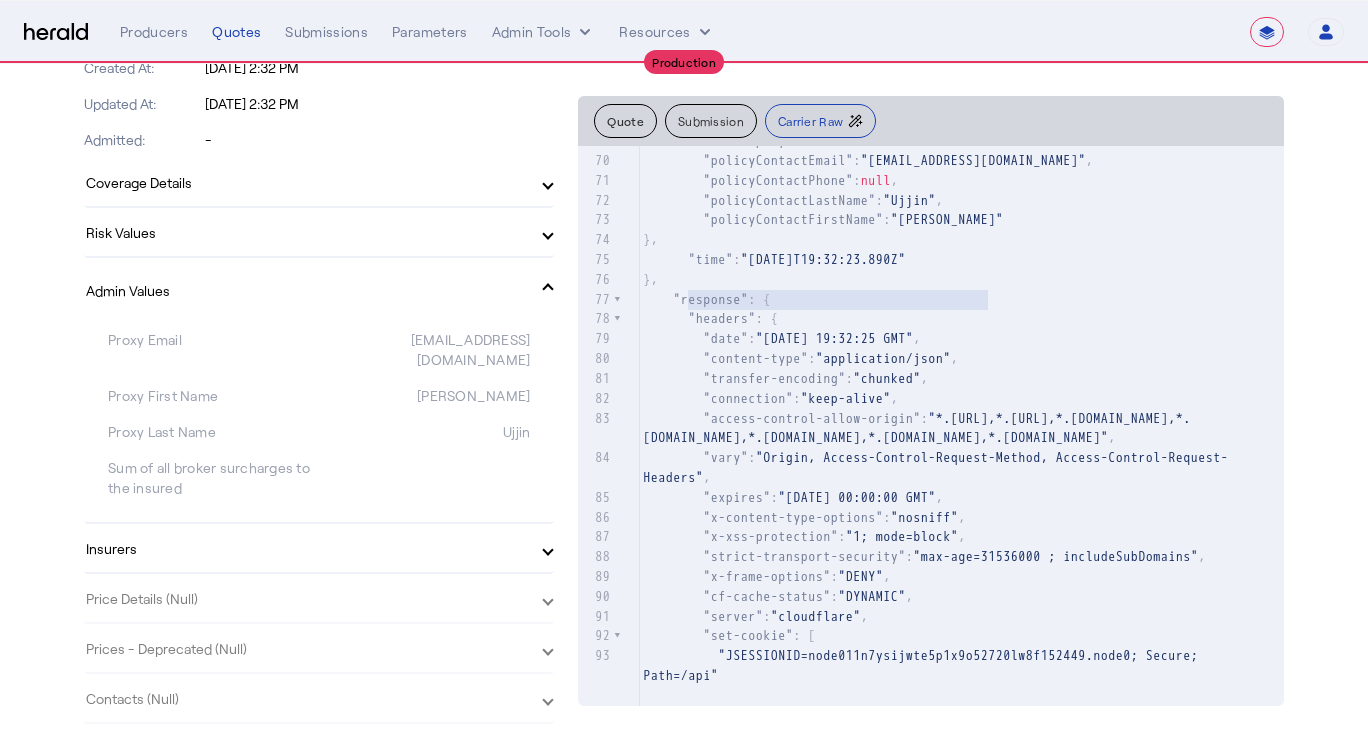 type on "**********" 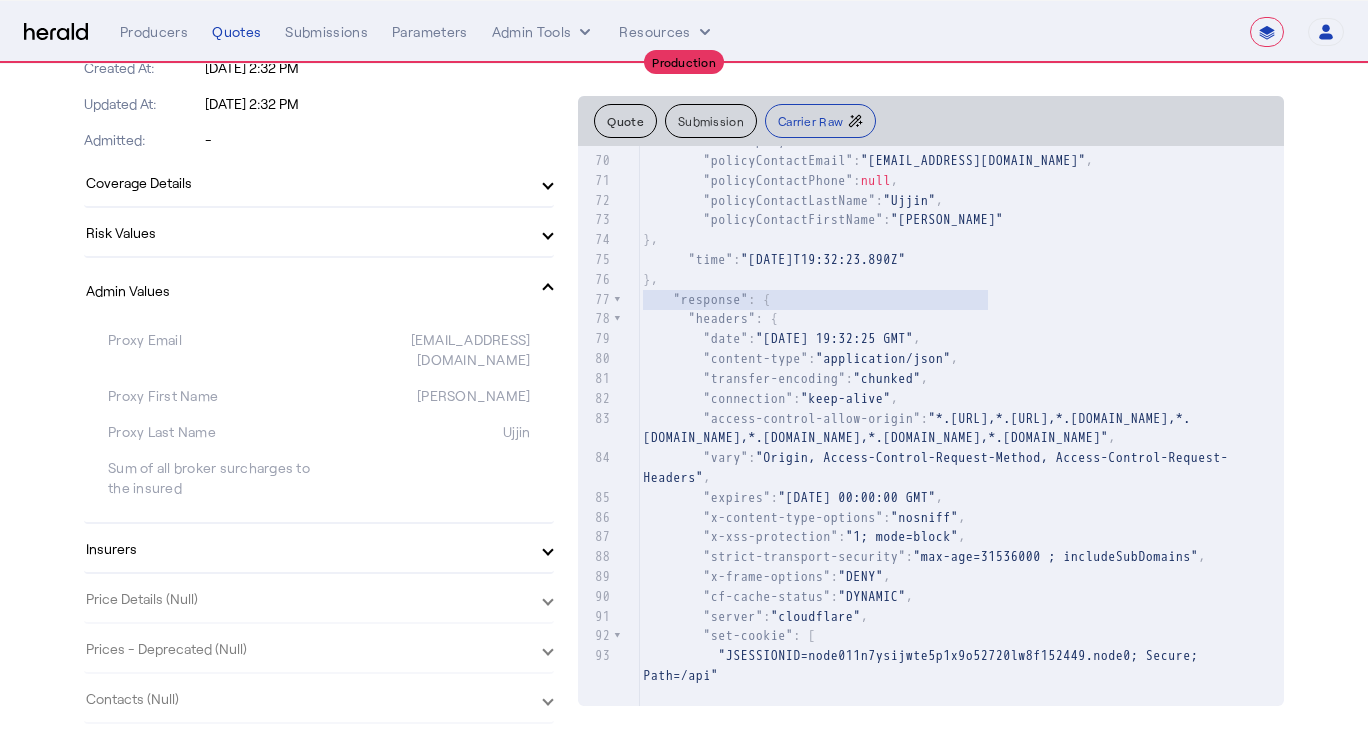 drag, startPoint x: 1009, startPoint y: 299, endPoint x: 594, endPoint y: 306, distance: 415.05902 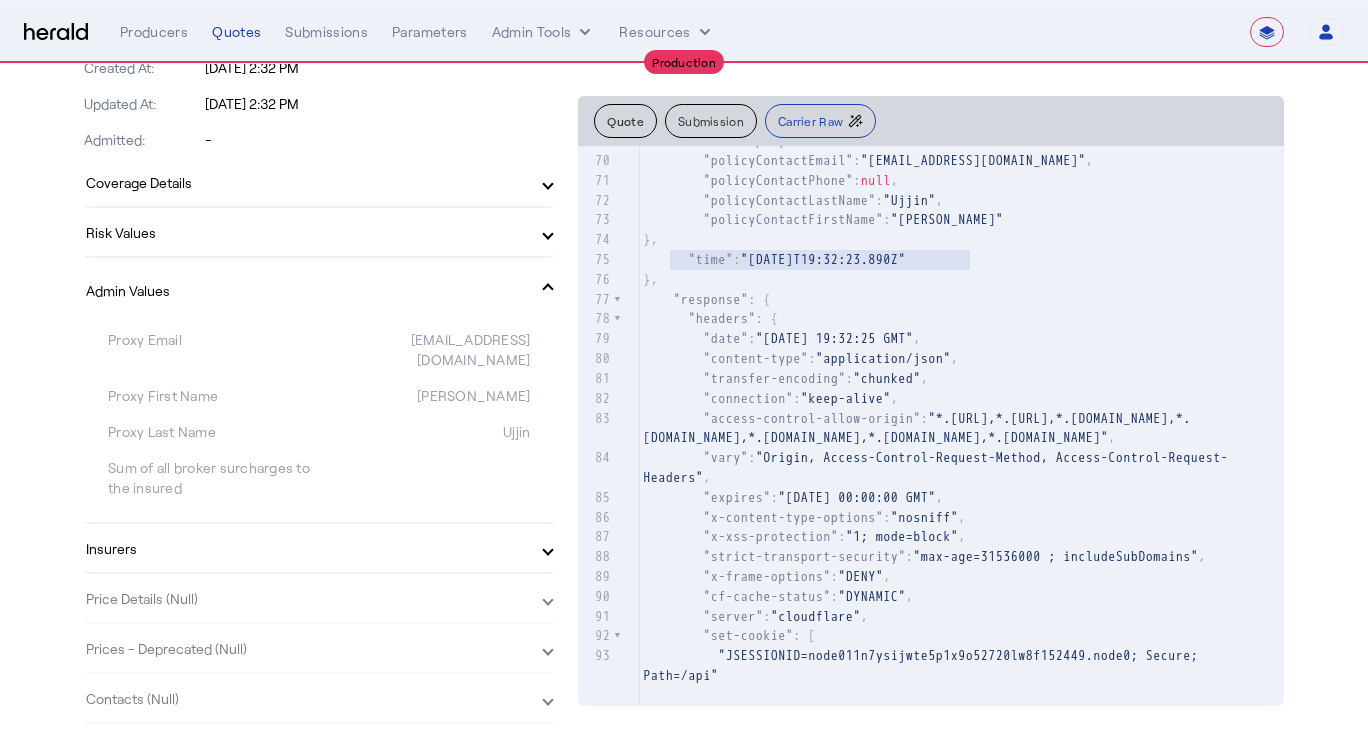 type on "**********" 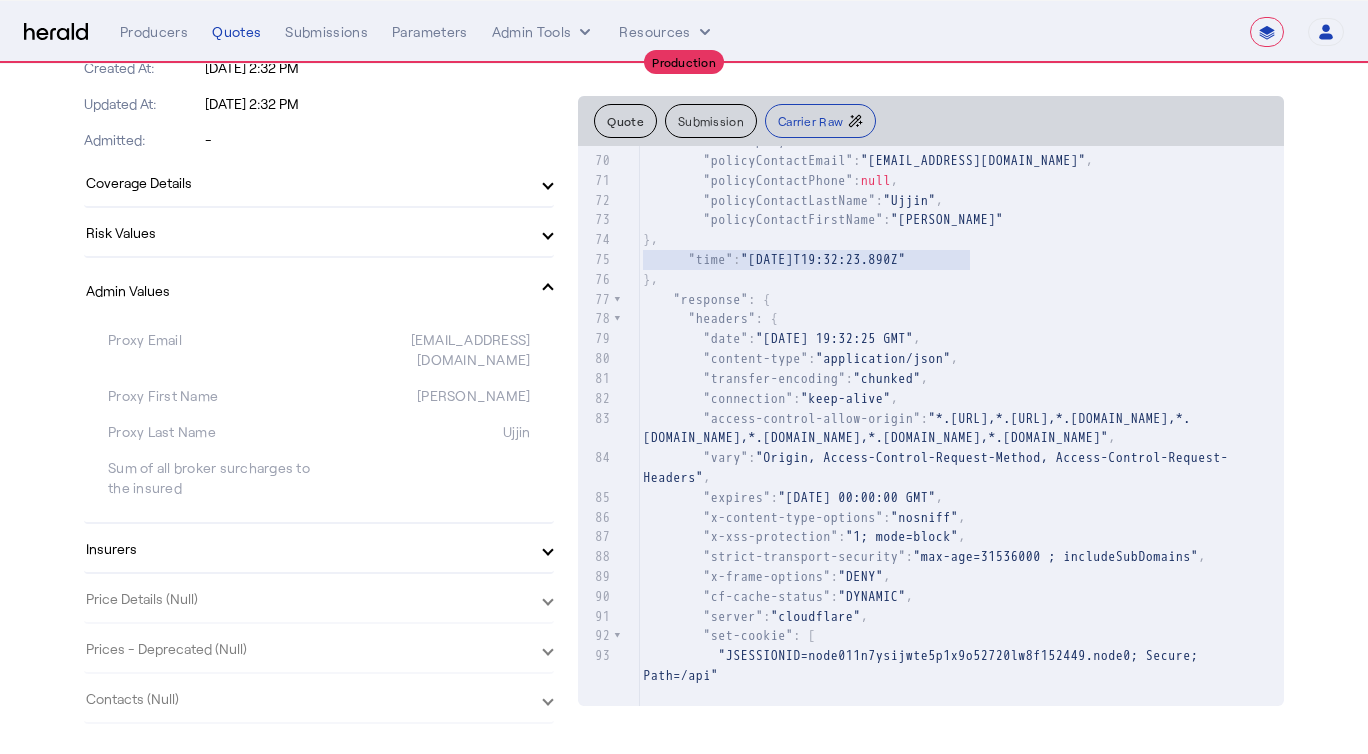 drag, startPoint x: 1013, startPoint y: 256, endPoint x: 553, endPoint y: 261, distance: 460.02716 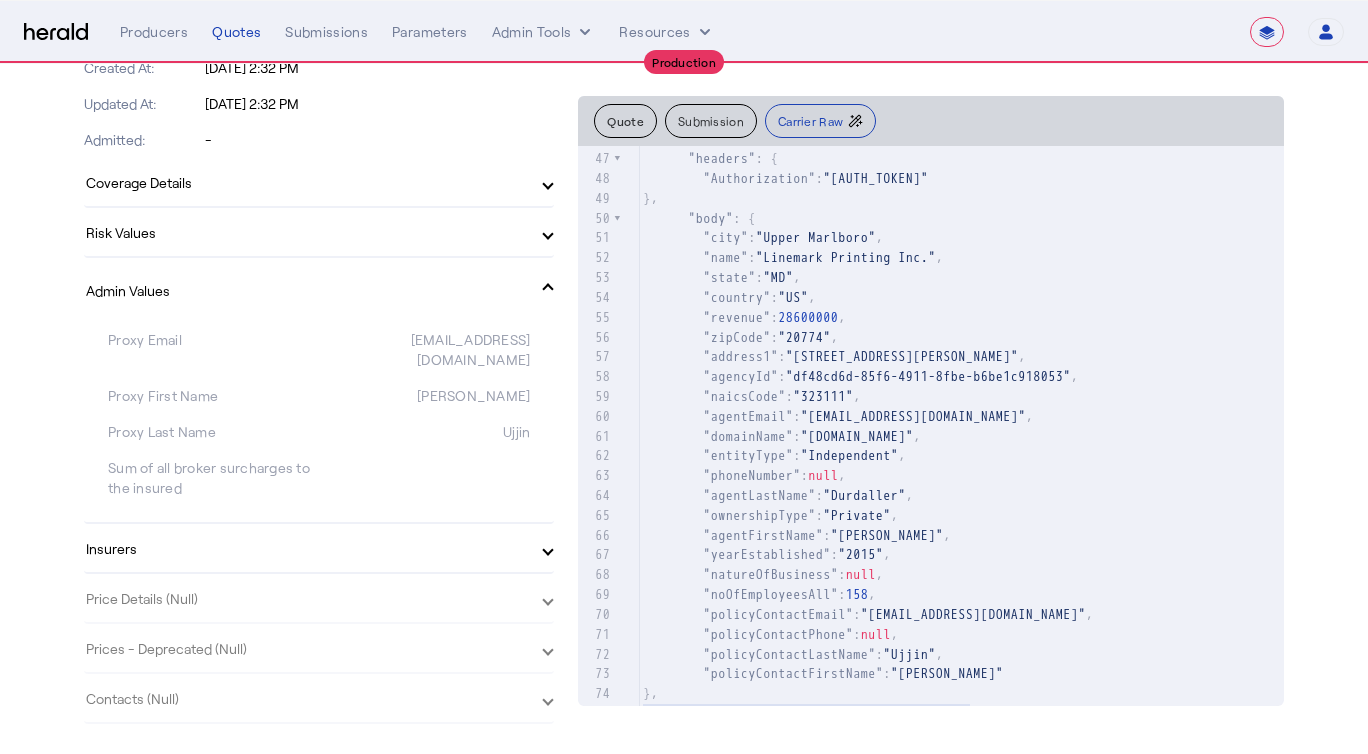 scroll, scrollTop: 1239, scrollLeft: 0, axis: vertical 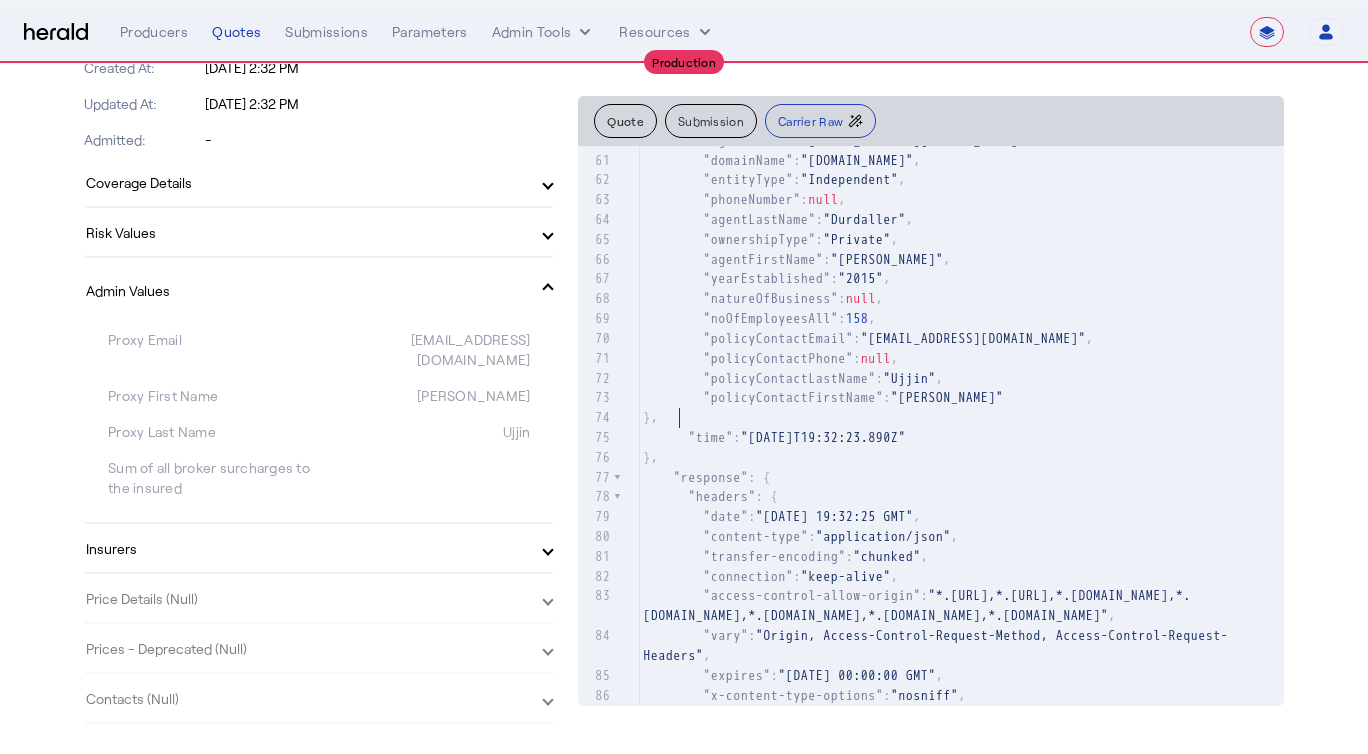 click on ""phoneNumber" :  null ," 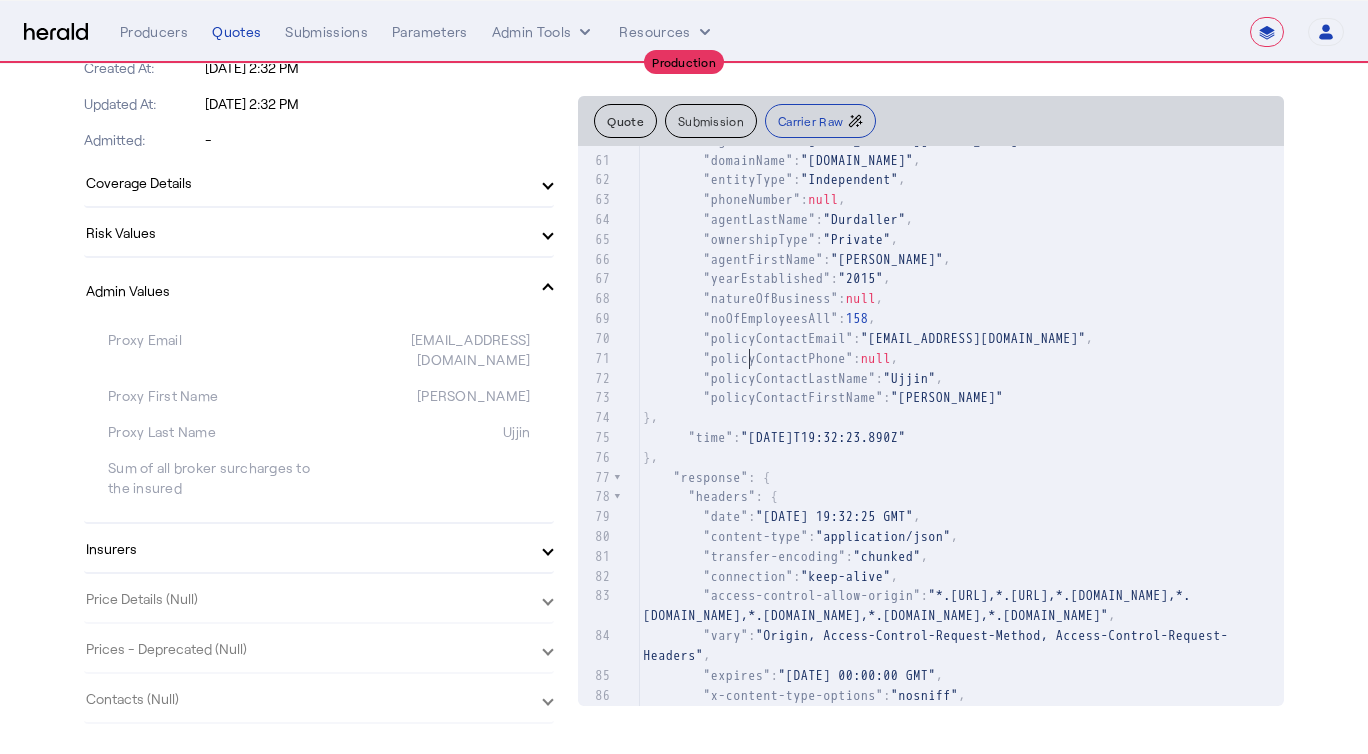 click on ""agentEmail"" 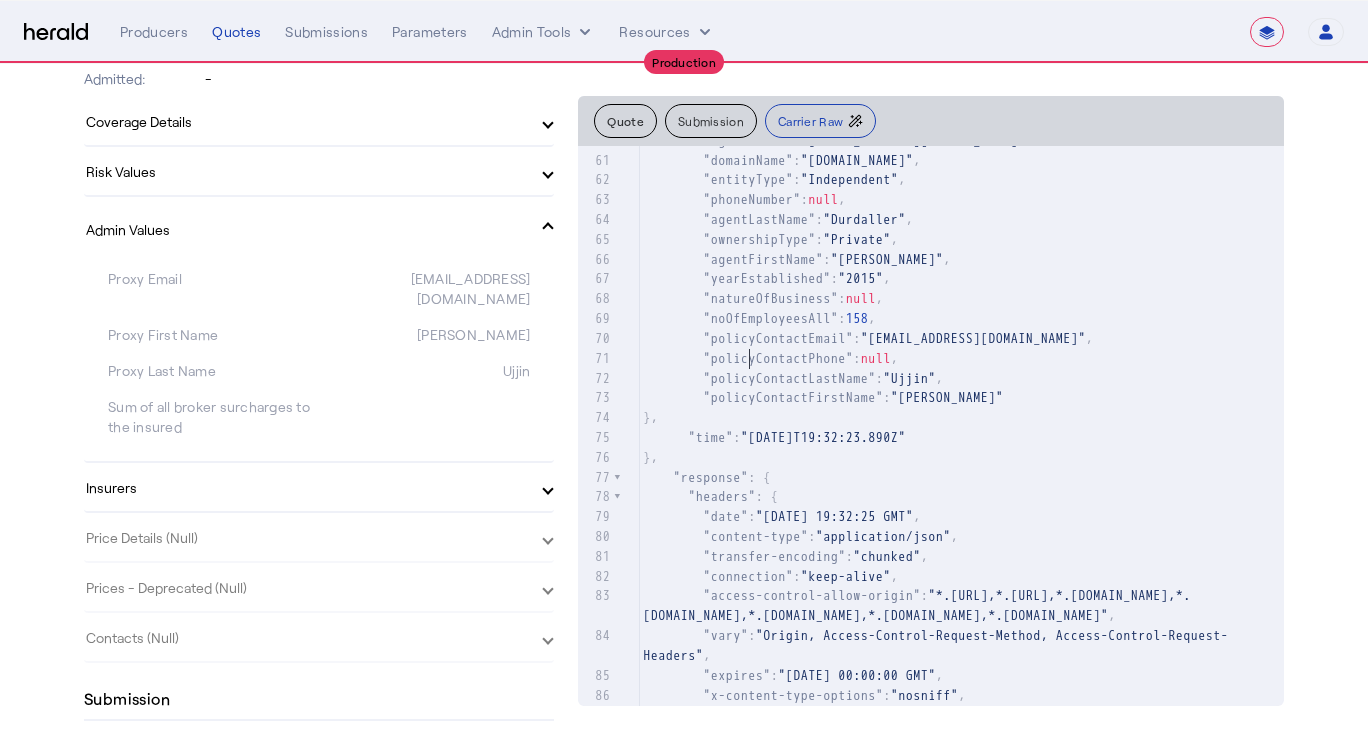 scroll, scrollTop: 617, scrollLeft: 0, axis: vertical 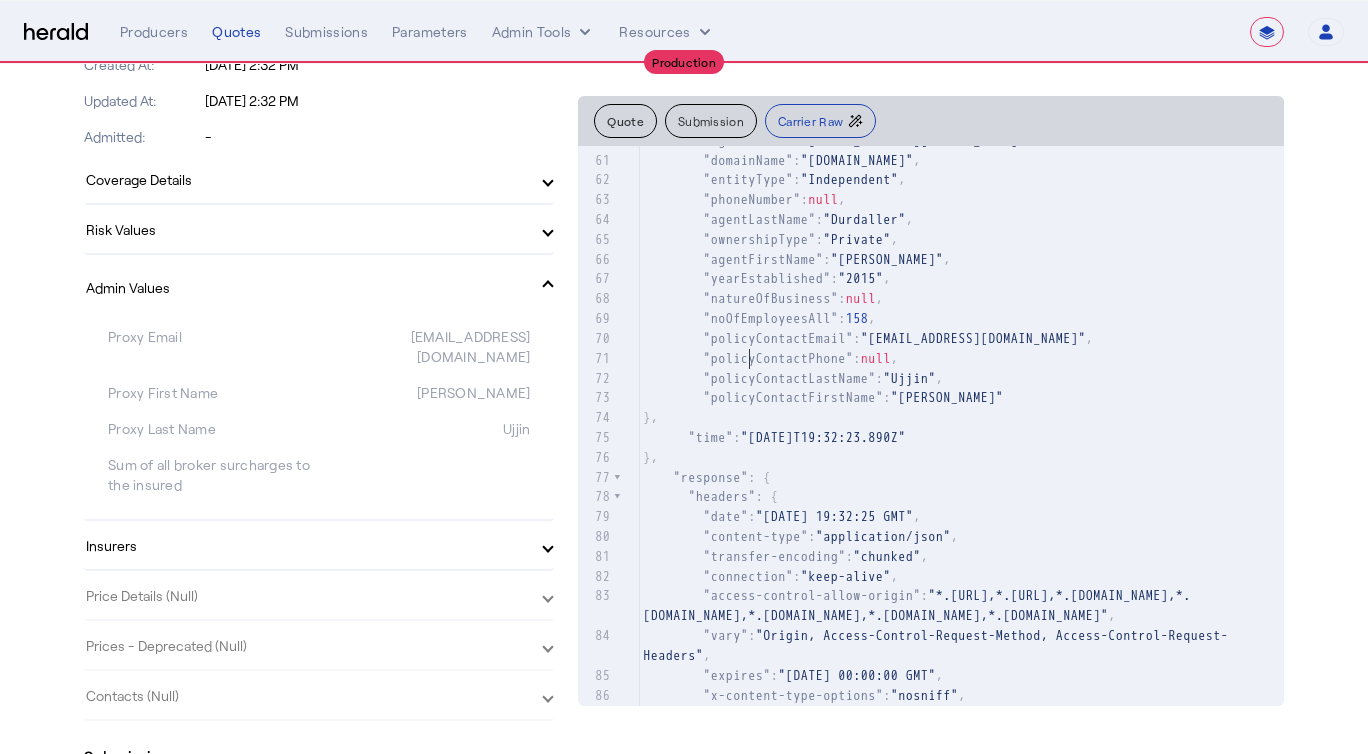 click on ""policyContactLastName"" 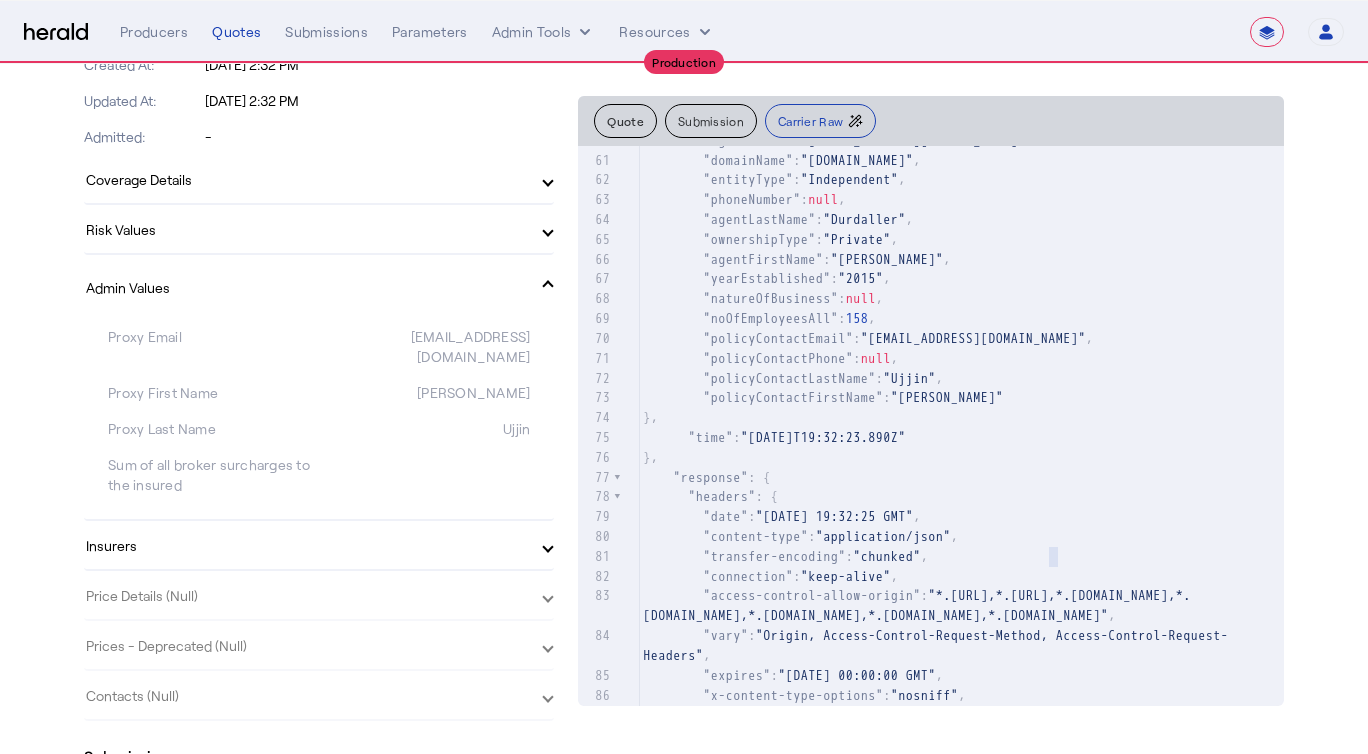 type on "**********" 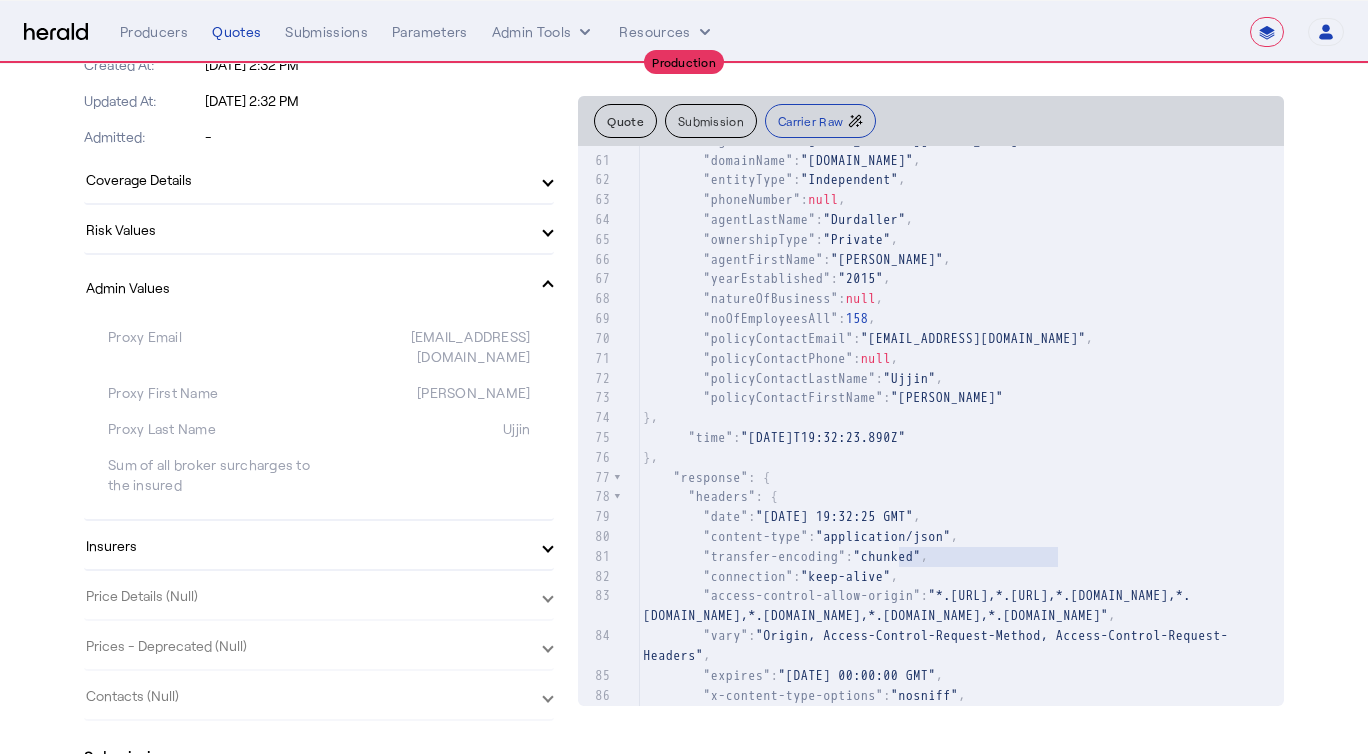 drag, startPoint x: 1043, startPoint y: 557, endPoint x: 886, endPoint y: 557, distance: 157 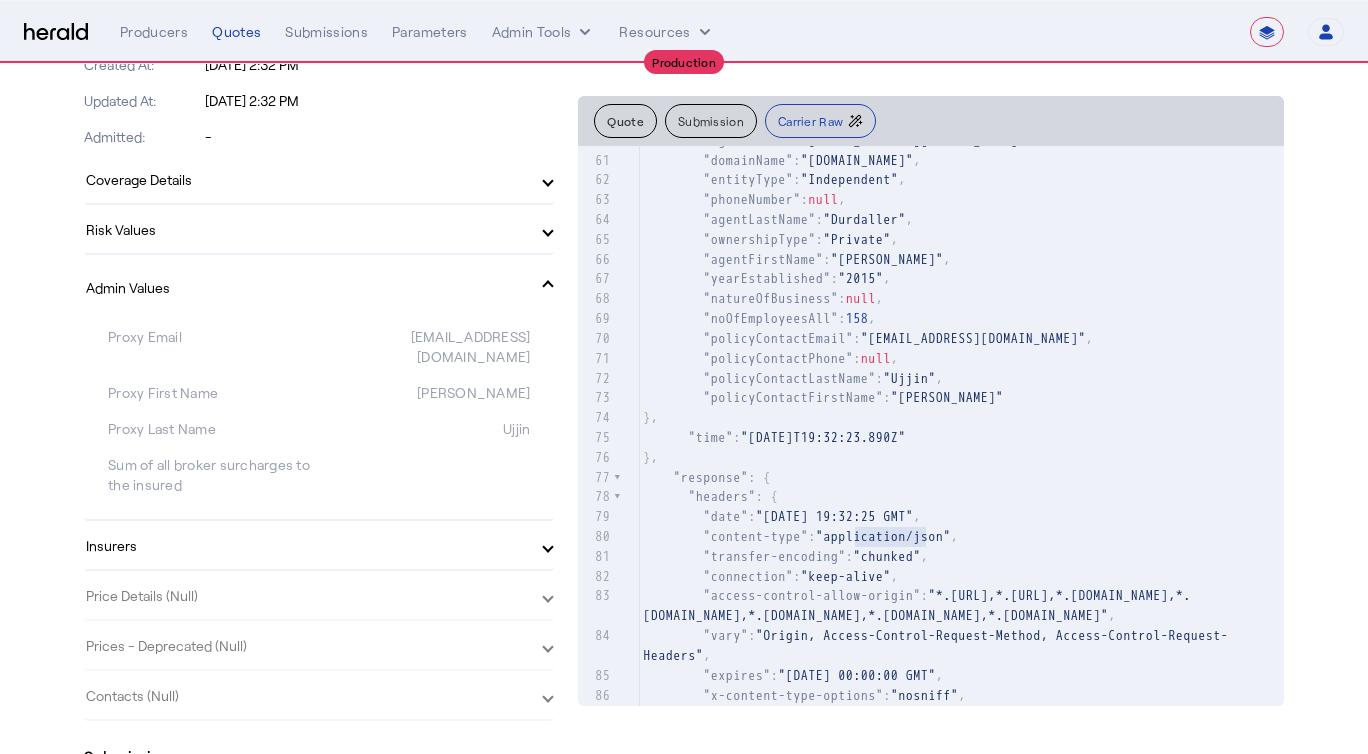 type on "**********" 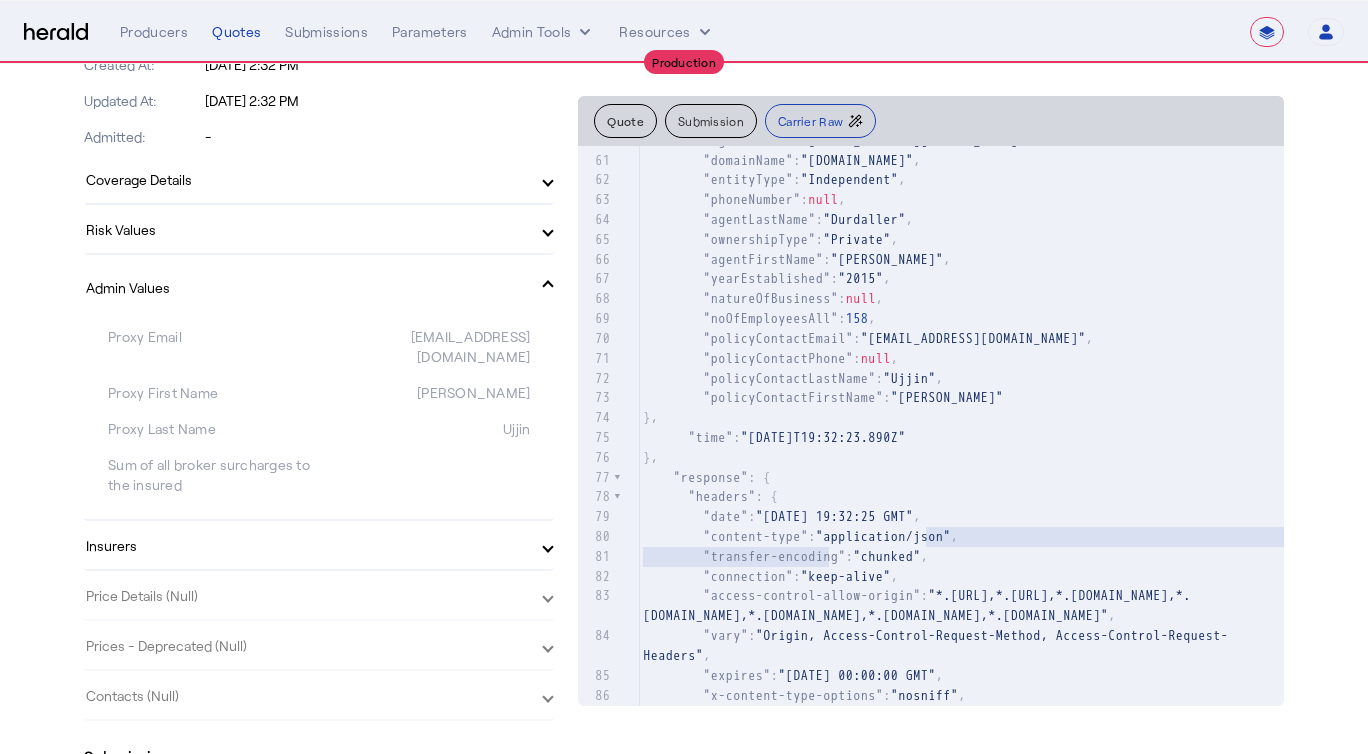 drag, startPoint x: 1173, startPoint y: 547, endPoint x: 814, endPoint y: 555, distance: 359.0891 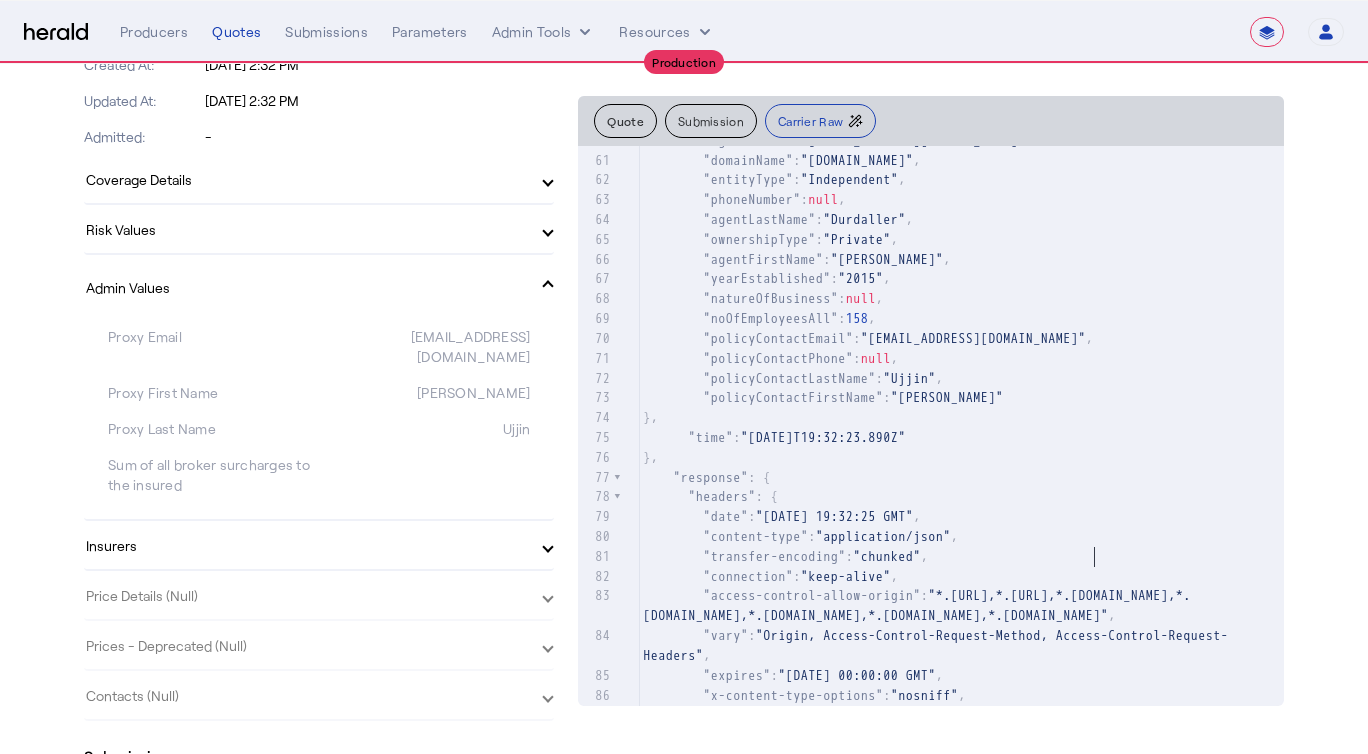 click on ""policyContactEmail" :  "kujjin@insuretrust.com" ," 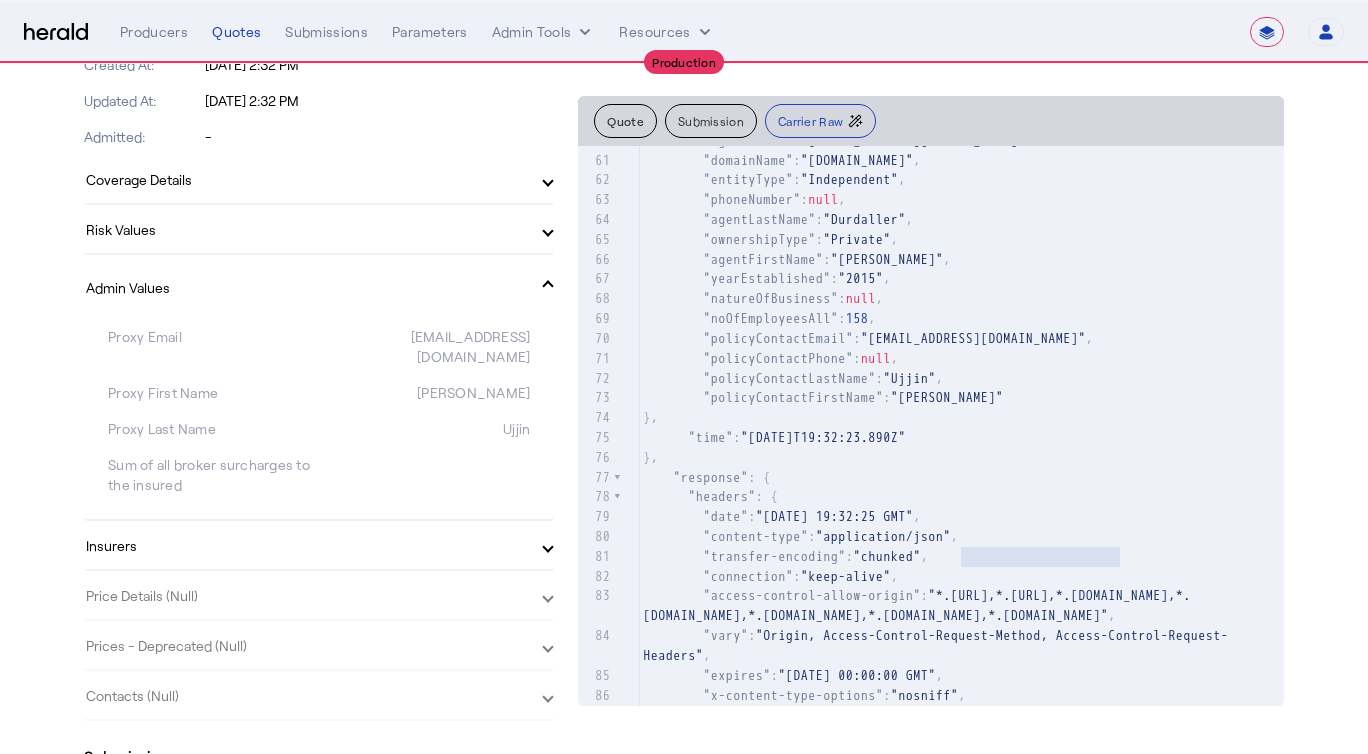 type on "**********" 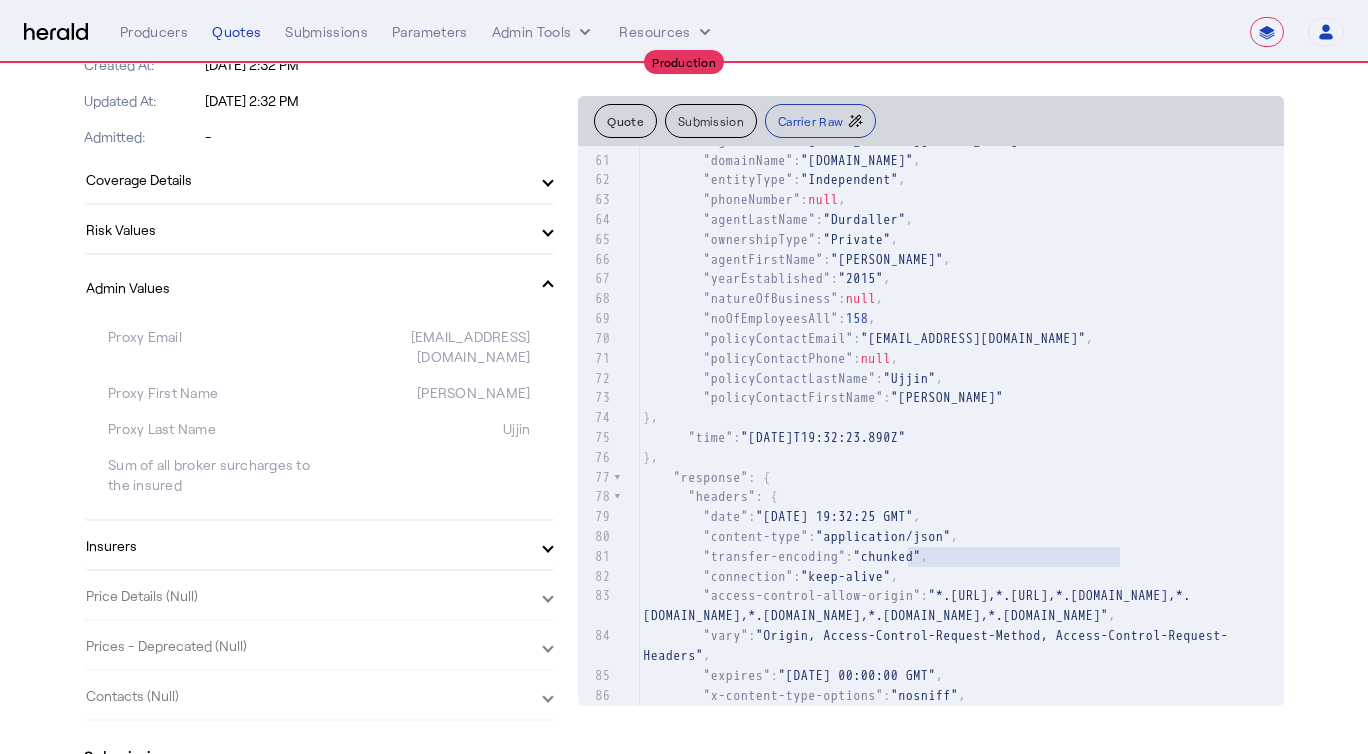 drag, startPoint x: 1108, startPoint y: 558, endPoint x: 893, endPoint y: 561, distance: 215.02094 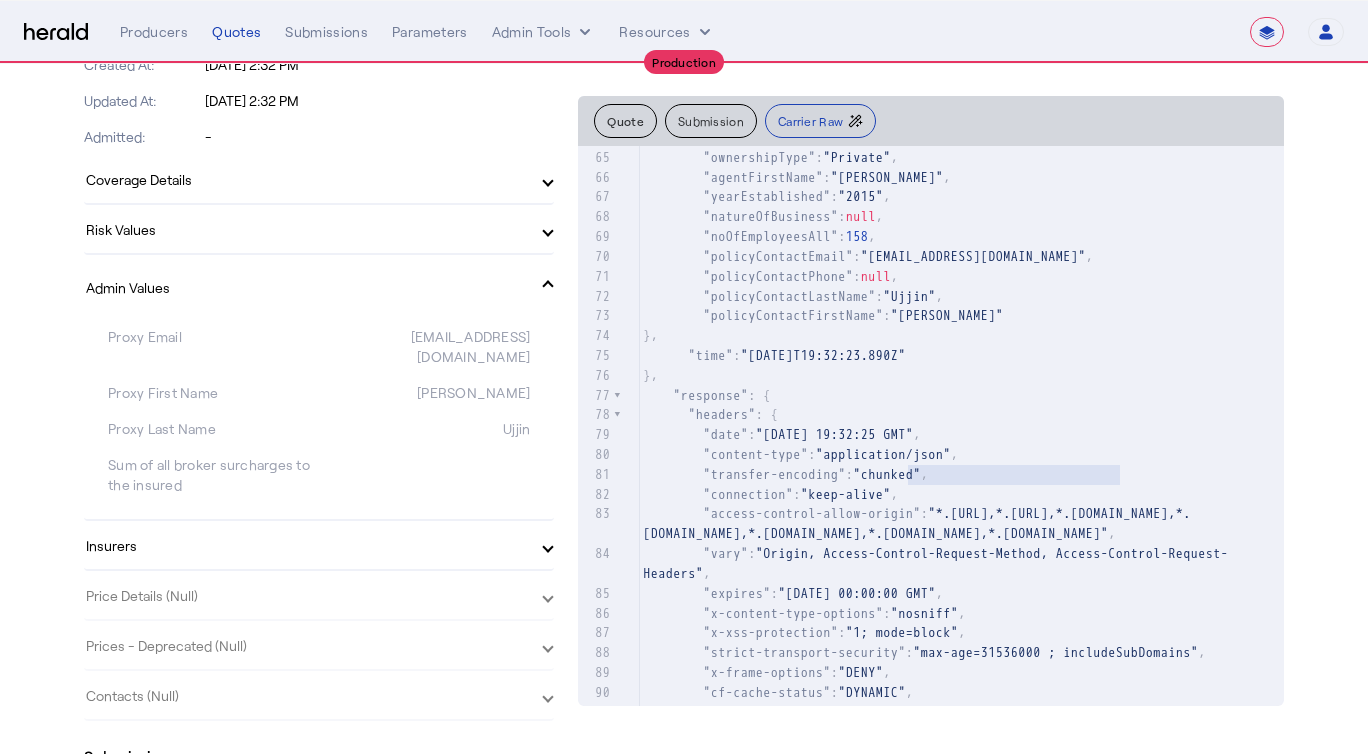 scroll, scrollTop: 1438, scrollLeft: 0, axis: vertical 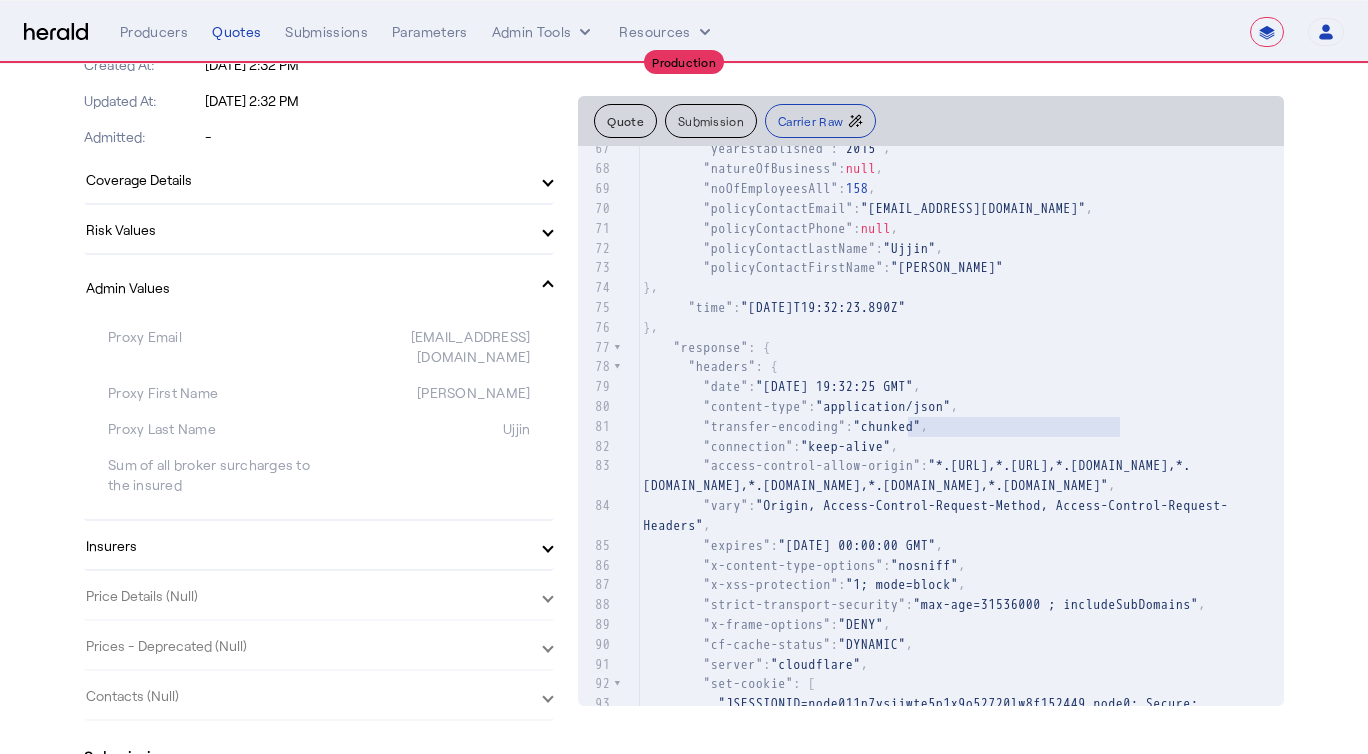 click on "Admin Values" at bounding box center [307, 287] 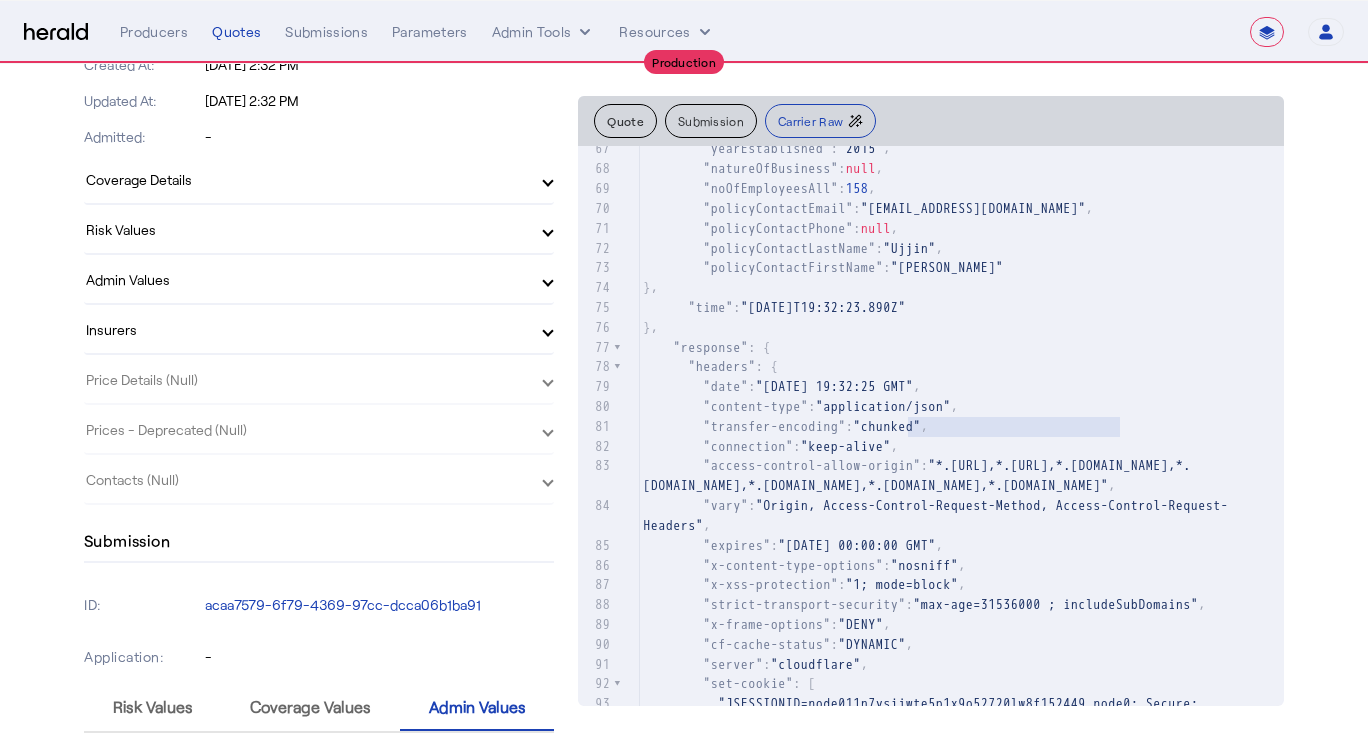 click on "Admin Values" at bounding box center [307, 279] 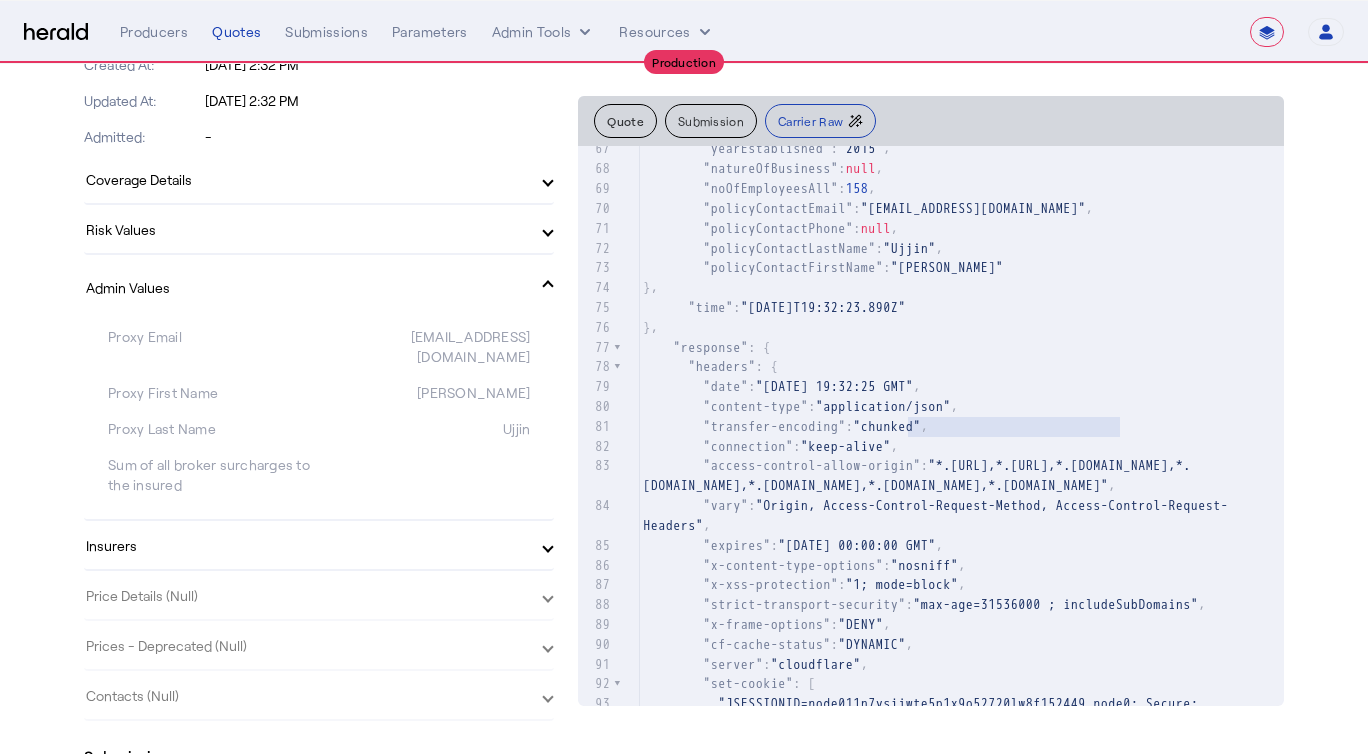 click on ""policyContactPhone" :  null ," 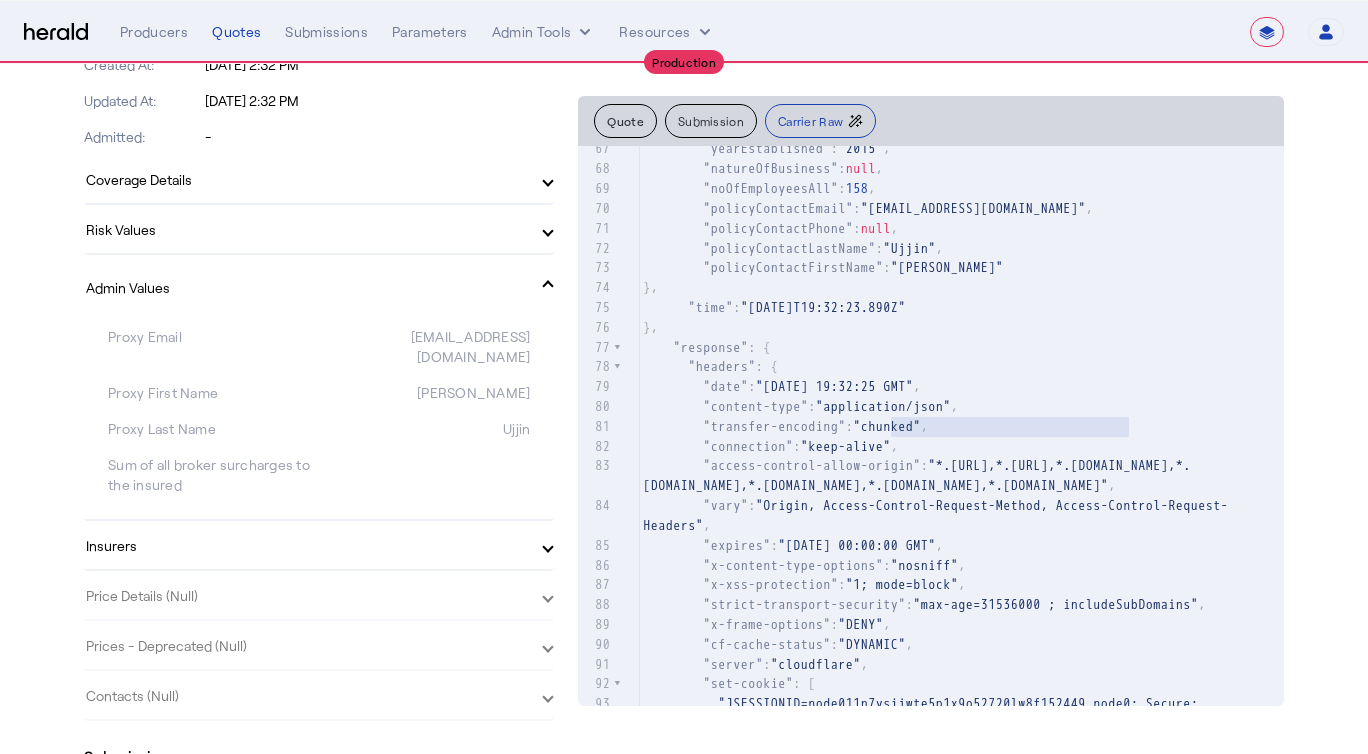type on "**********" 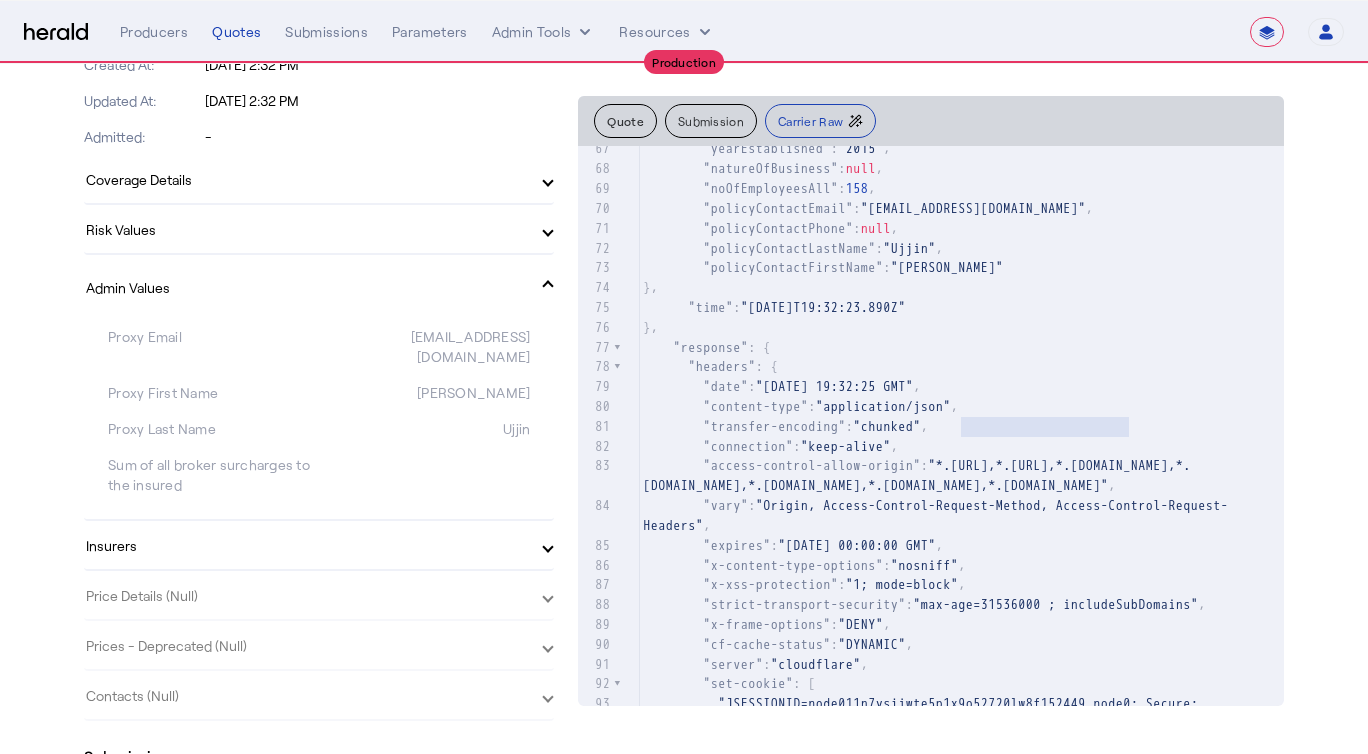 type on "**********" 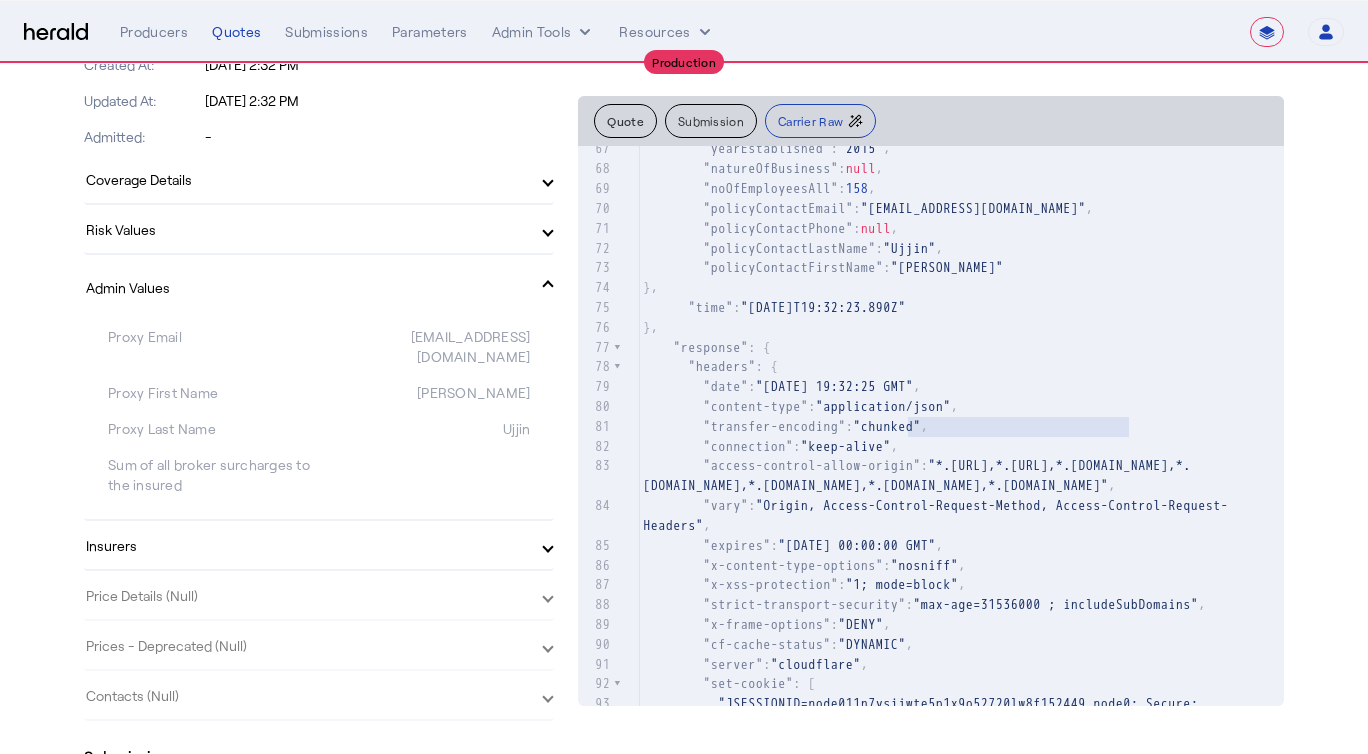 drag, startPoint x: 1140, startPoint y: 428, endPoint x: 894, endPoint y: 422, distance: 246.07317 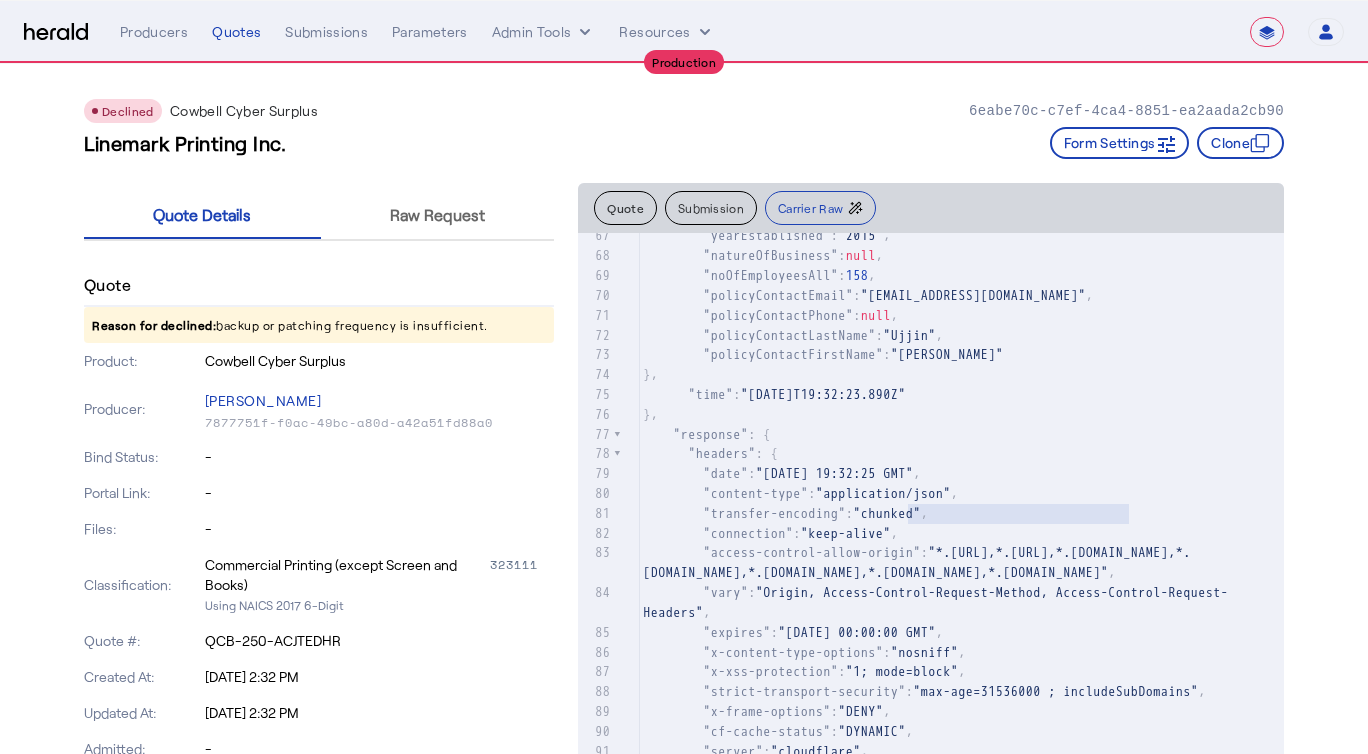 scroll, scrollTop: 3, scrollLeft: 0, axis: vertical 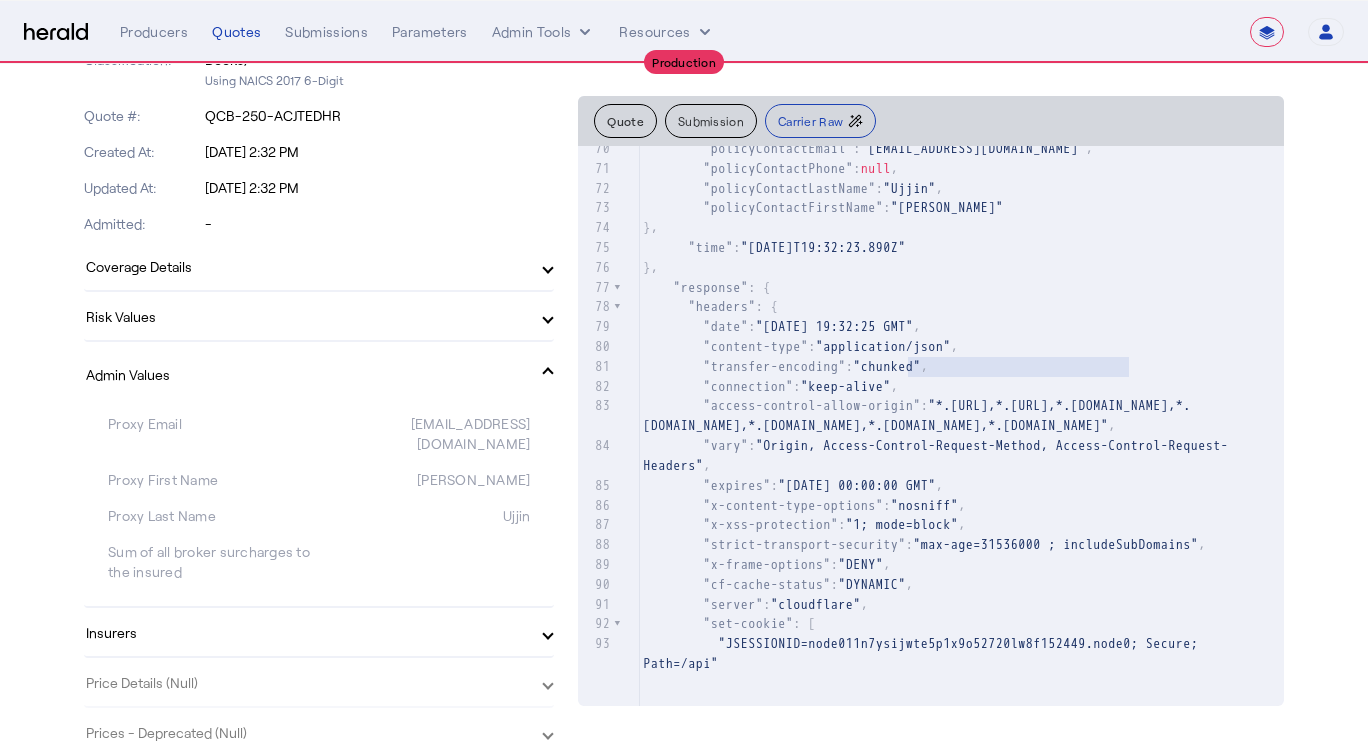 click on "Admin Values" at bounding box center (319, 374) 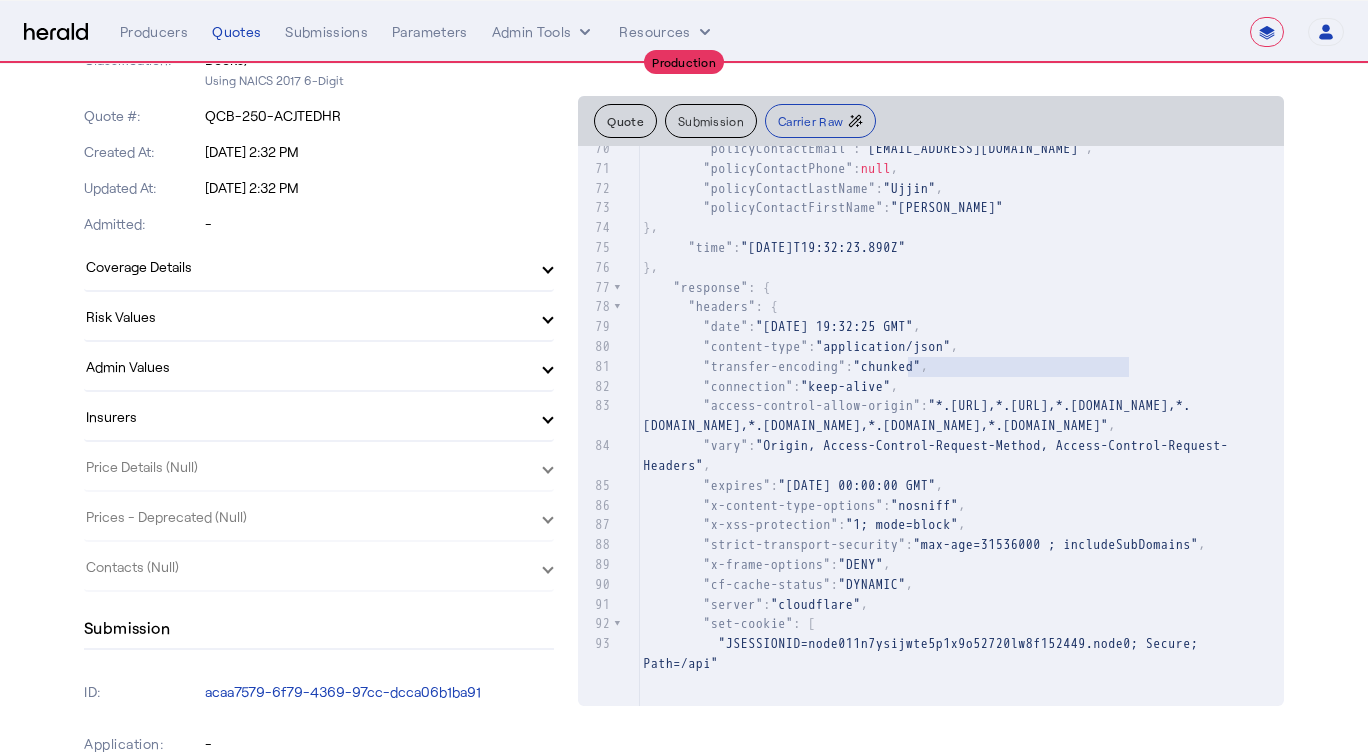 click on "Admin Values" at bounding box center [307, 366] 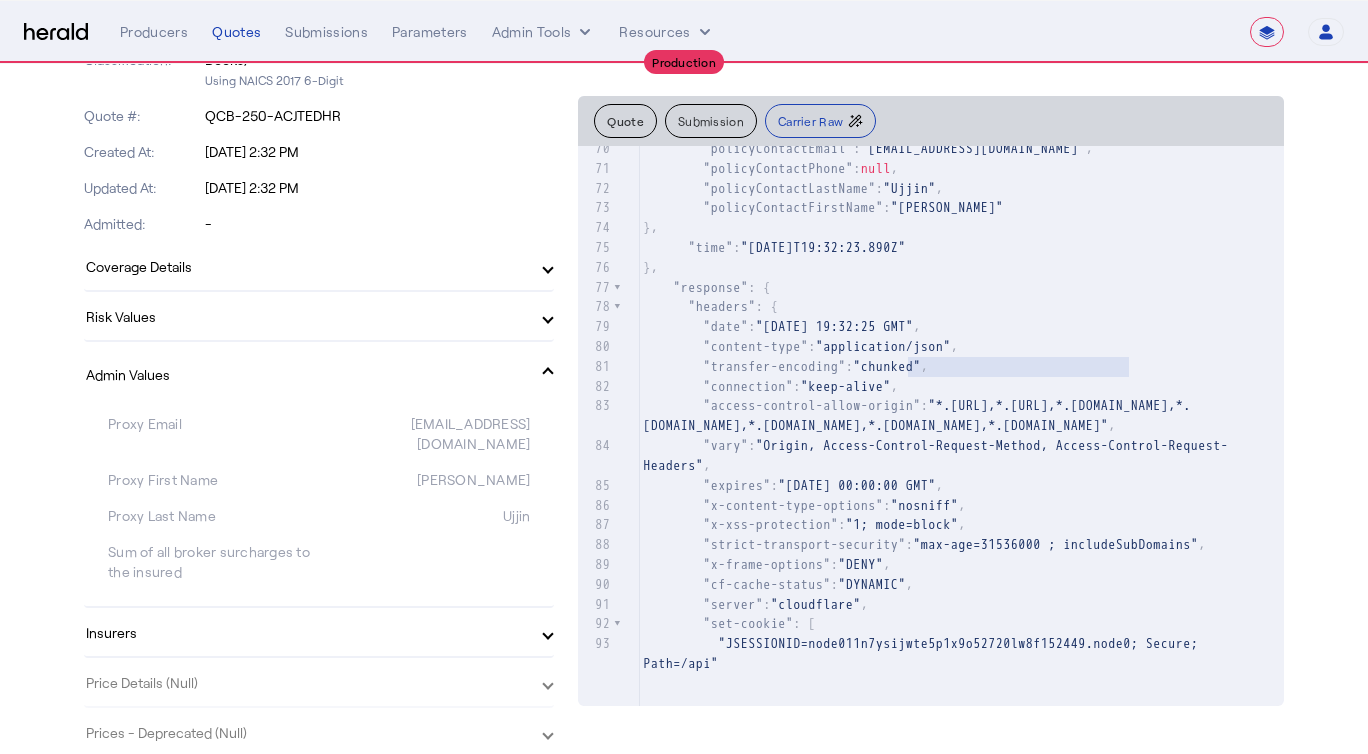 drag, startPoint x: 515, startPoint y: 436, endPoint x: 365, endPoint y: 427, distance: 150.26976 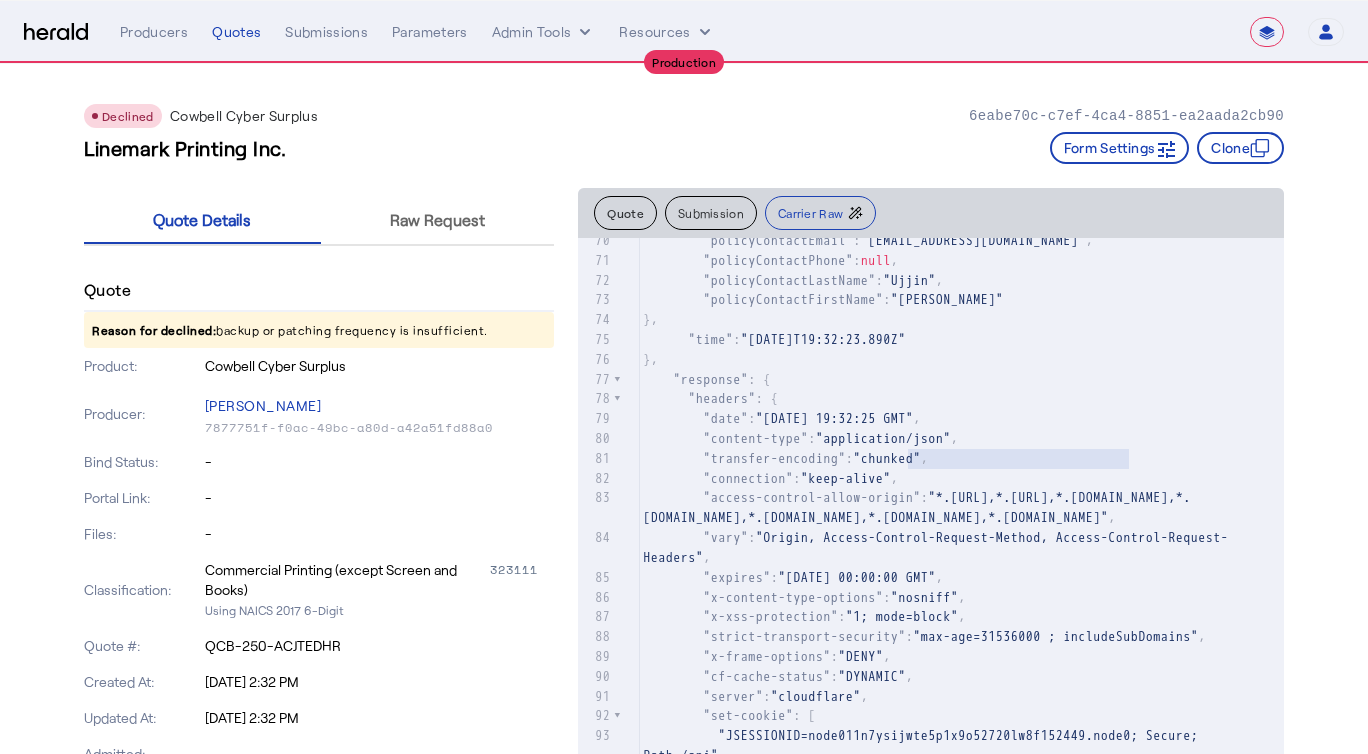 scroll, scrollTop: 1, scrollLeft: 0, axis: vertical 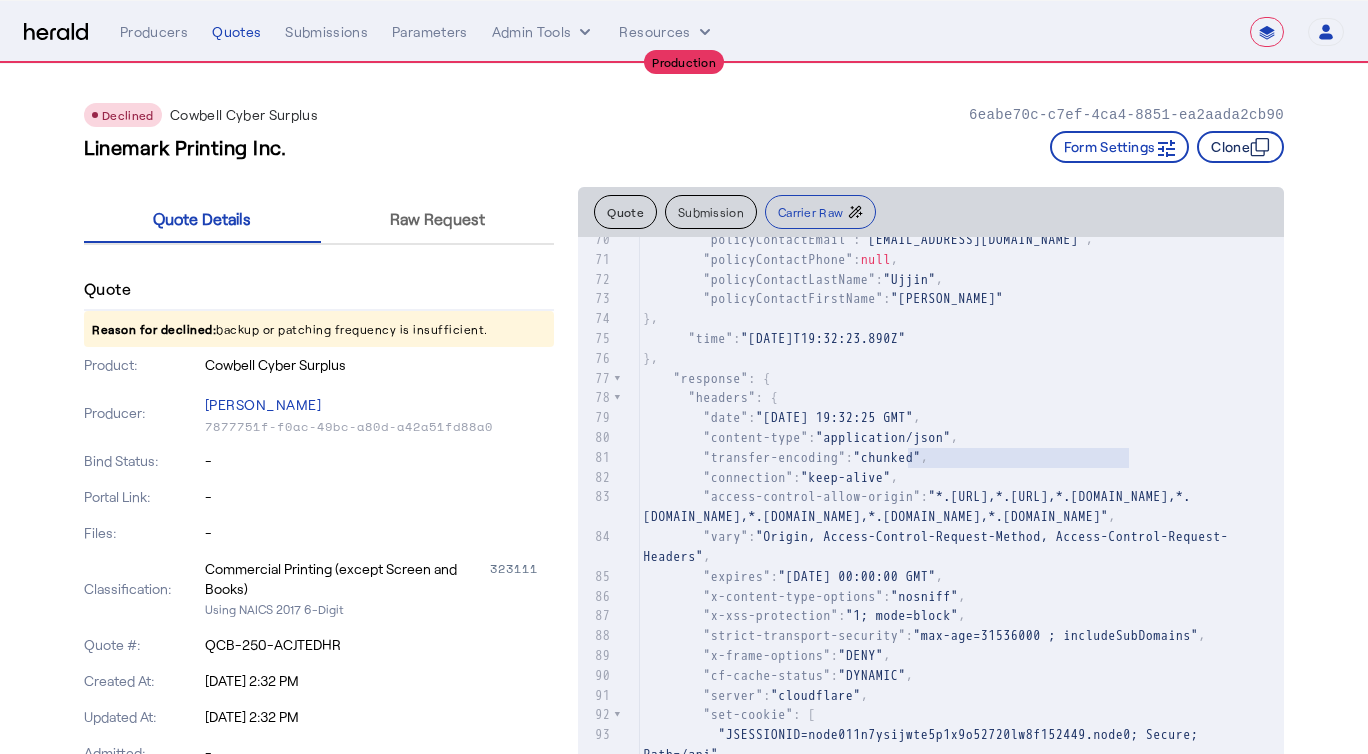 click on "Clone" 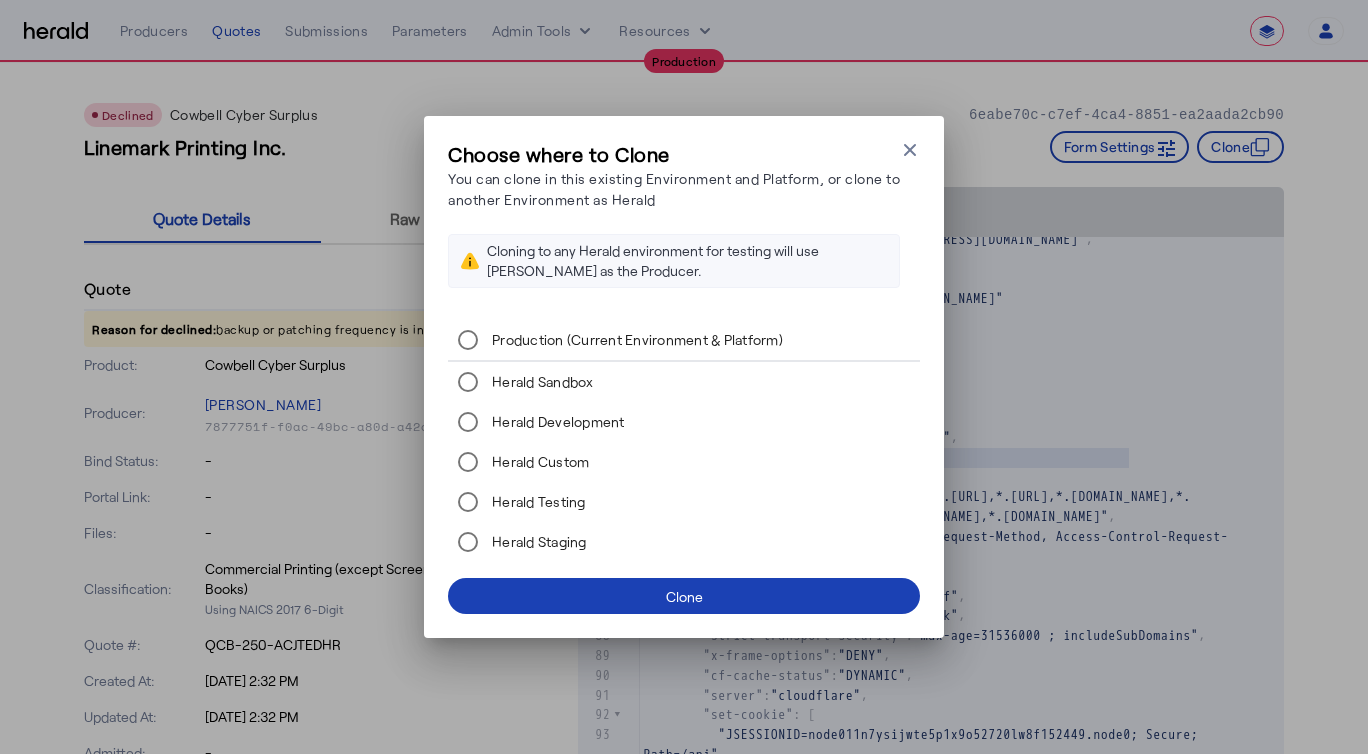 scroll, scrollTop: 0, scrollLeft: 0, axis: both 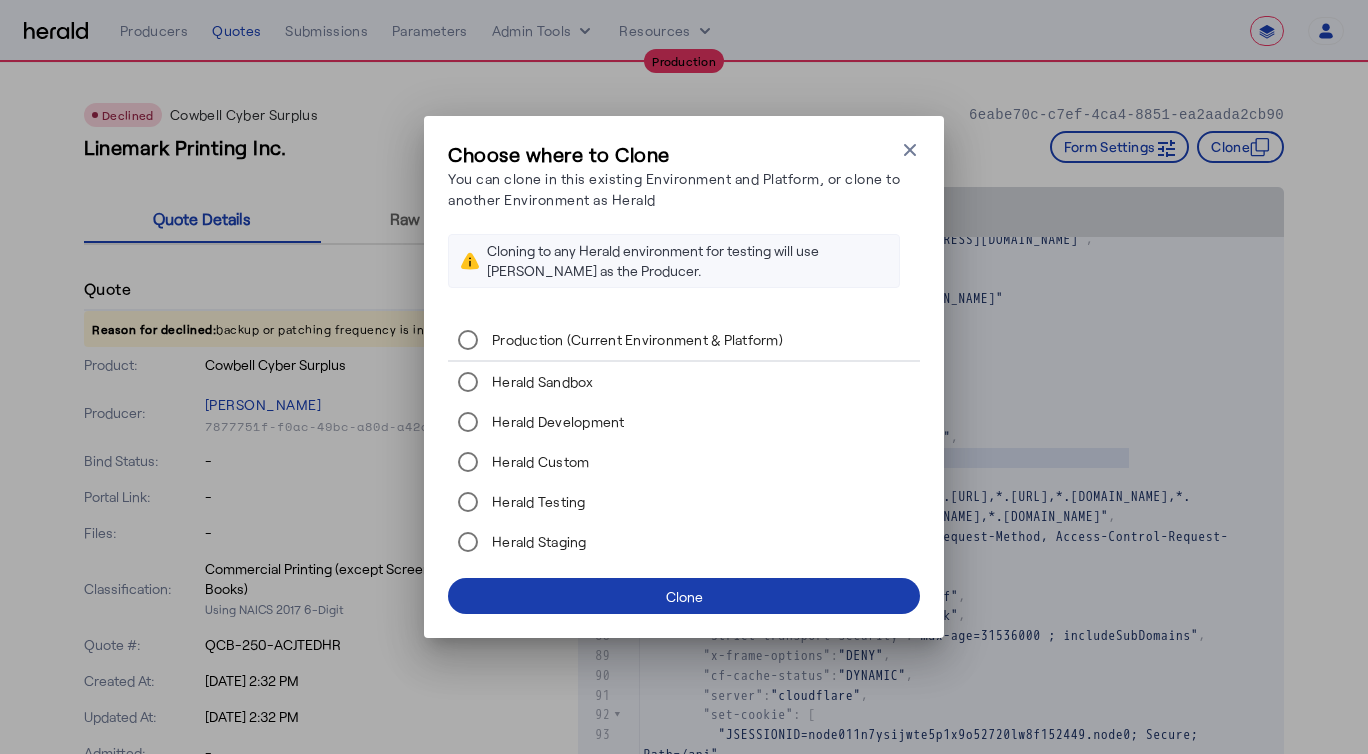 click at bounding box center (684, 596) 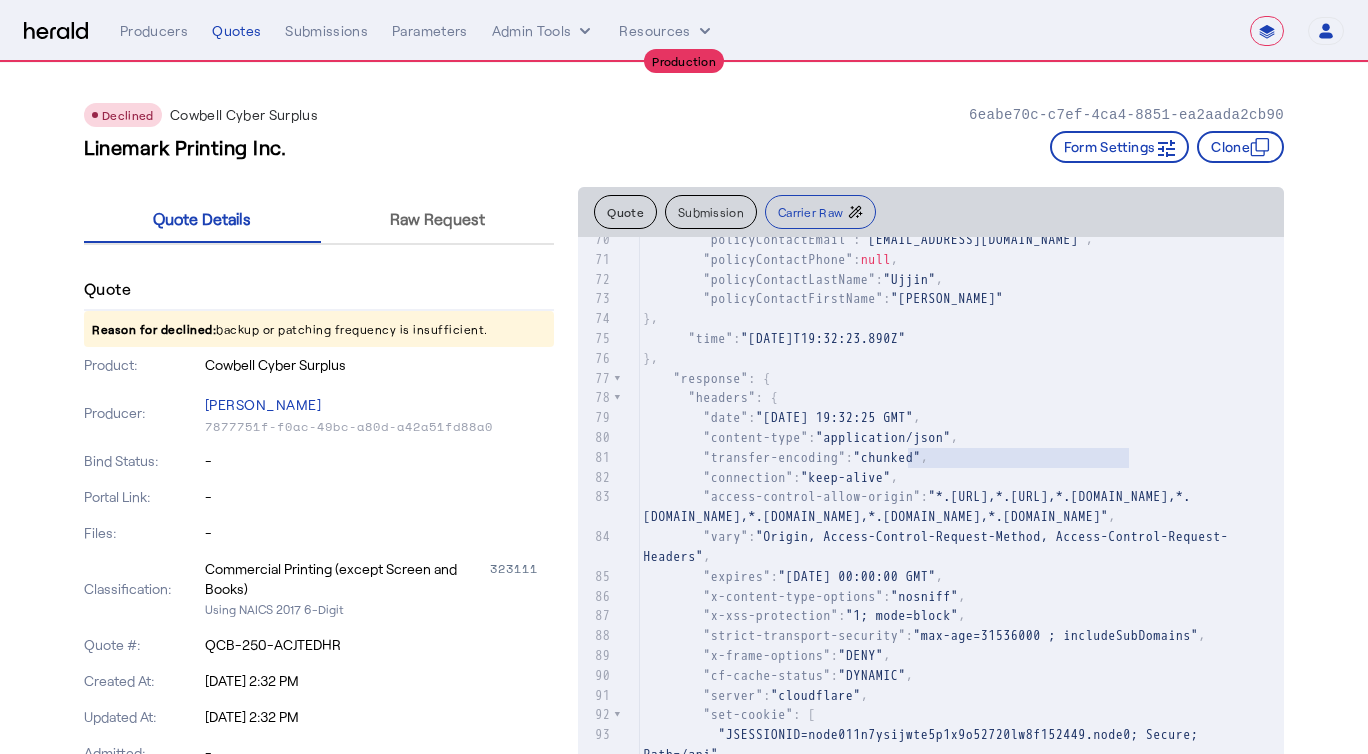 scroll, scrollTop: 1, scrollLeft: 0, axis: vertical 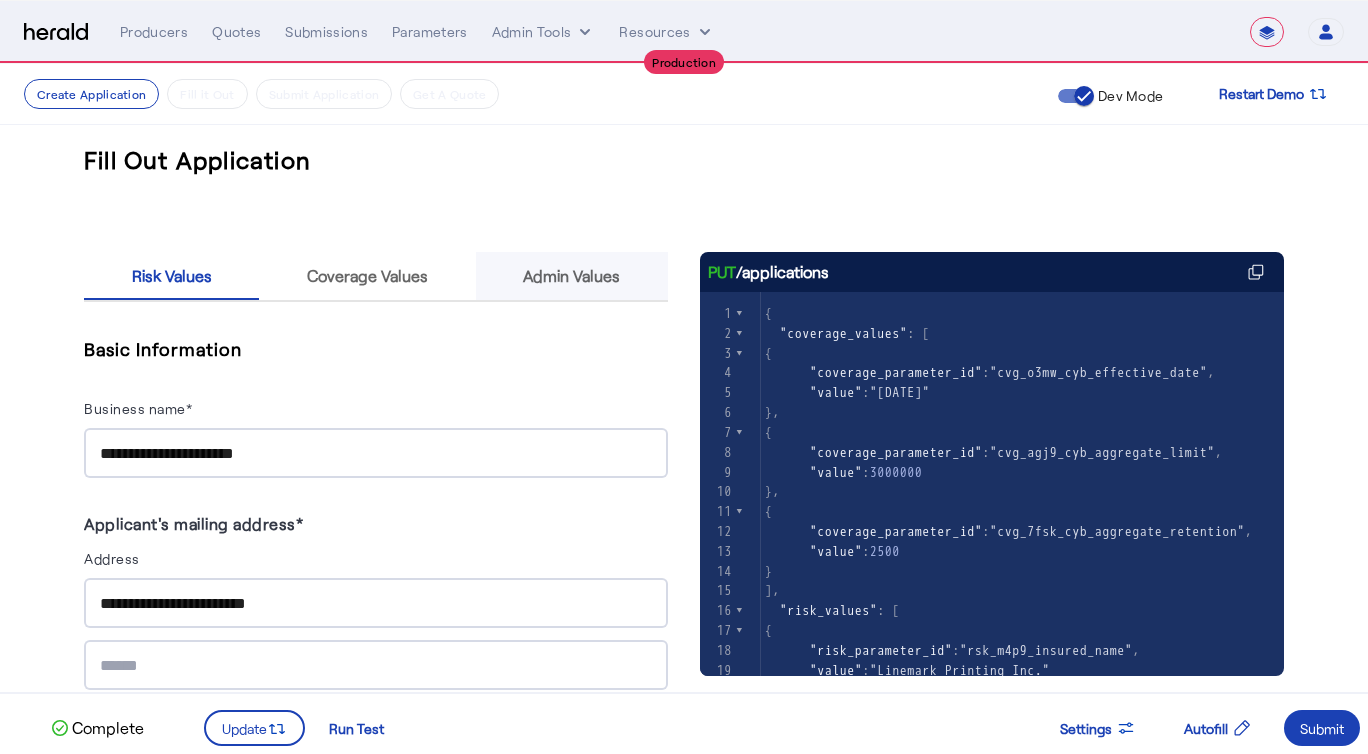 click on "Admin Values" at bounding box center (571, 276) 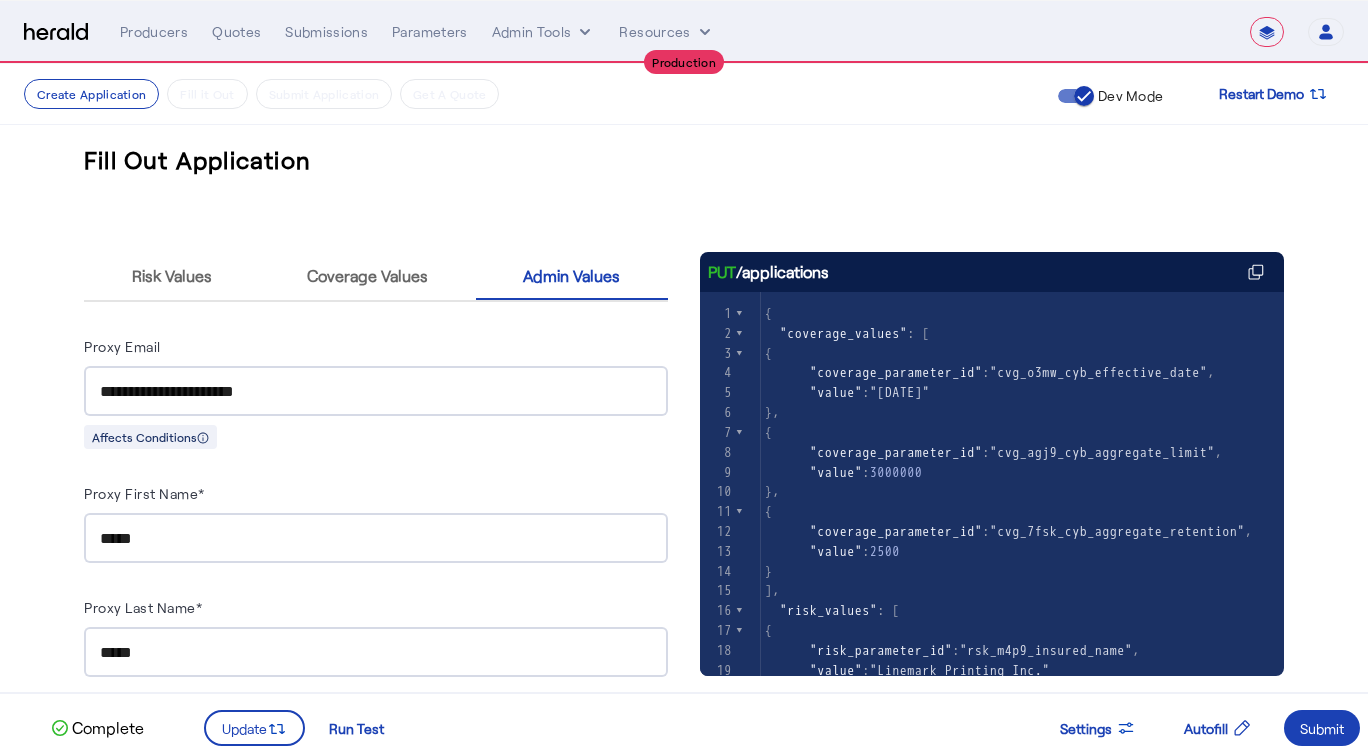 drag, startPoint x: 309, startPoint y: 403, endPoint x: 122, endPoint y: 374, distance: 189.2353 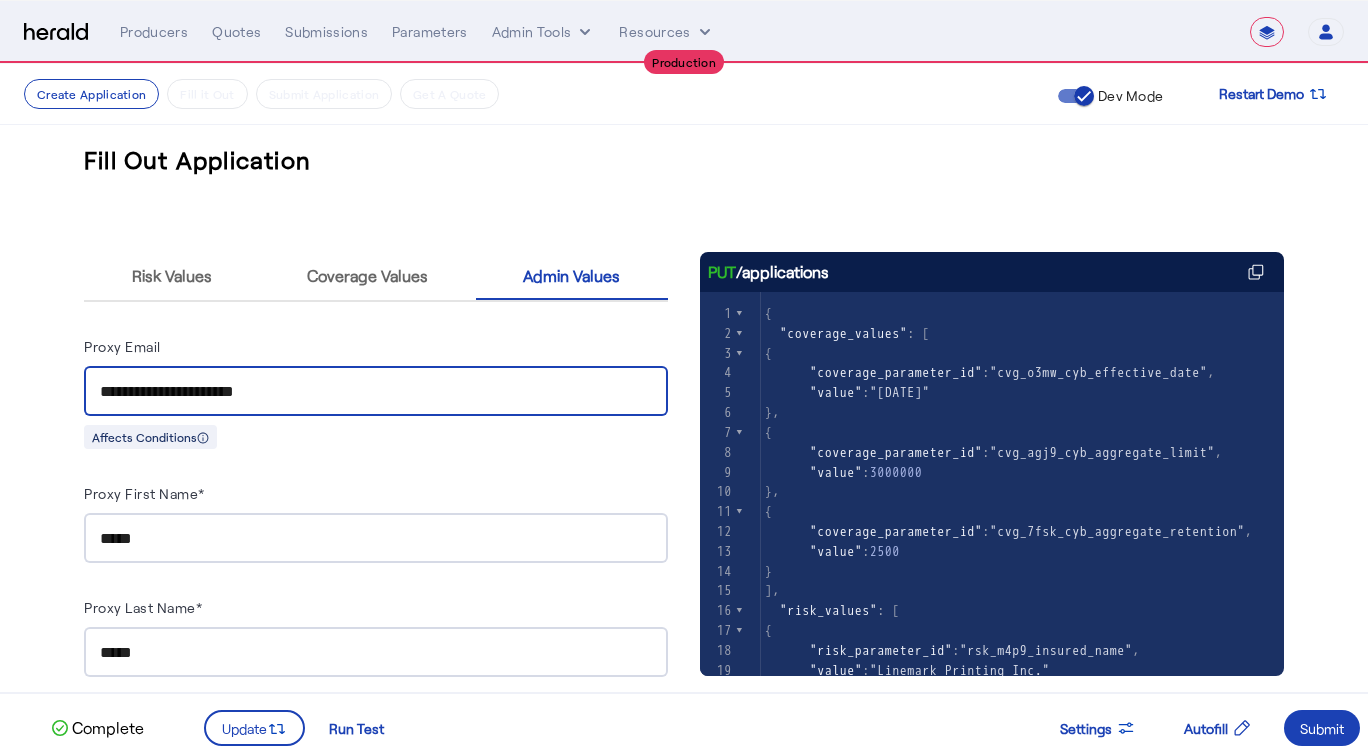 drag, startPoint x: 306, startPoint y: 399, endPoint x: 79, endPoint y: 393, distance: 227.07928 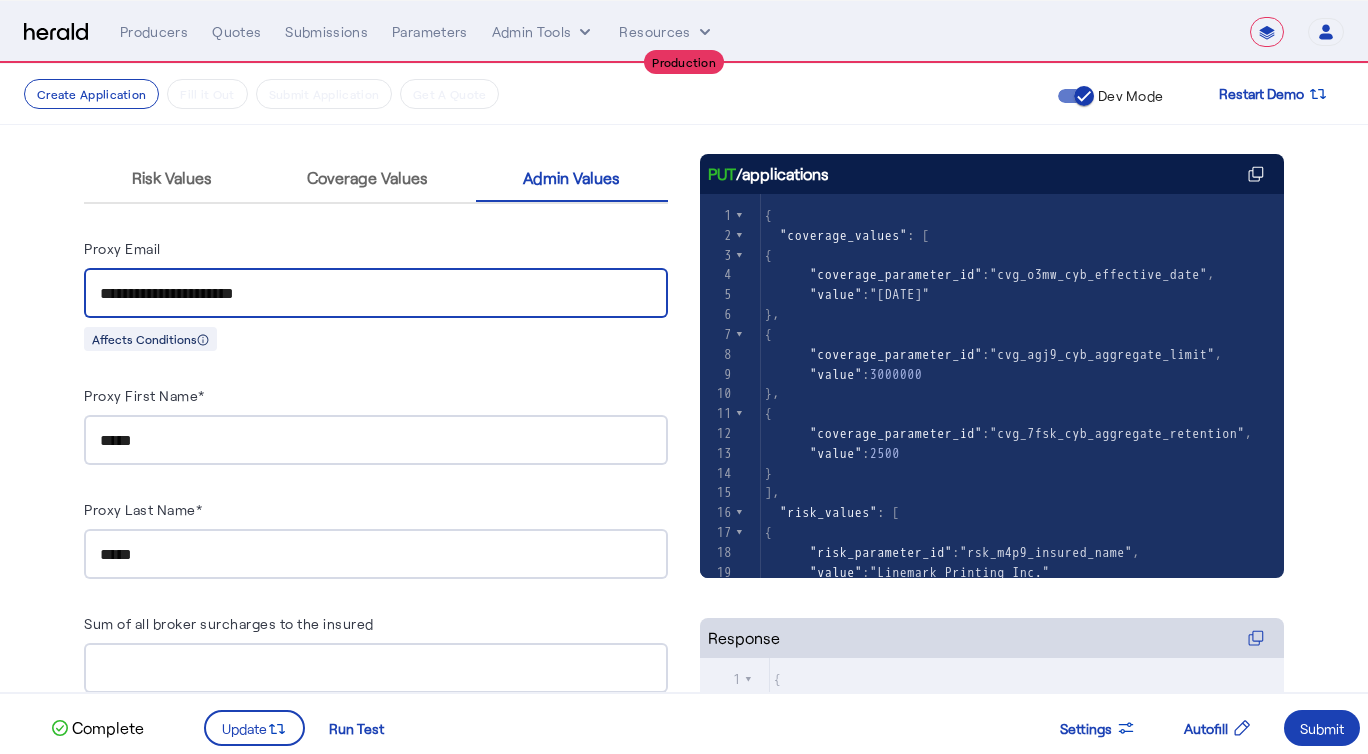 click on "**********" at bounding box center (376, 294) 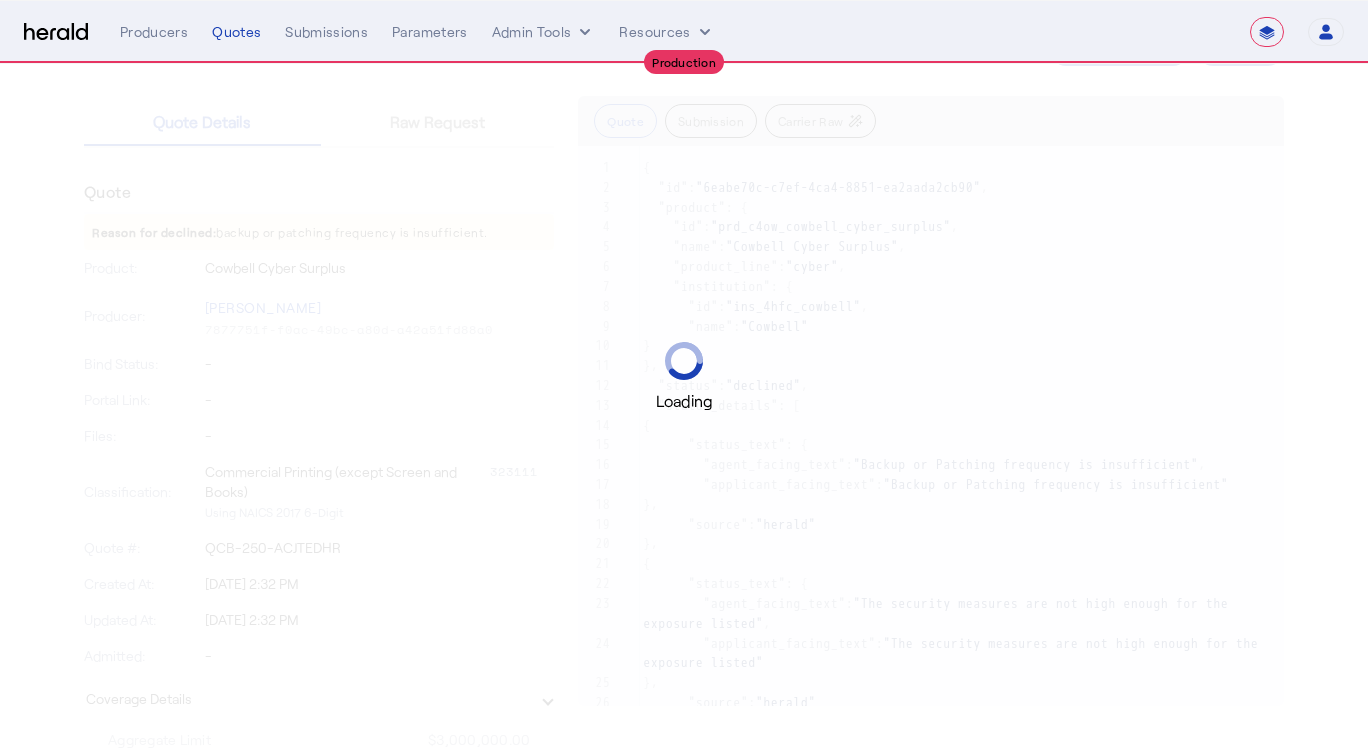 scroll, scrollTop: 0, scrollLeft: 0, axis: both 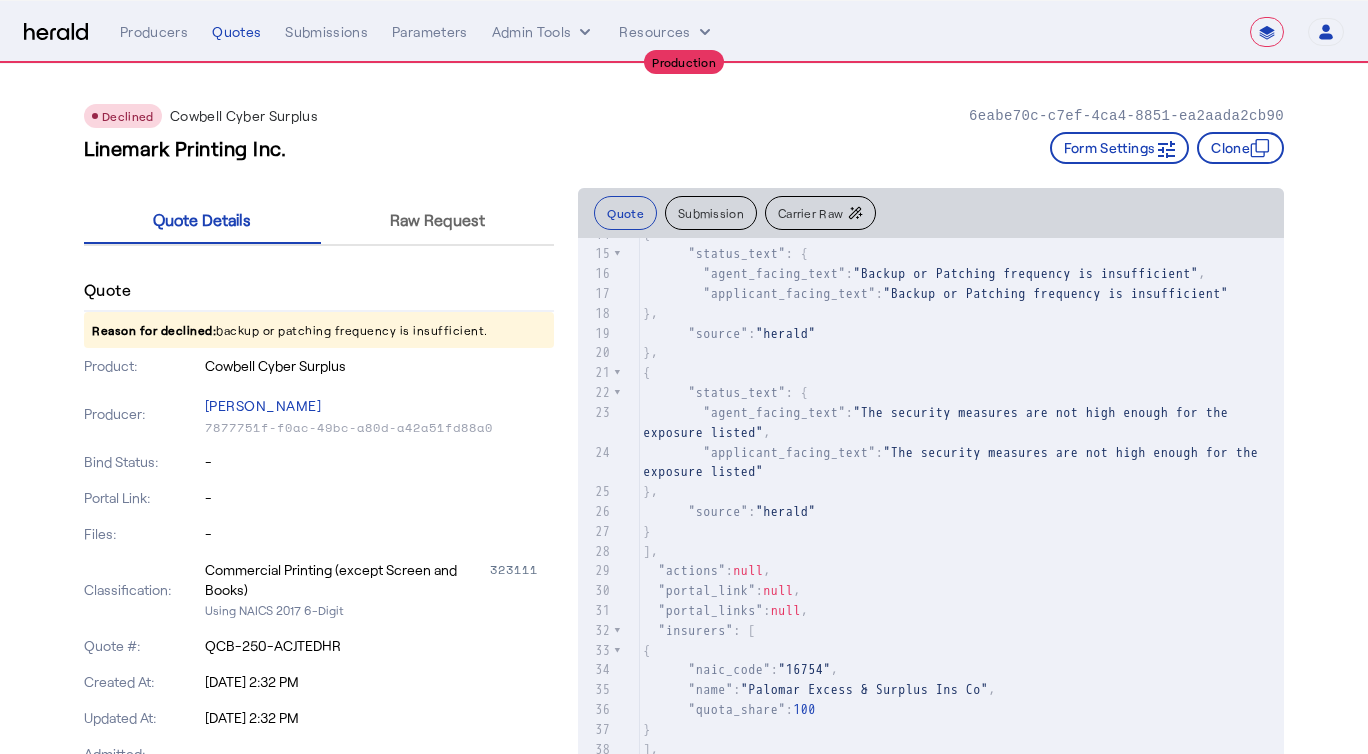 click on "Carrier Raw" 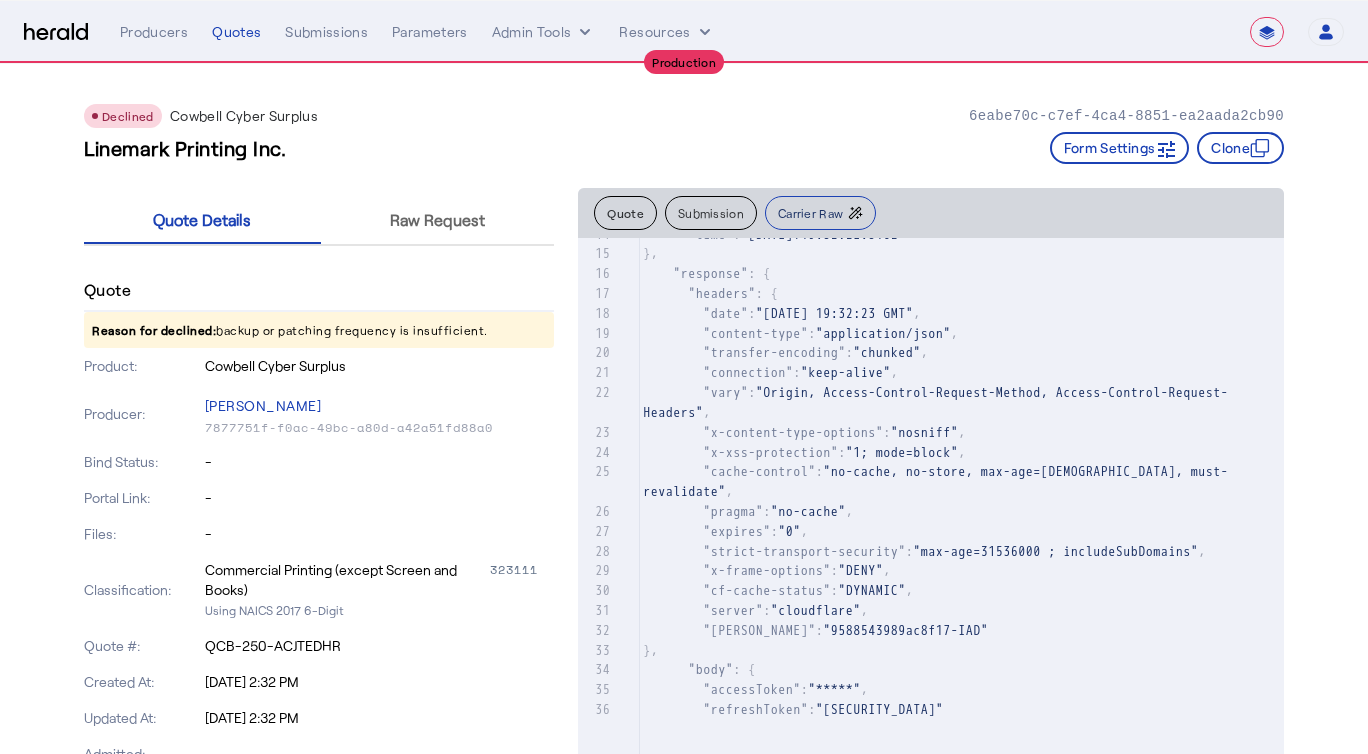 scroll, scrollTop: 0, scrollLeft: 0, axis: both 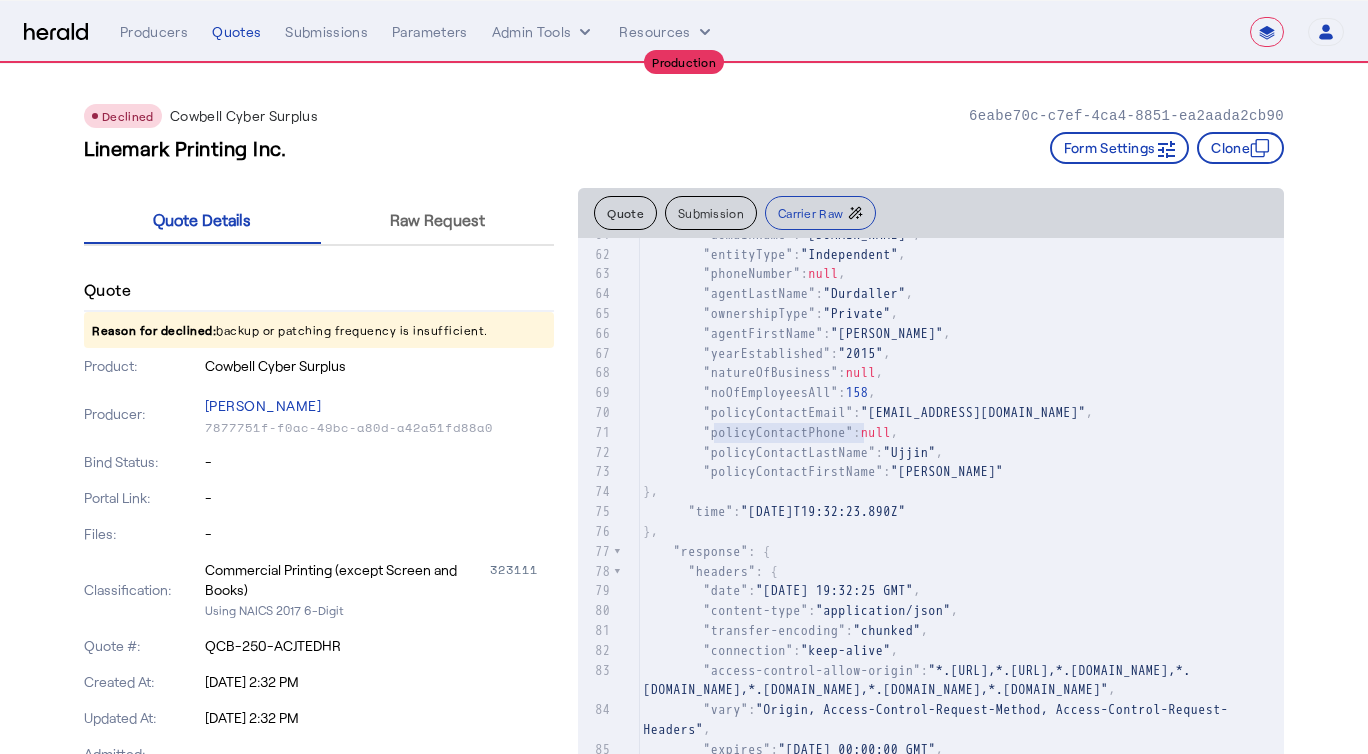 type on "**********" 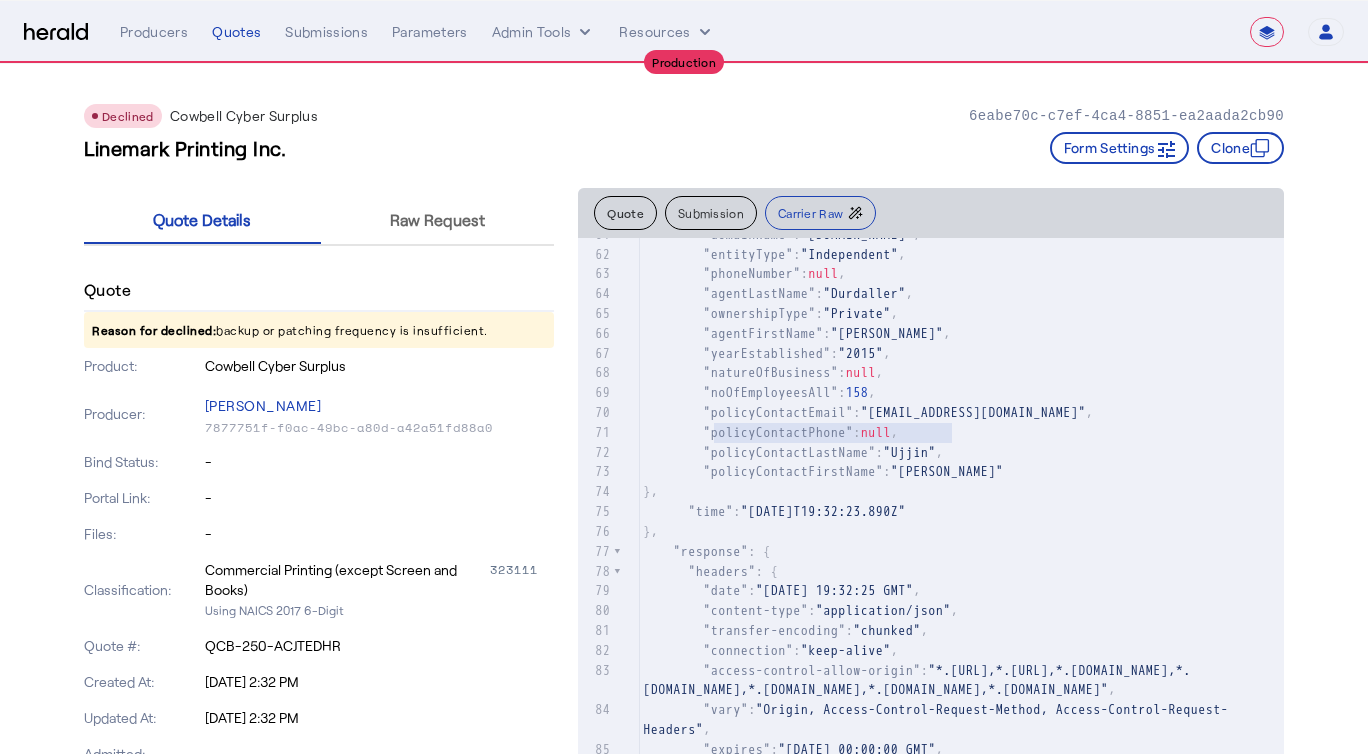drag, startPoint x: 699, startPoint y: 437, endPoint x: 970, endPoint y: 437, distance: 271 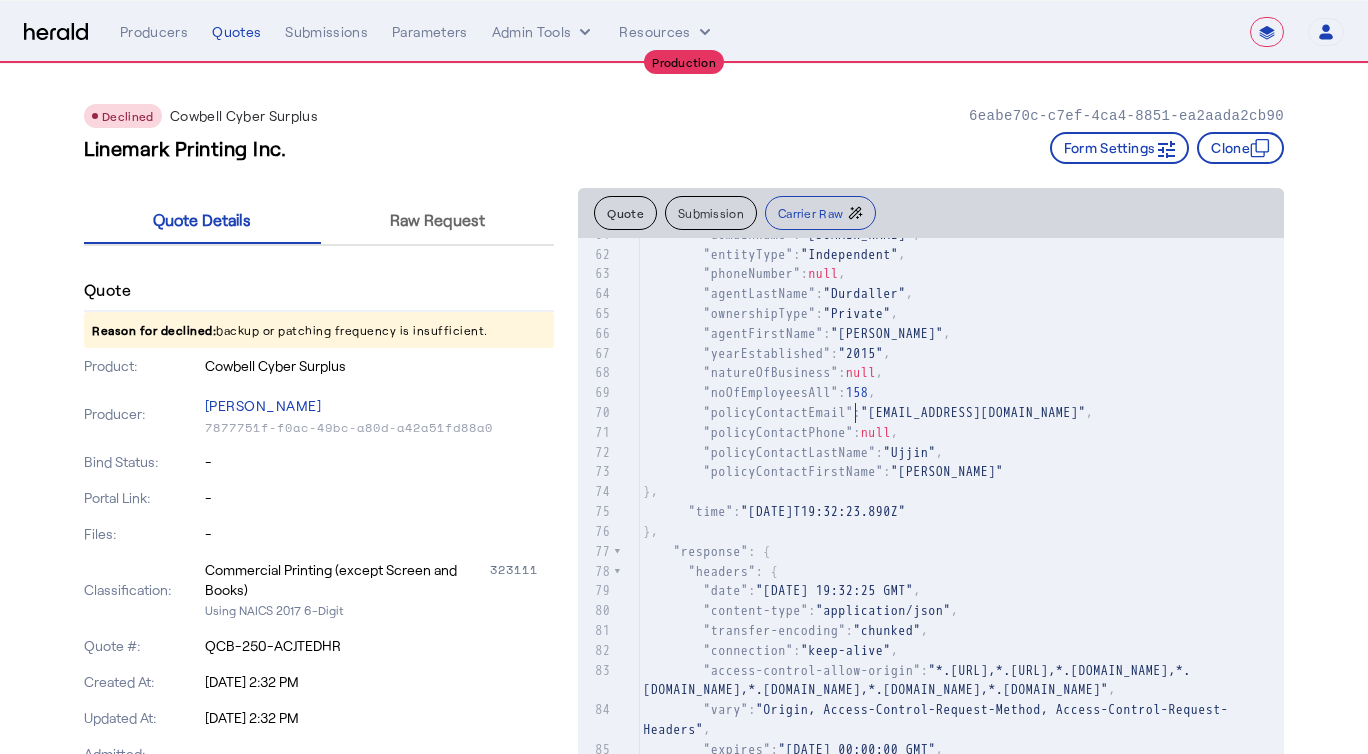 type on "*" 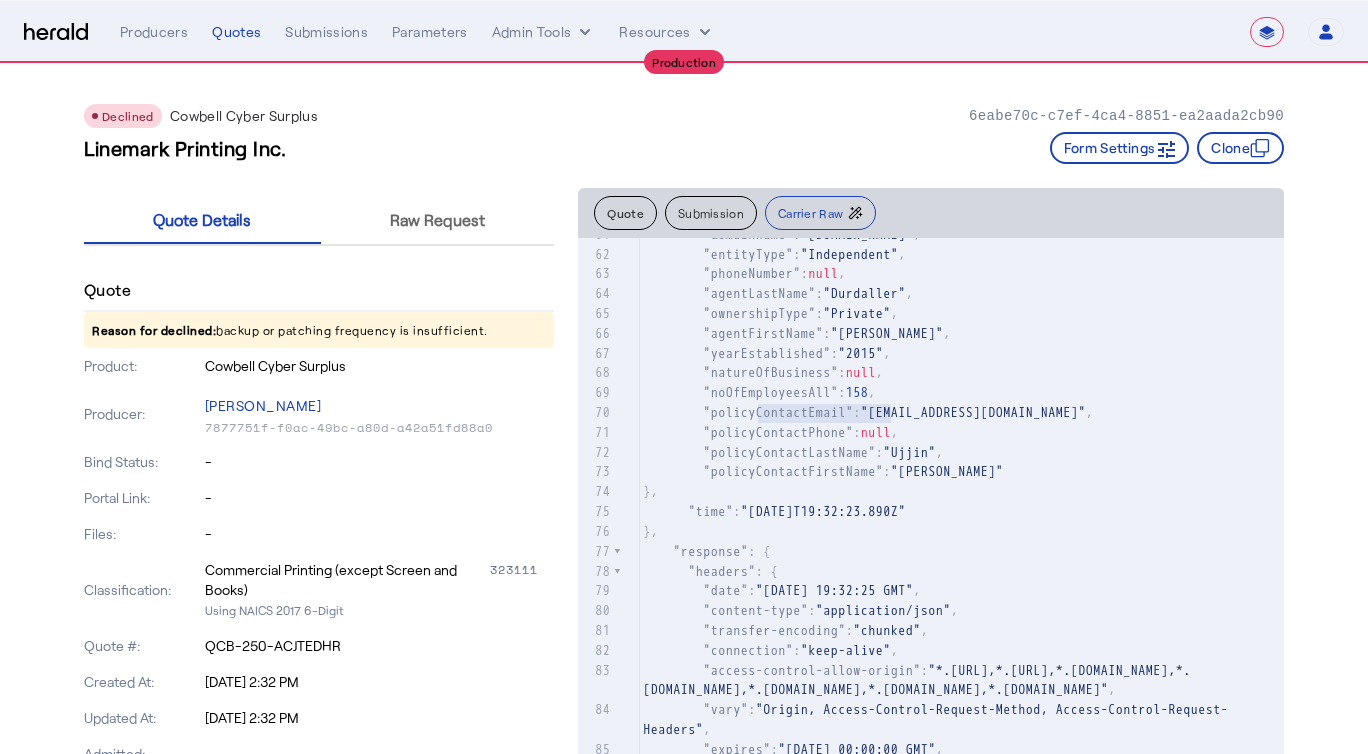 type on "**********" 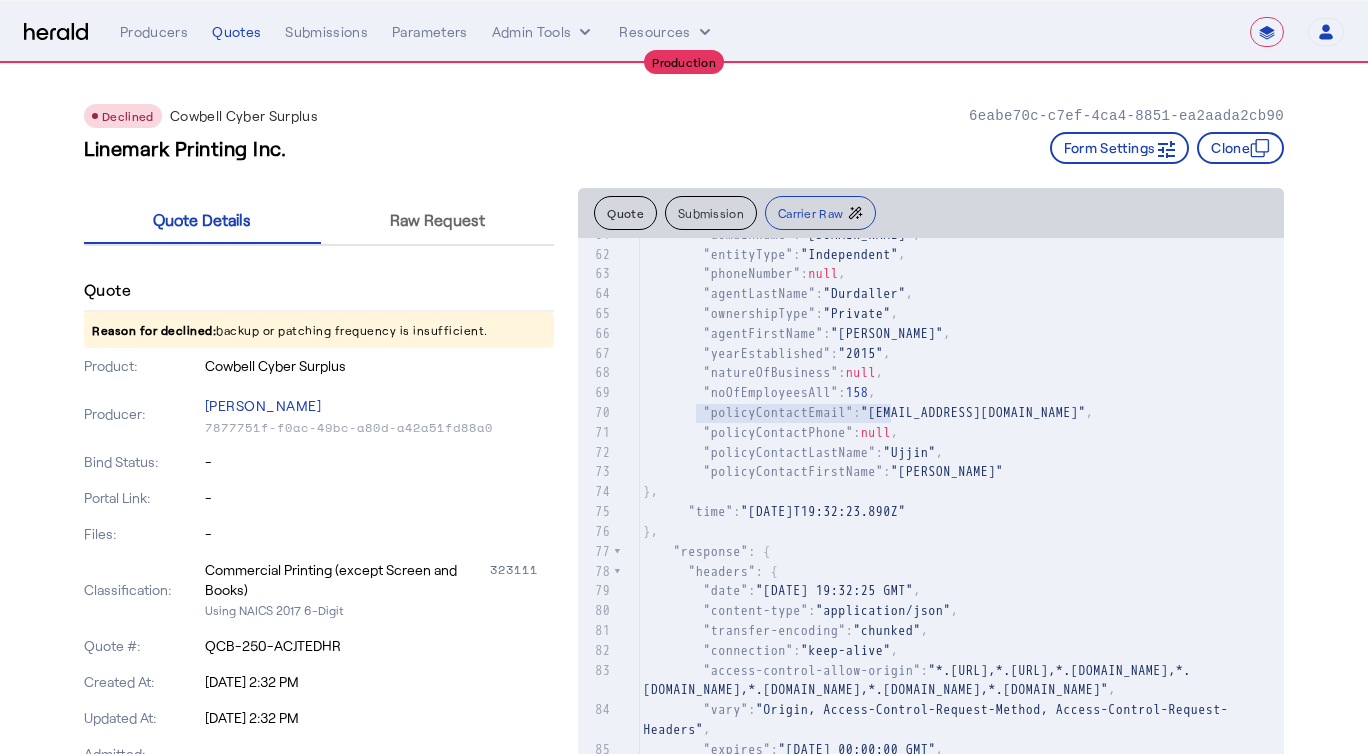 drag, startPoint x: 880, startPoint y: 412, endPoint x: 682, endPoint y: 414, distance: 198.0101 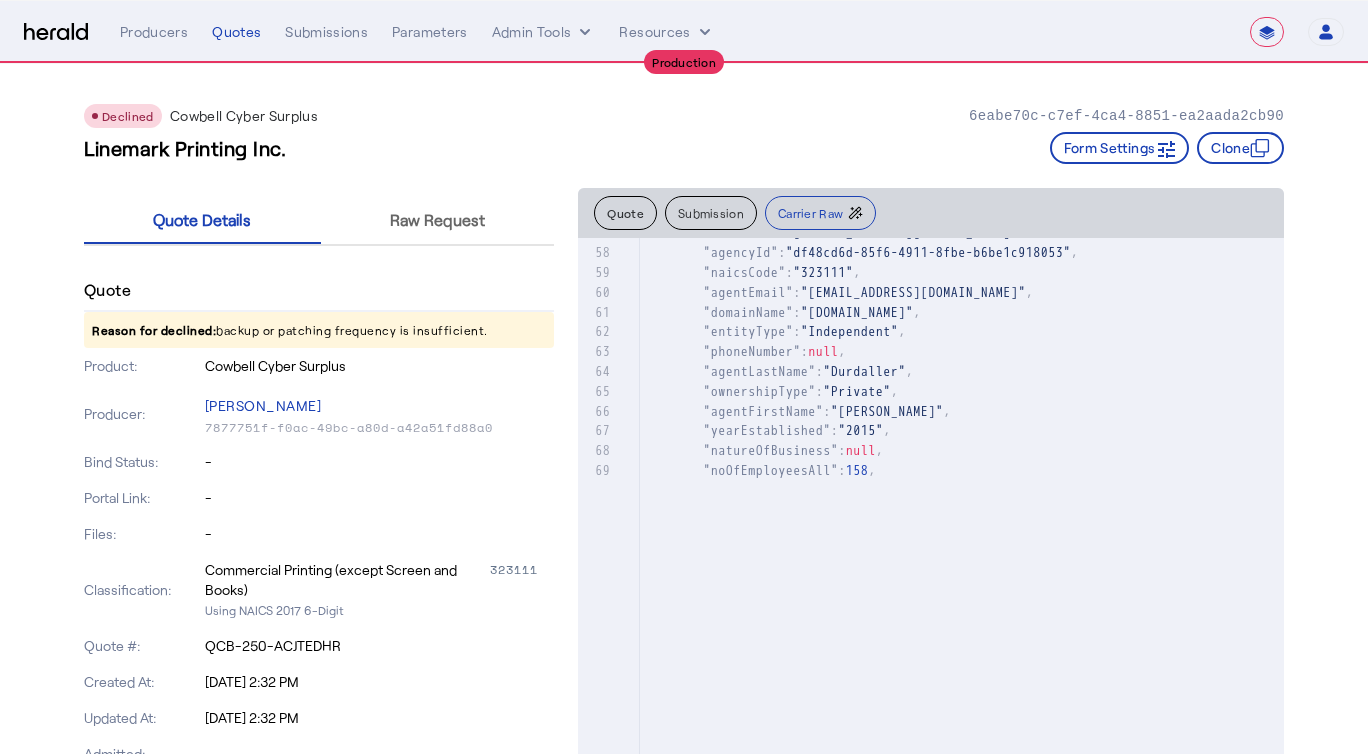 scroll, scrollTop: 758, scrollLeft: 0, axis: vertical 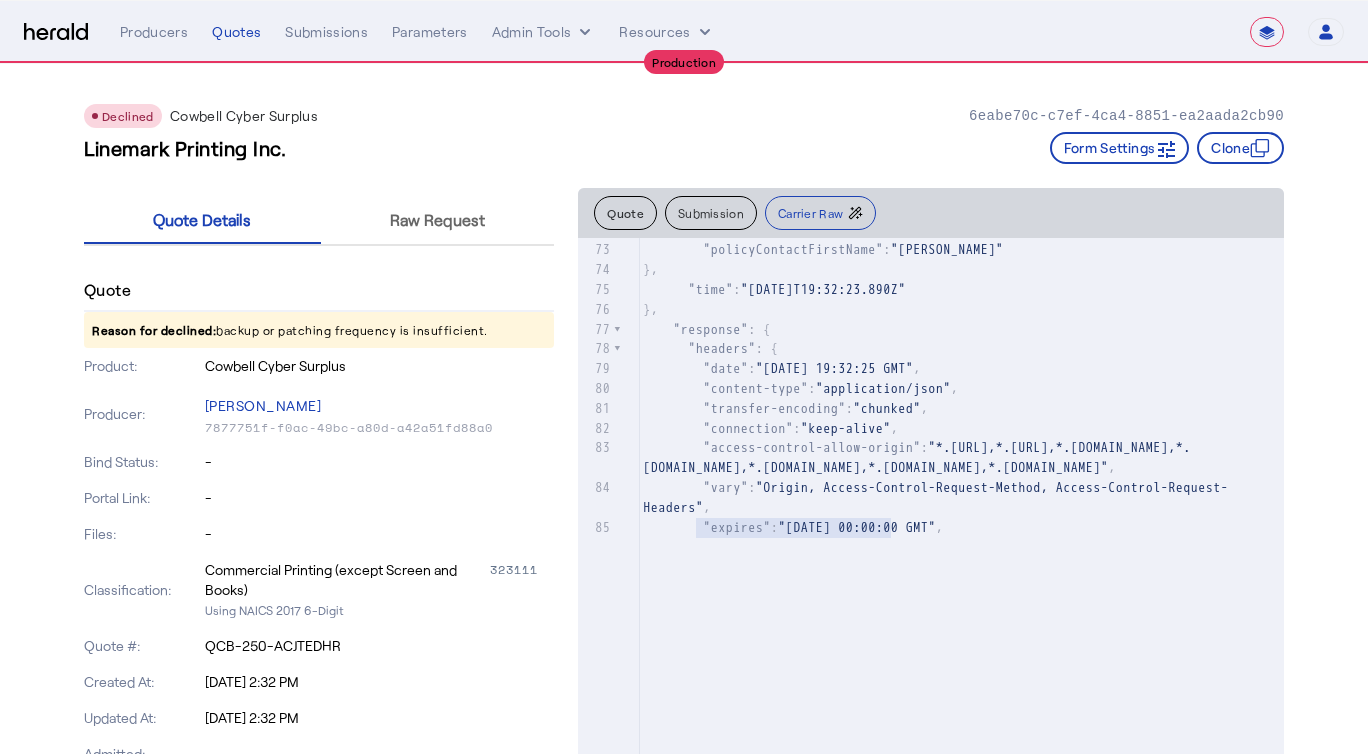 type 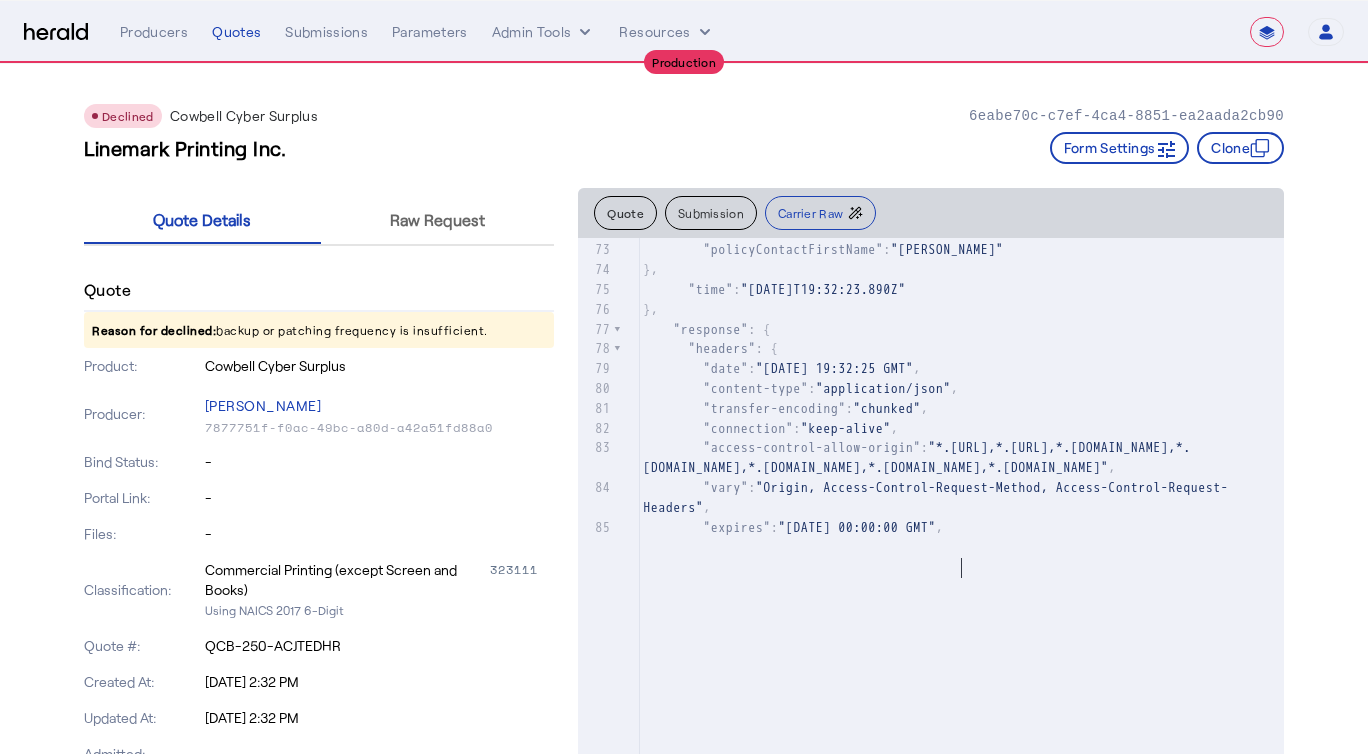 click on ""Ujjin"" 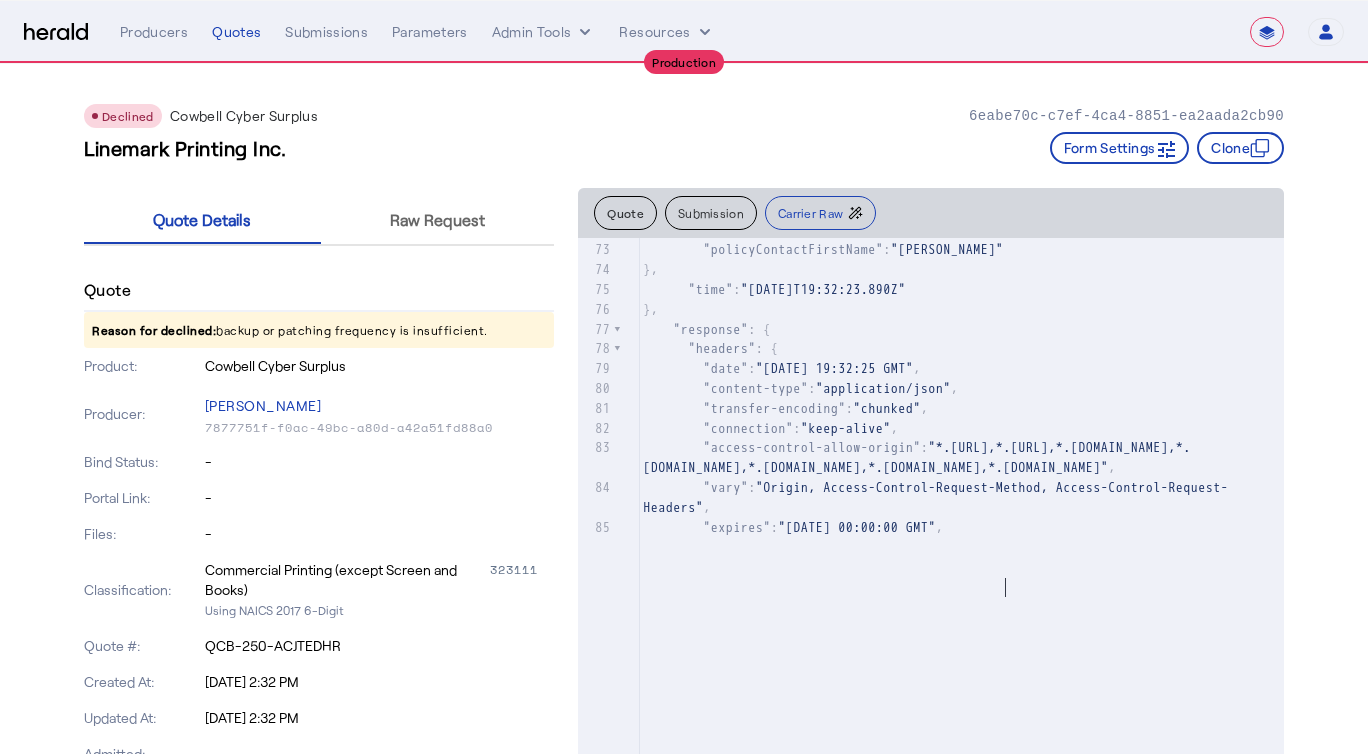 click on ""policyContactFirstName" :  "Kevin"" 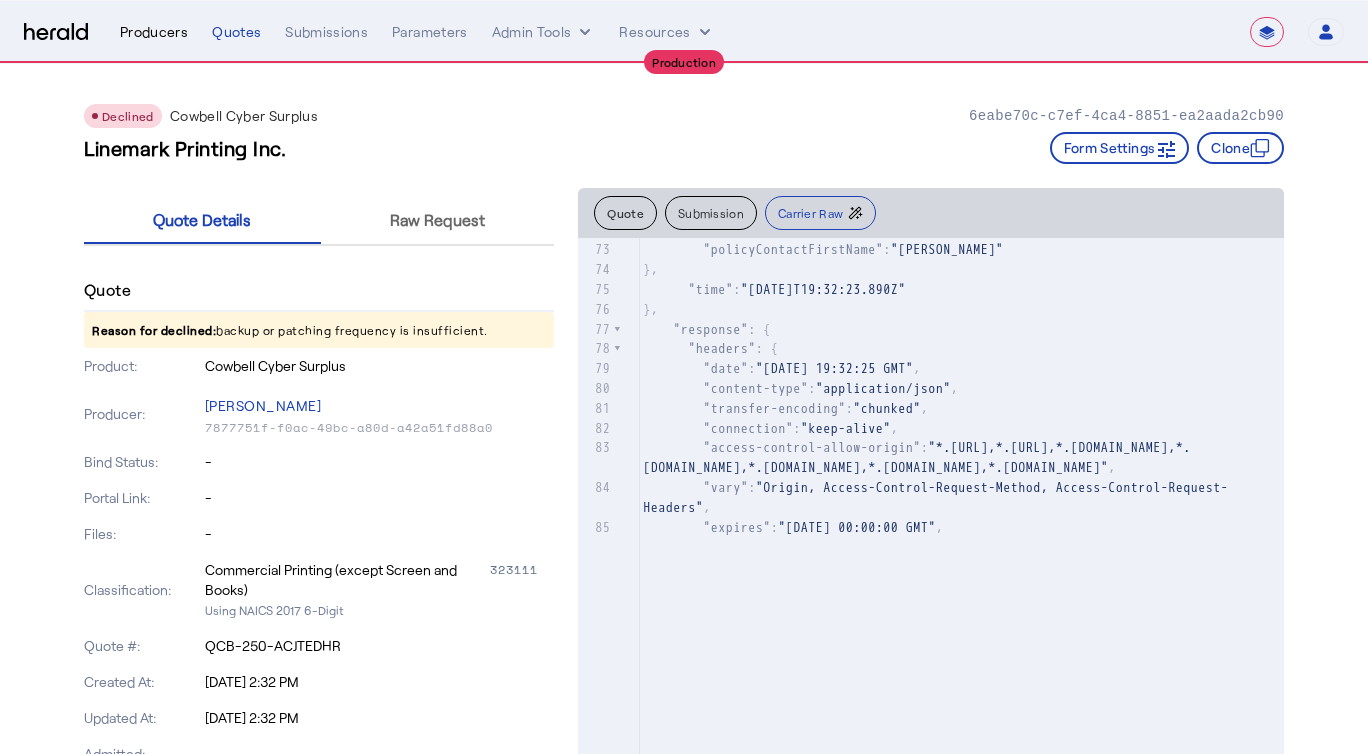 click on "Producers" at bounding box center [154, 32] 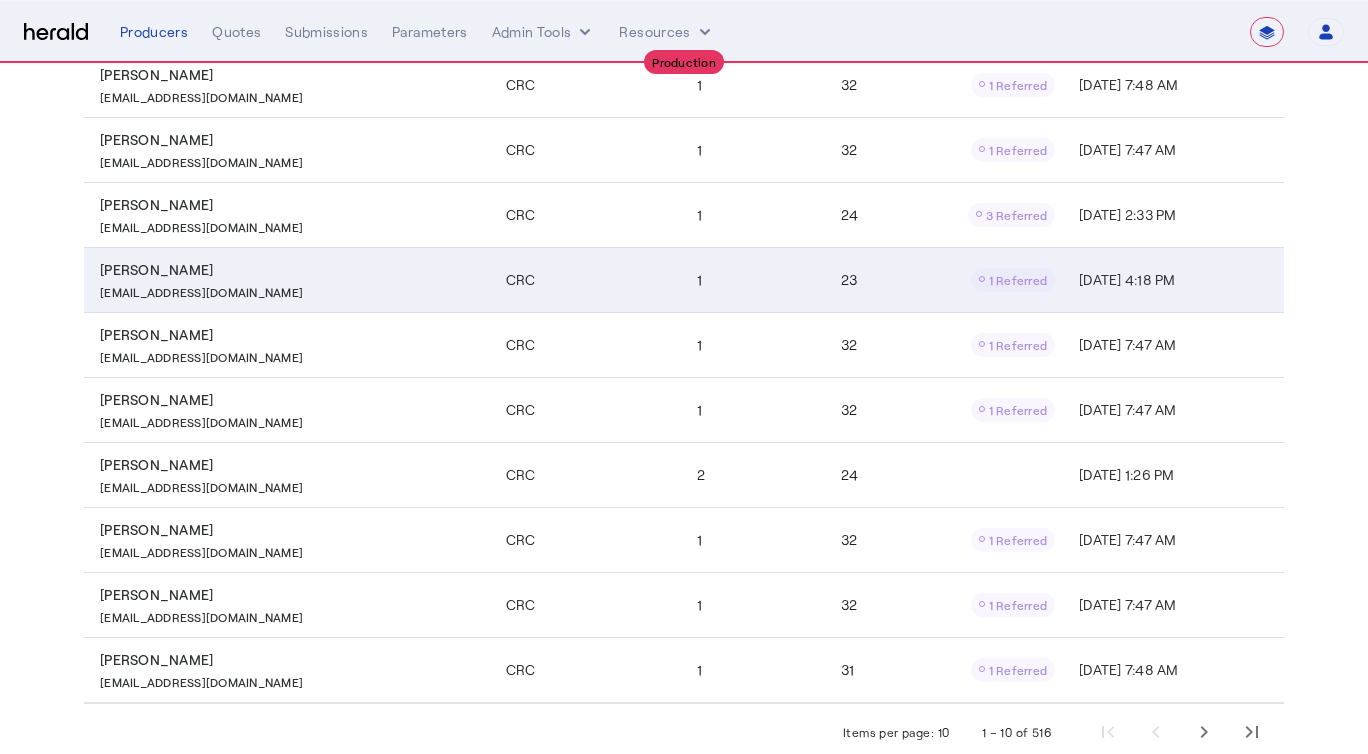 scroll, scrollTop: 330, scrollLeft: 0, axis: vertical 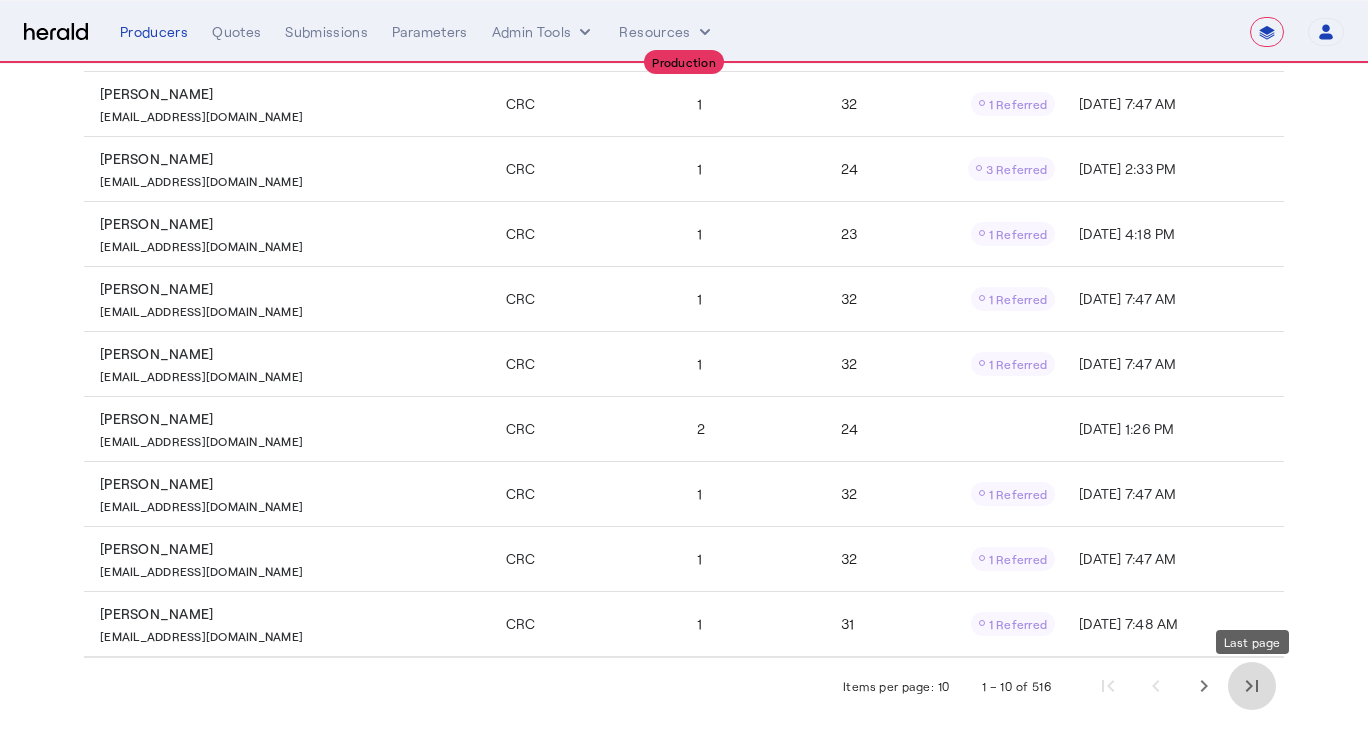 click 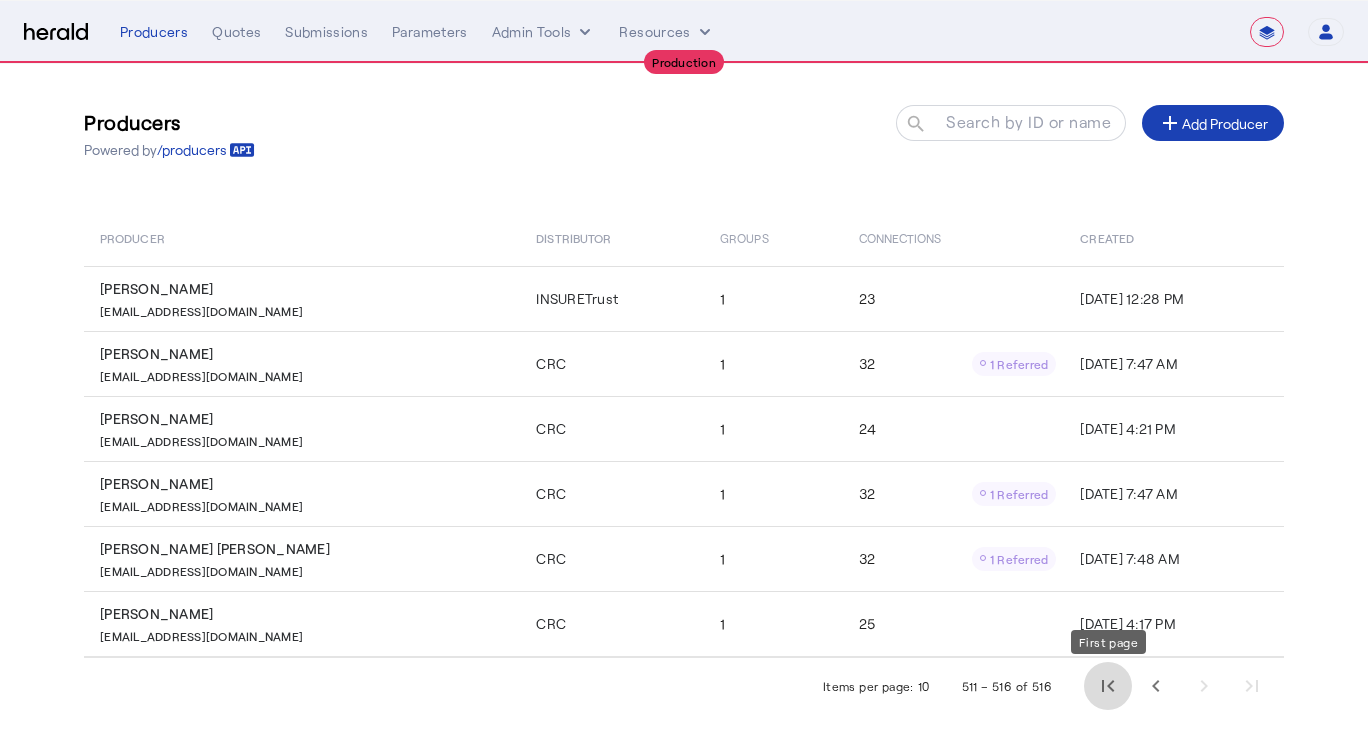 click 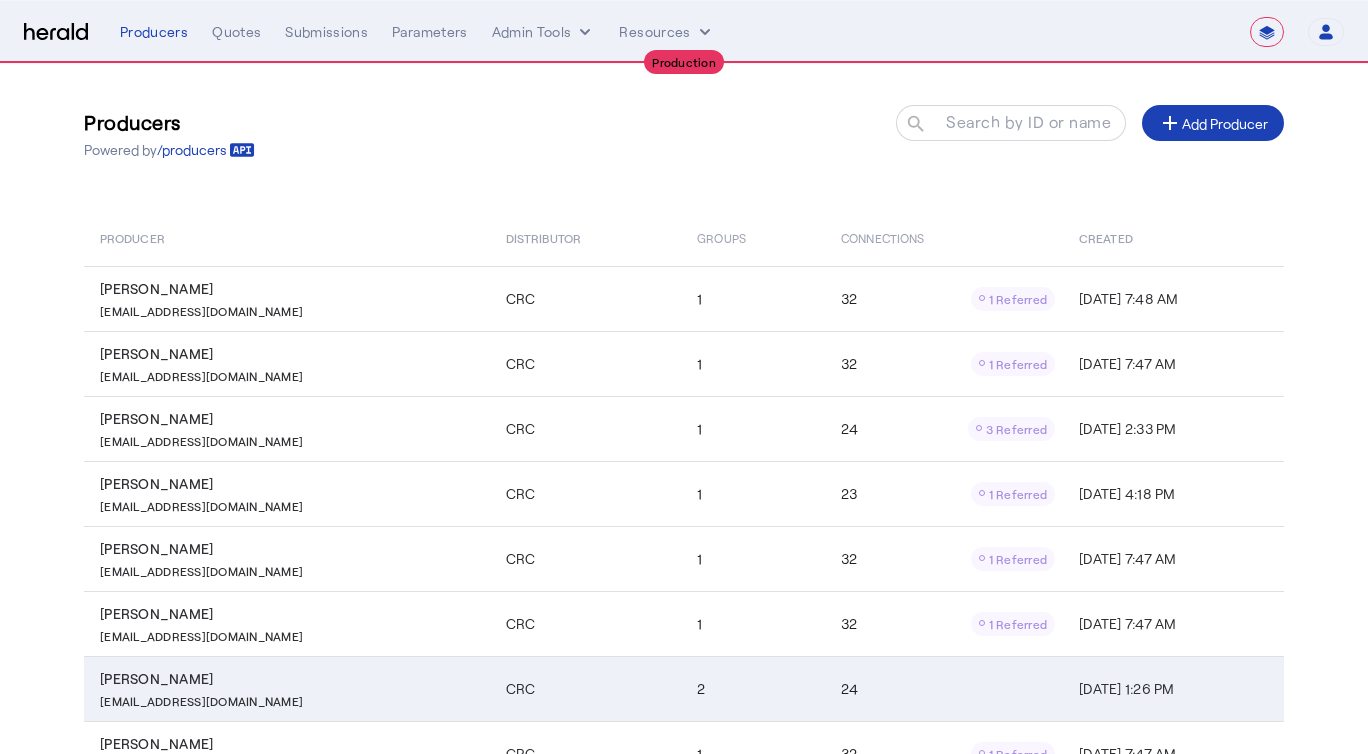 scroll, scrollTop: 330, scrollLeft: 0, axis: vertical 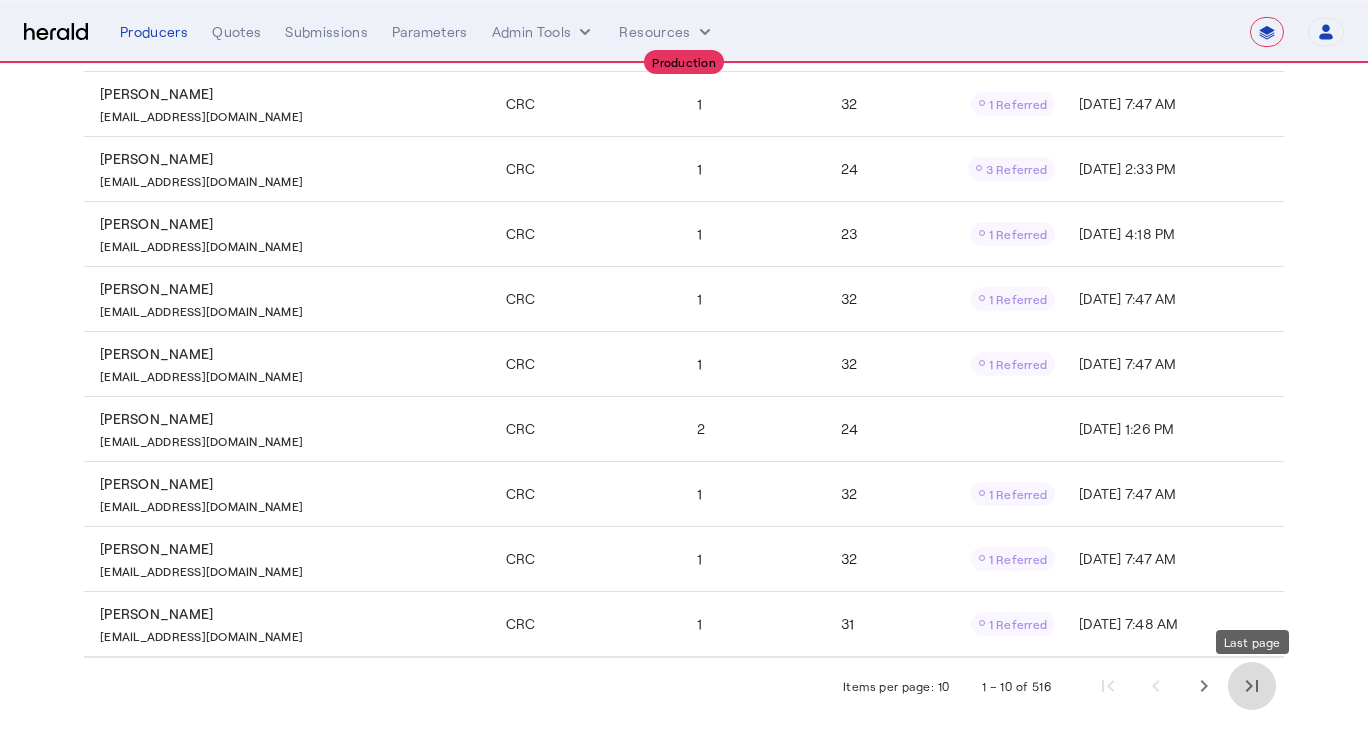 click 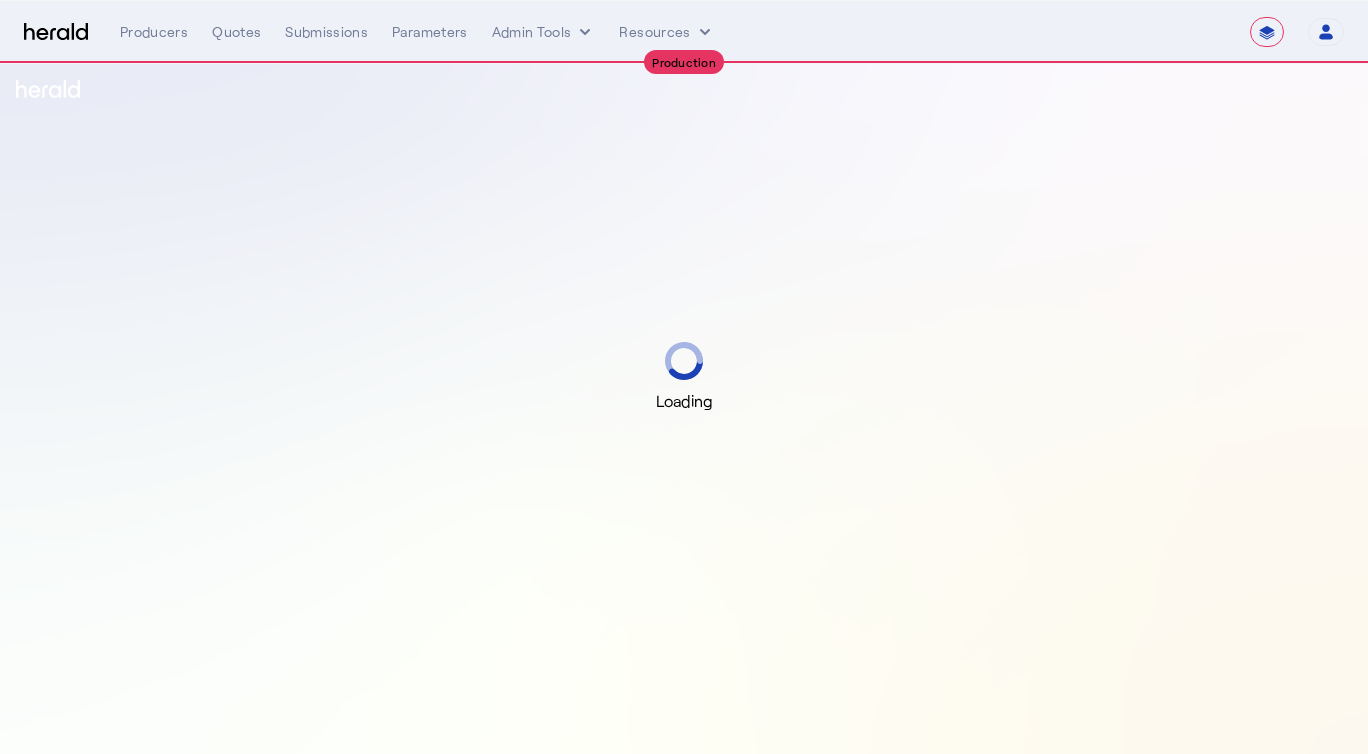 select on "**********" 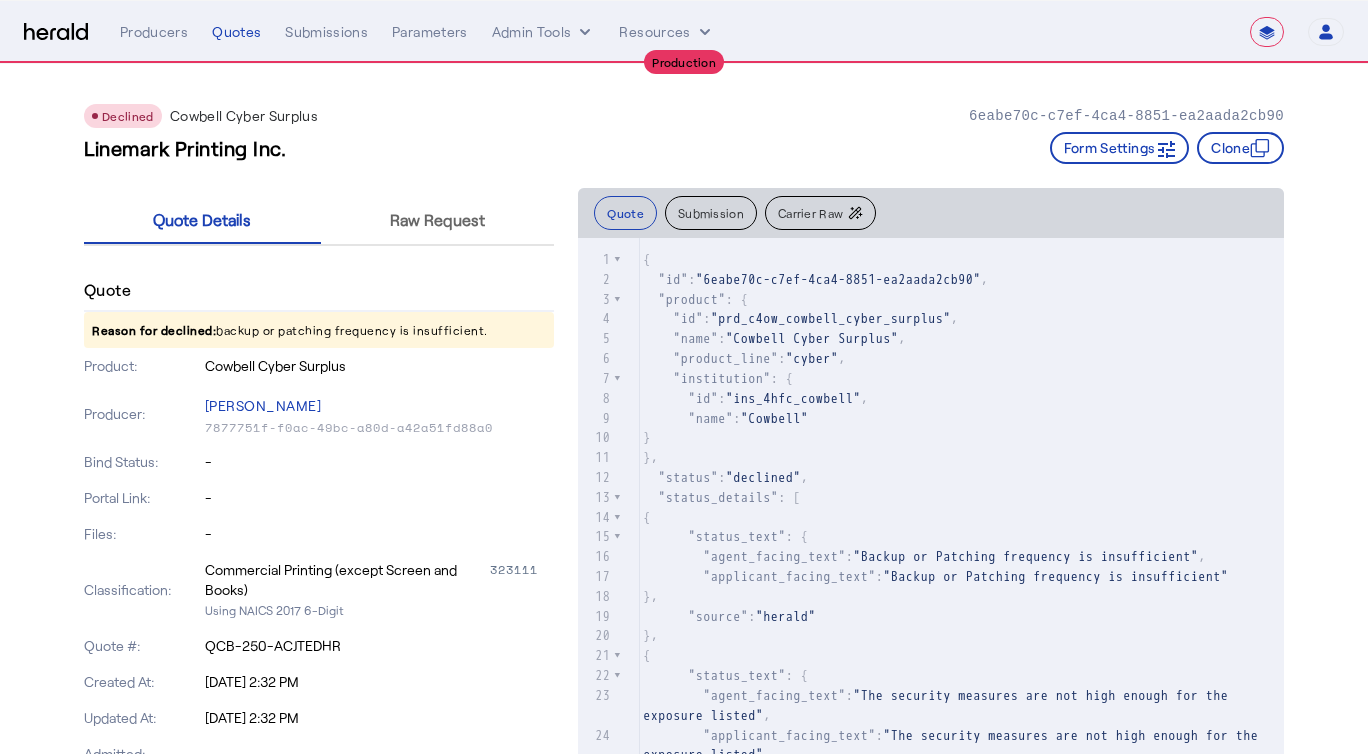 scroll, scrollTop: 0, scrollLeft: 0, axis: both 